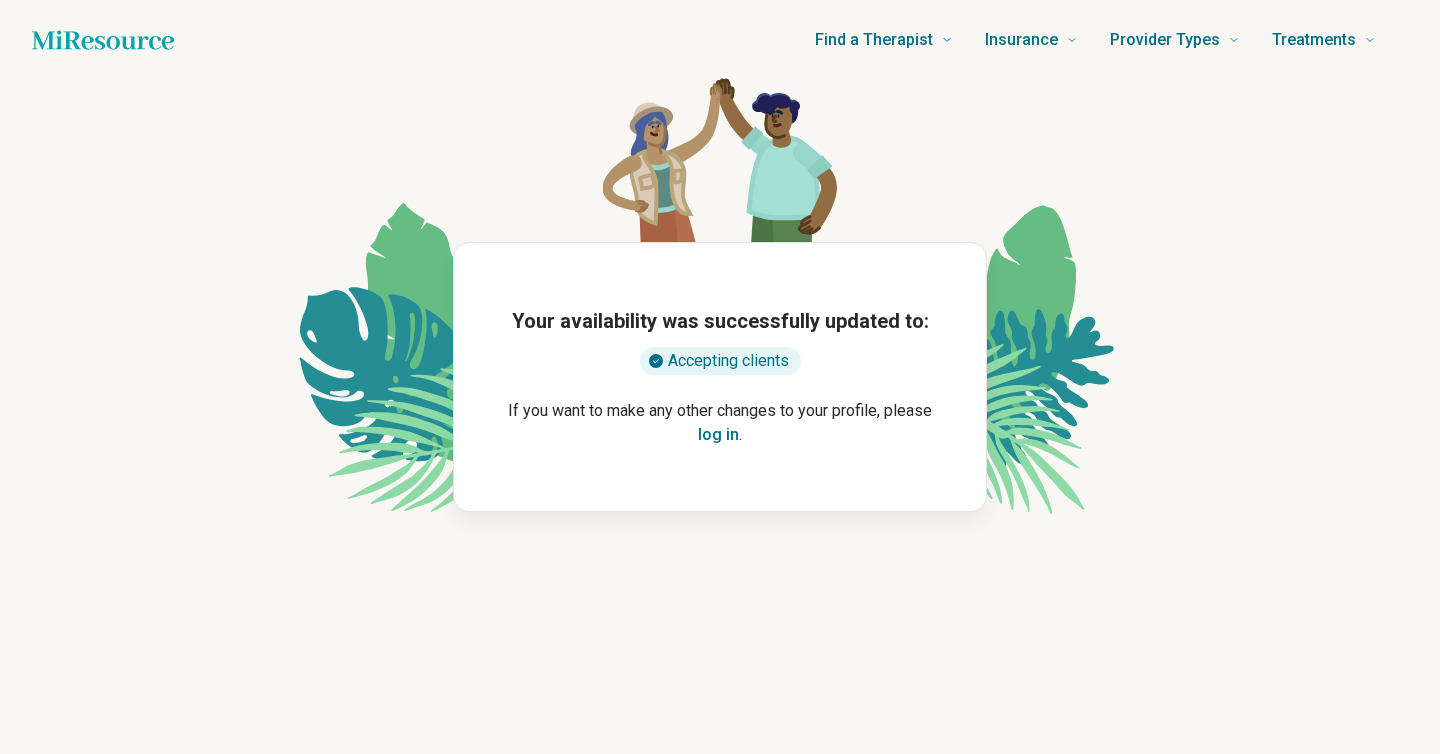 scroll, scrollTop: 0, scrollLeft: 0, axis: both 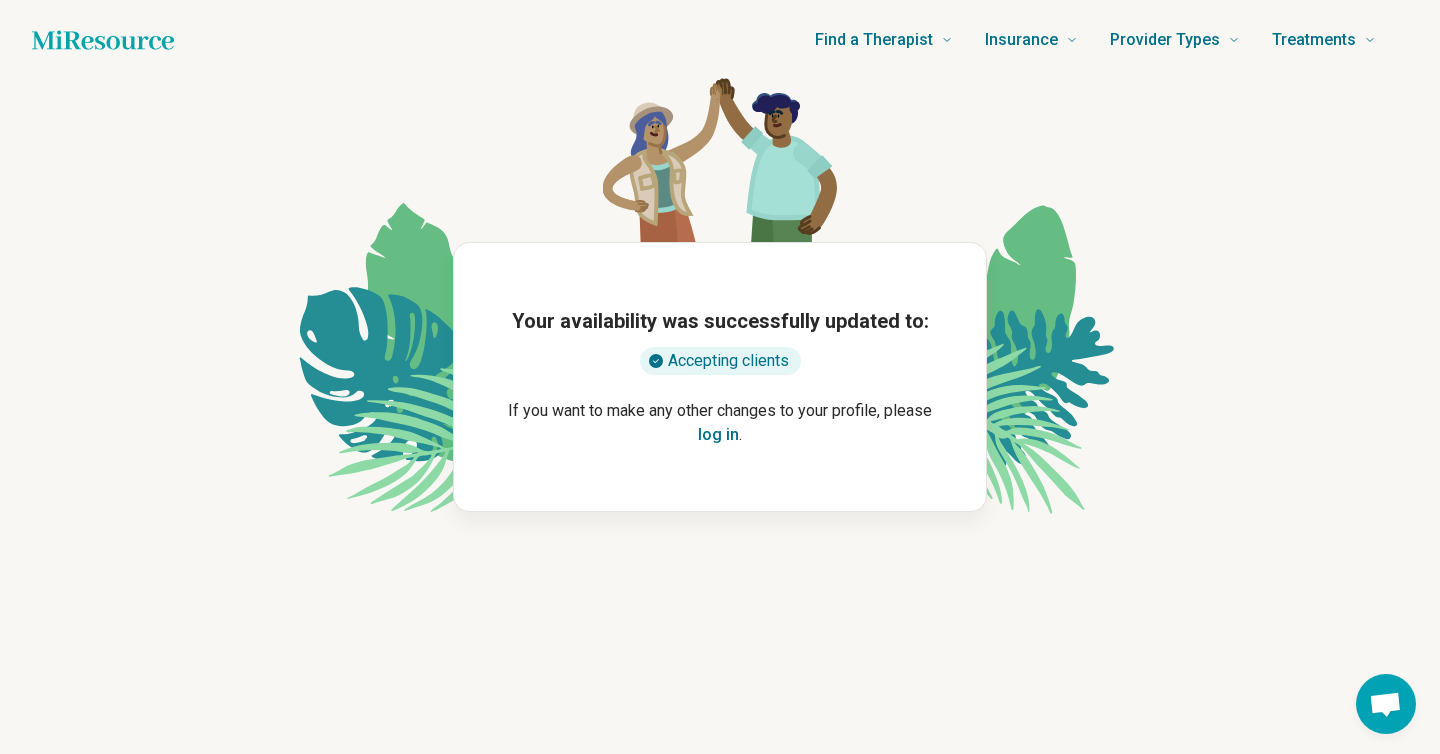 click on "log in" at bounding box center [718, 435] 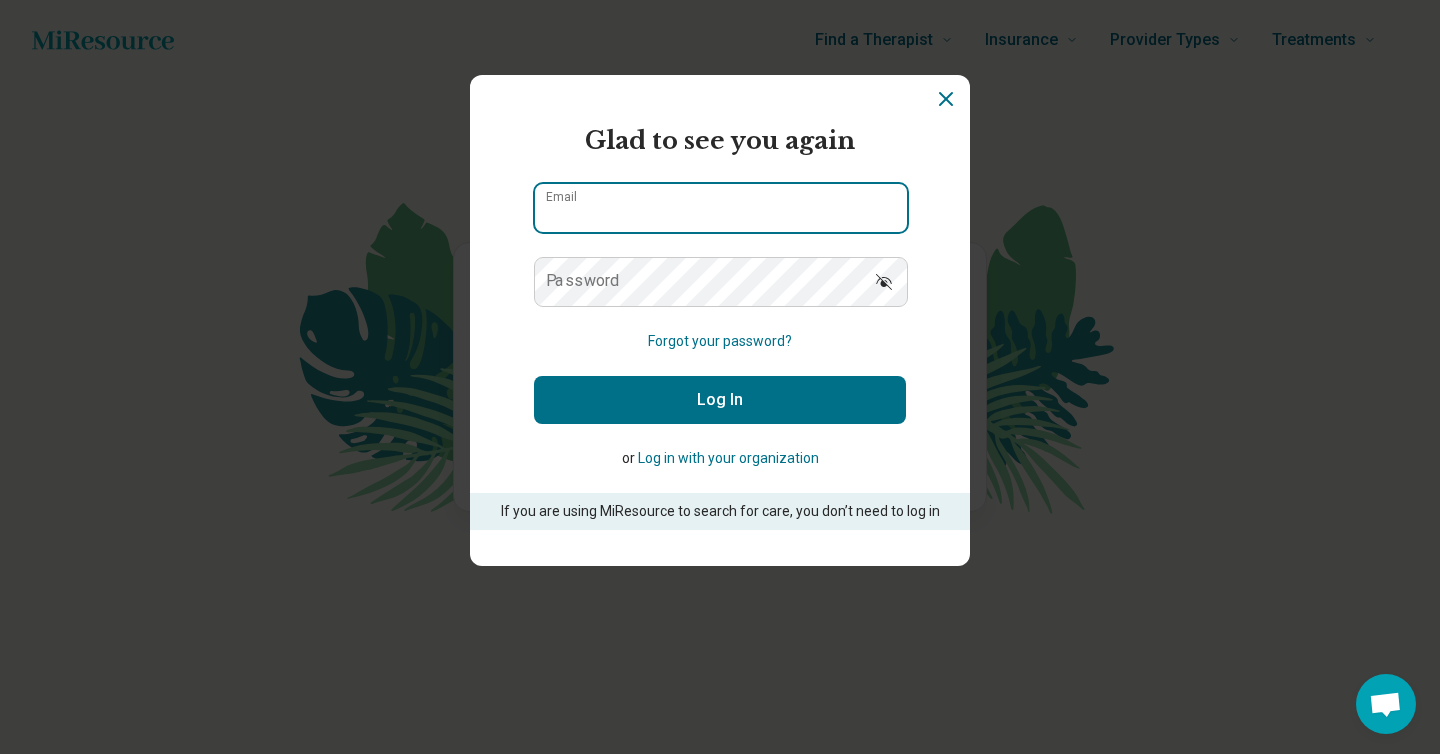 type on "**********" 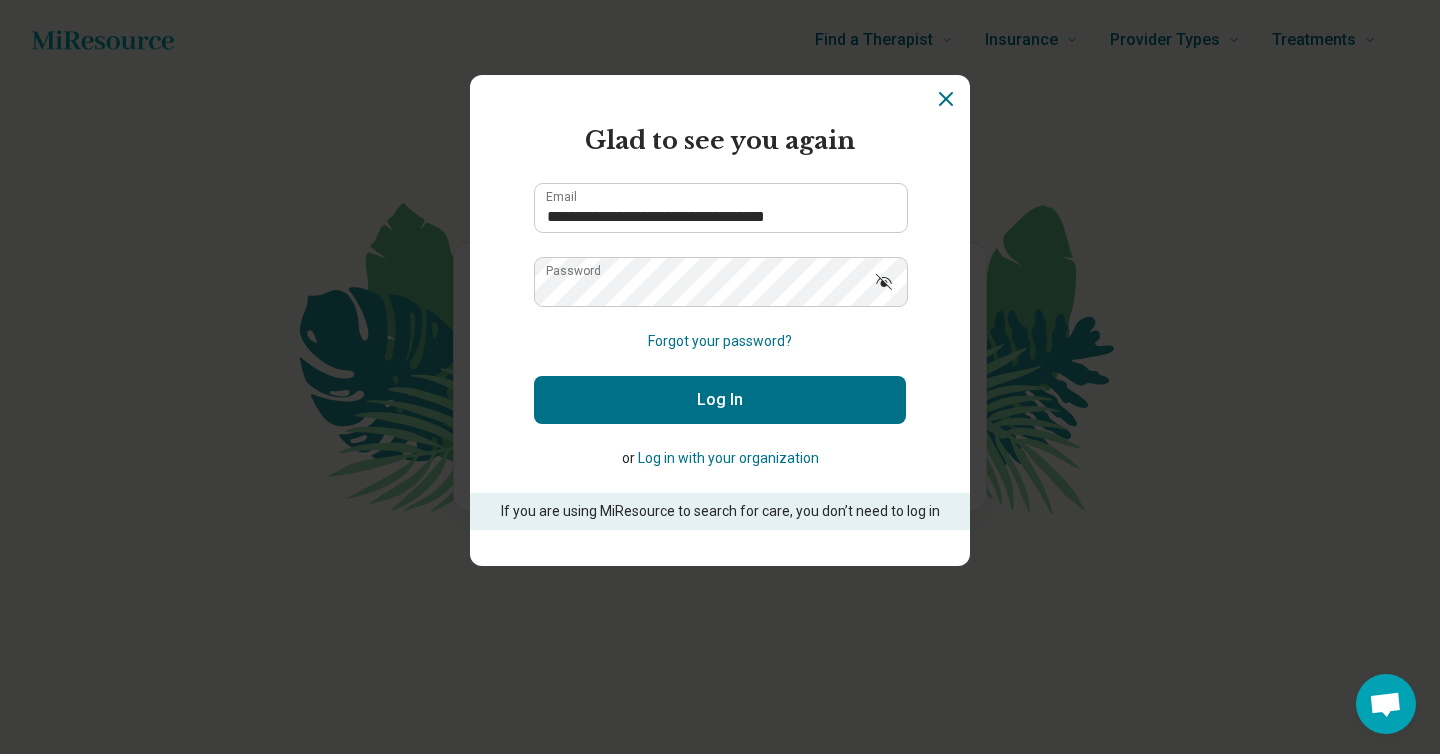 click on "Log In" at bounding box center (720, 400) 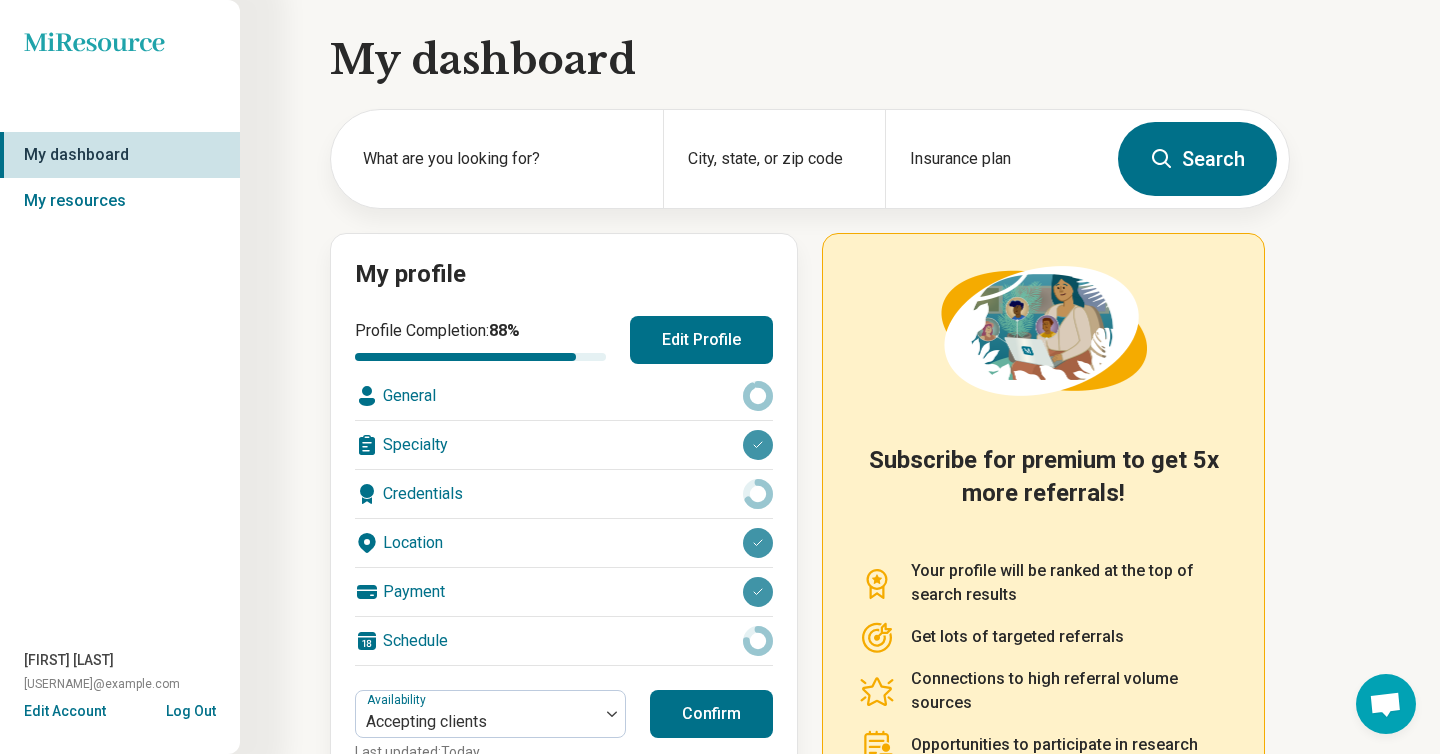 click on "General" at bounding box center [564, 396] 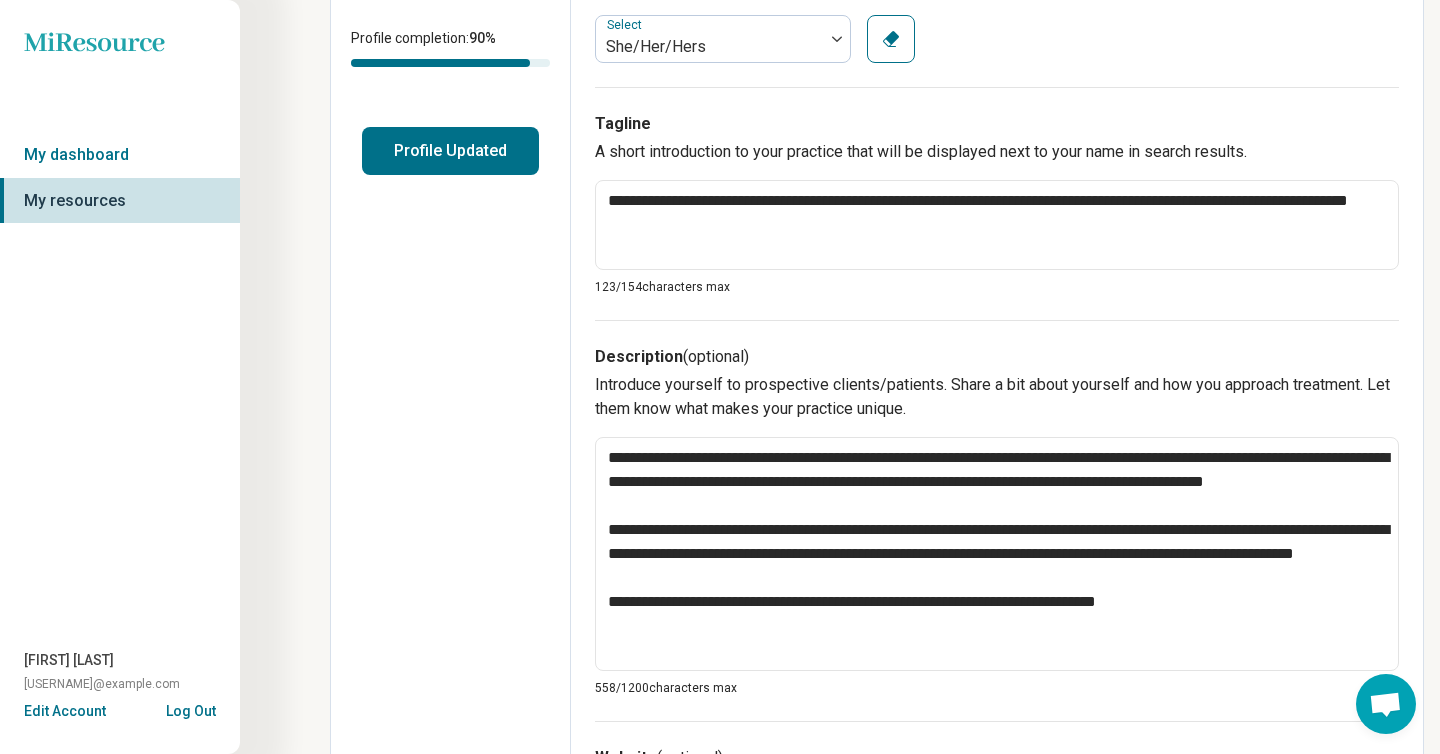 scroll, scrollTop: 419, scrollLeft: 0, axis: vertical 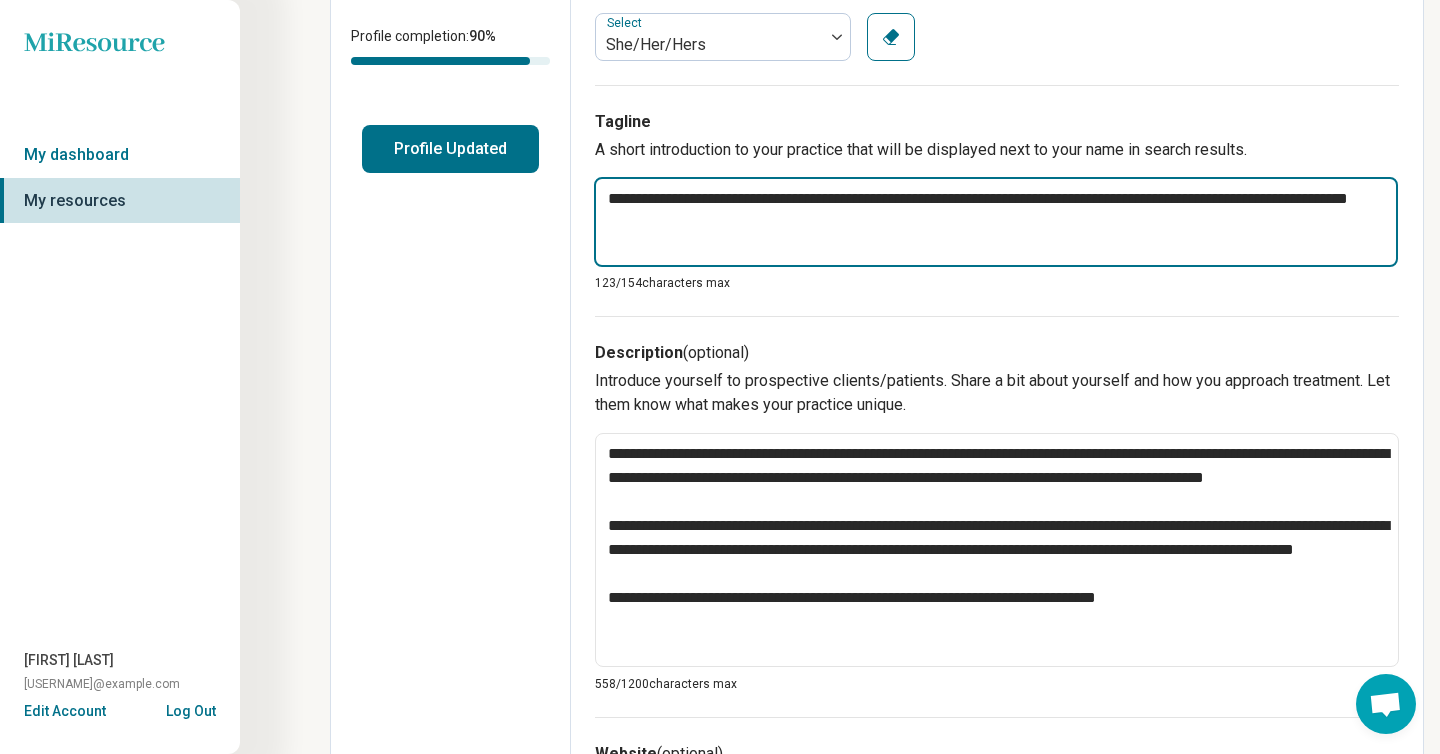 drag, startPoint x: 795, startPoint y: 225, endPoint x: 774, endPoint y: 201, distance: 31.890438 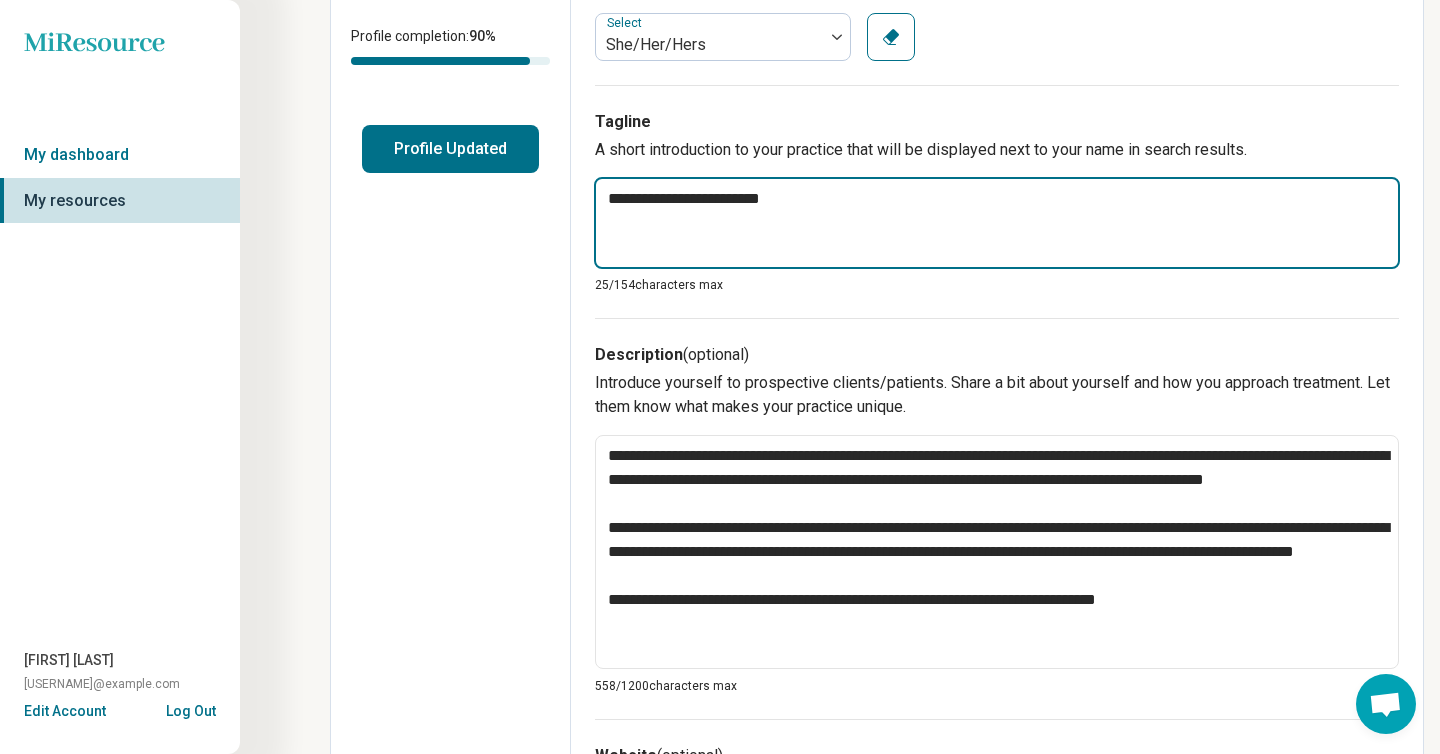 type on "*" 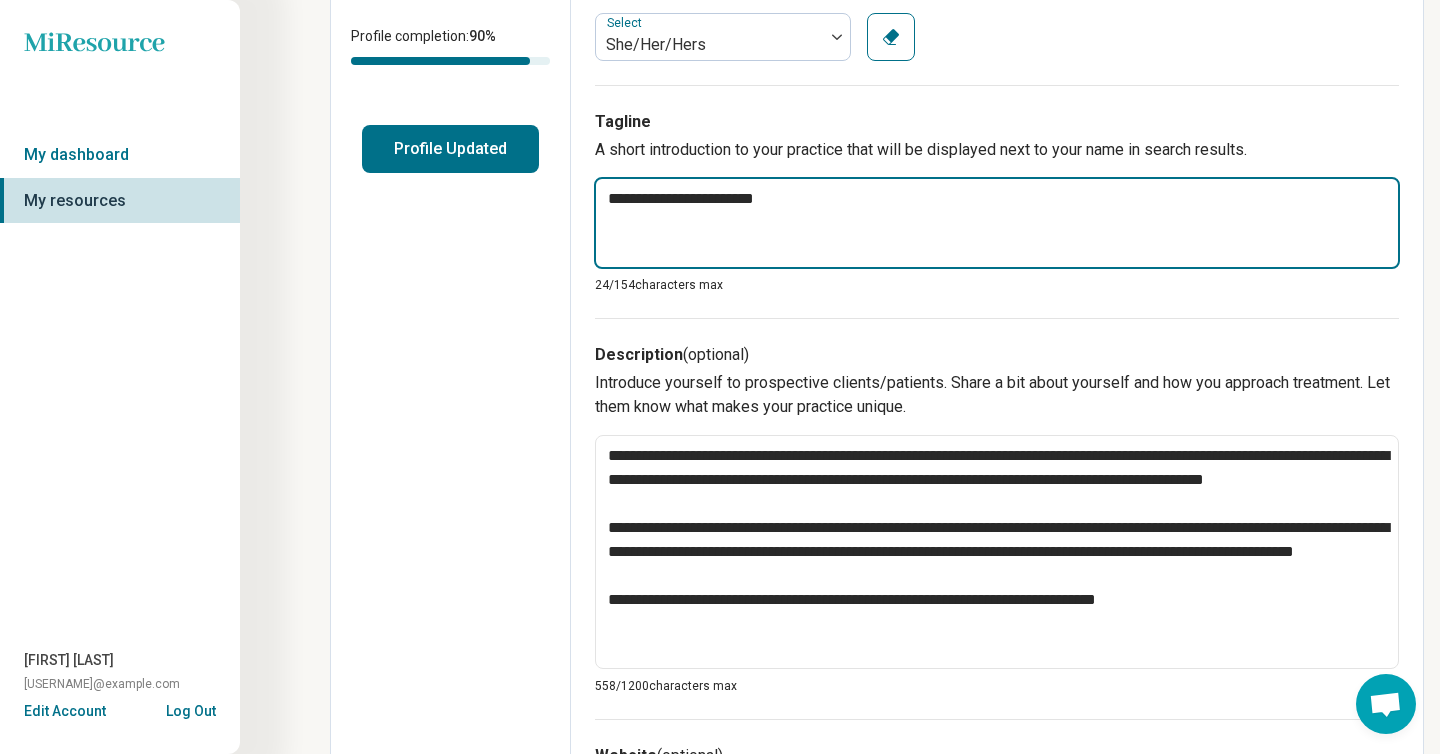 type on "*" 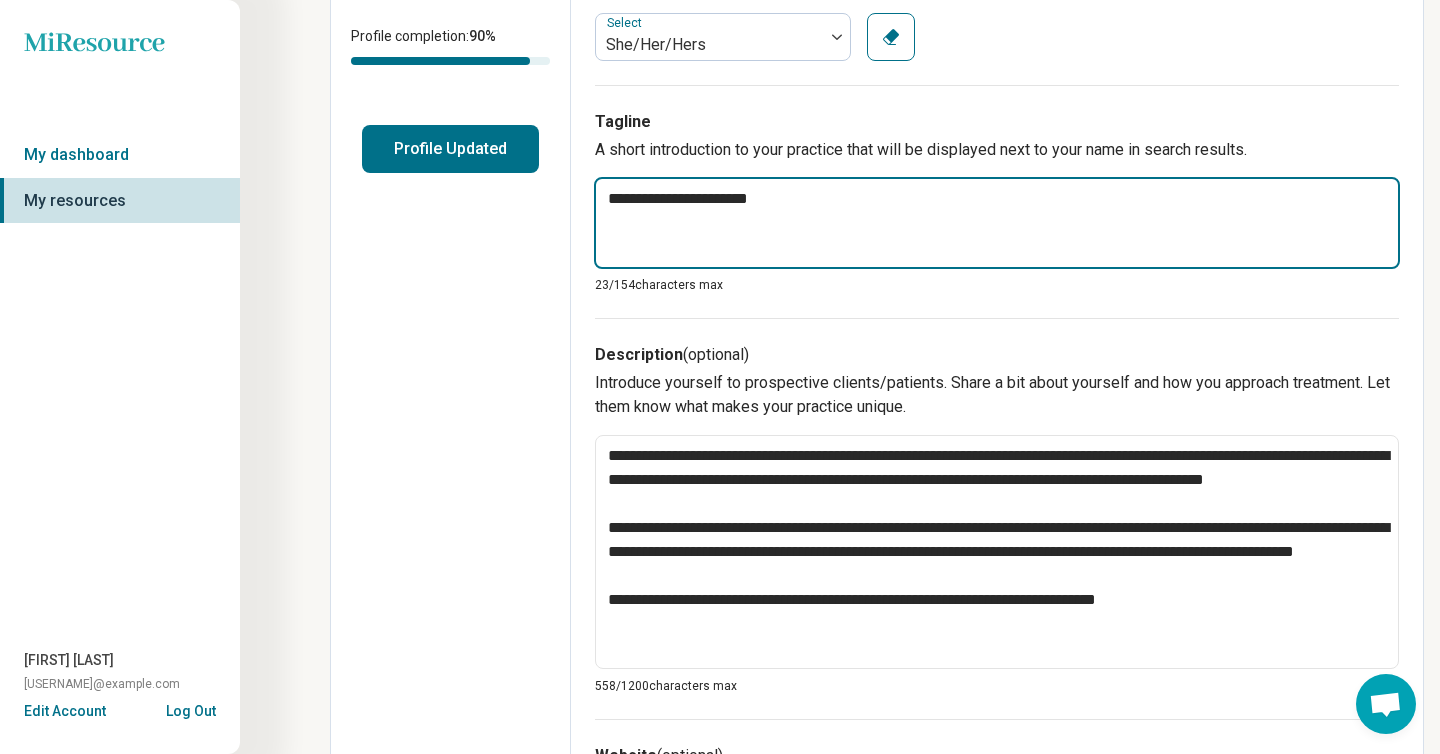 drag, startPoint x: 786, startPoint y: 196, endPoint x: 610, endPoint y: 195, distance: 176.00284 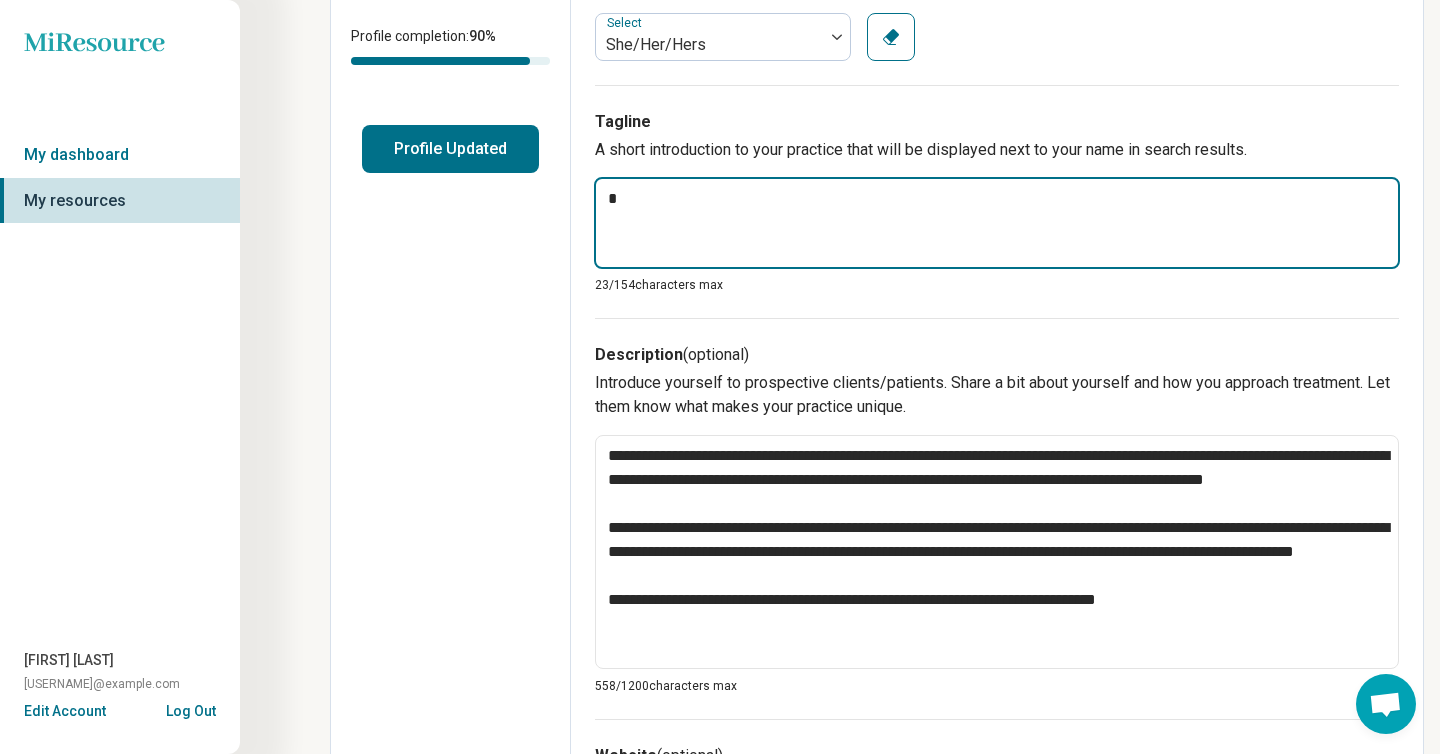 type on "*" 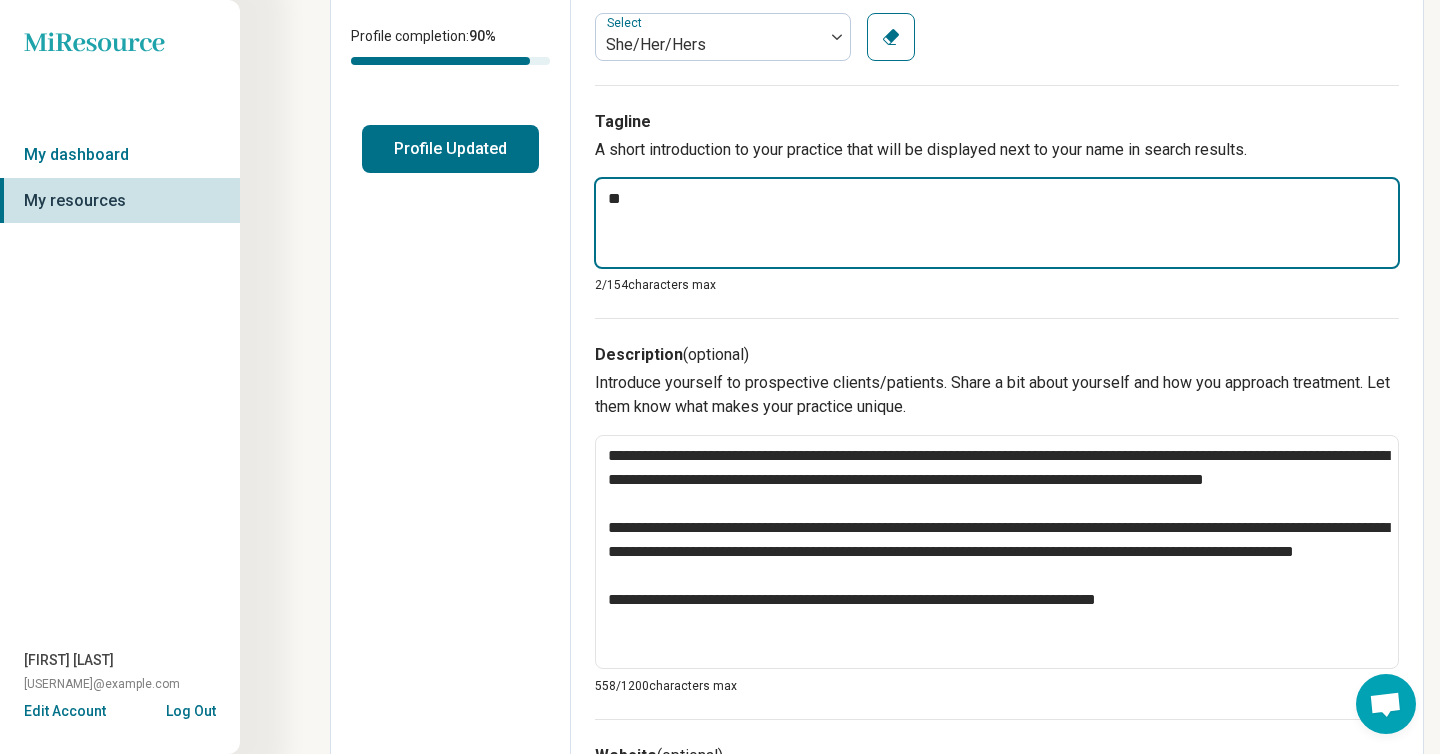 type on "*" 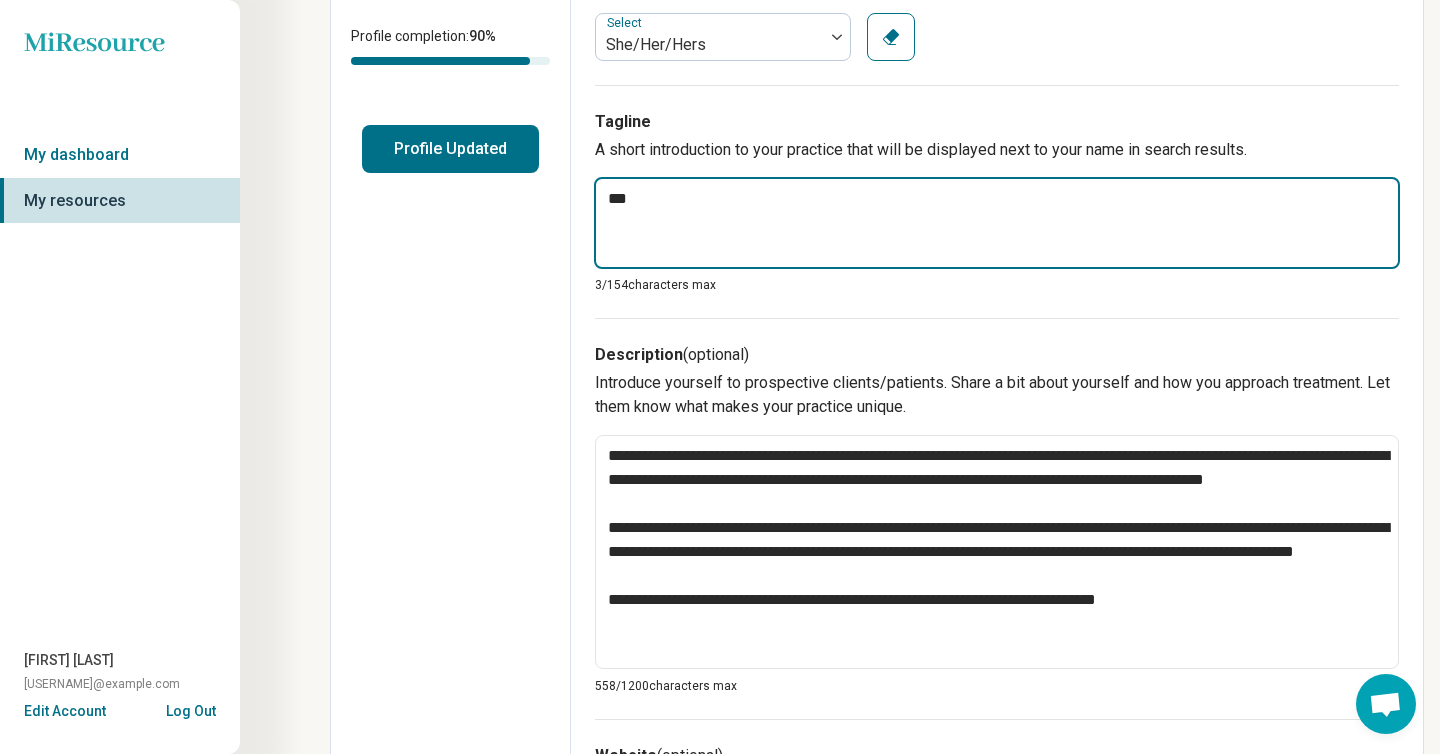 type on "*" 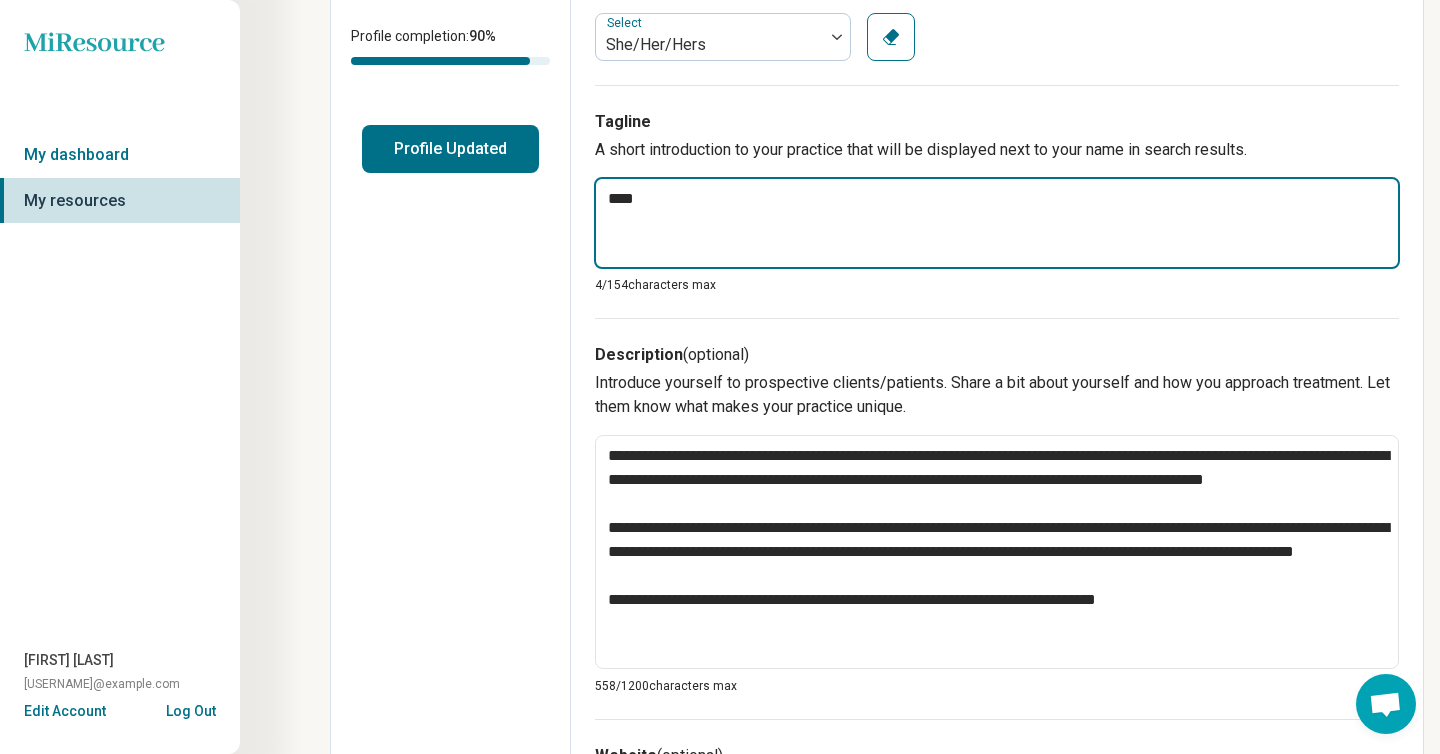 type on "*" 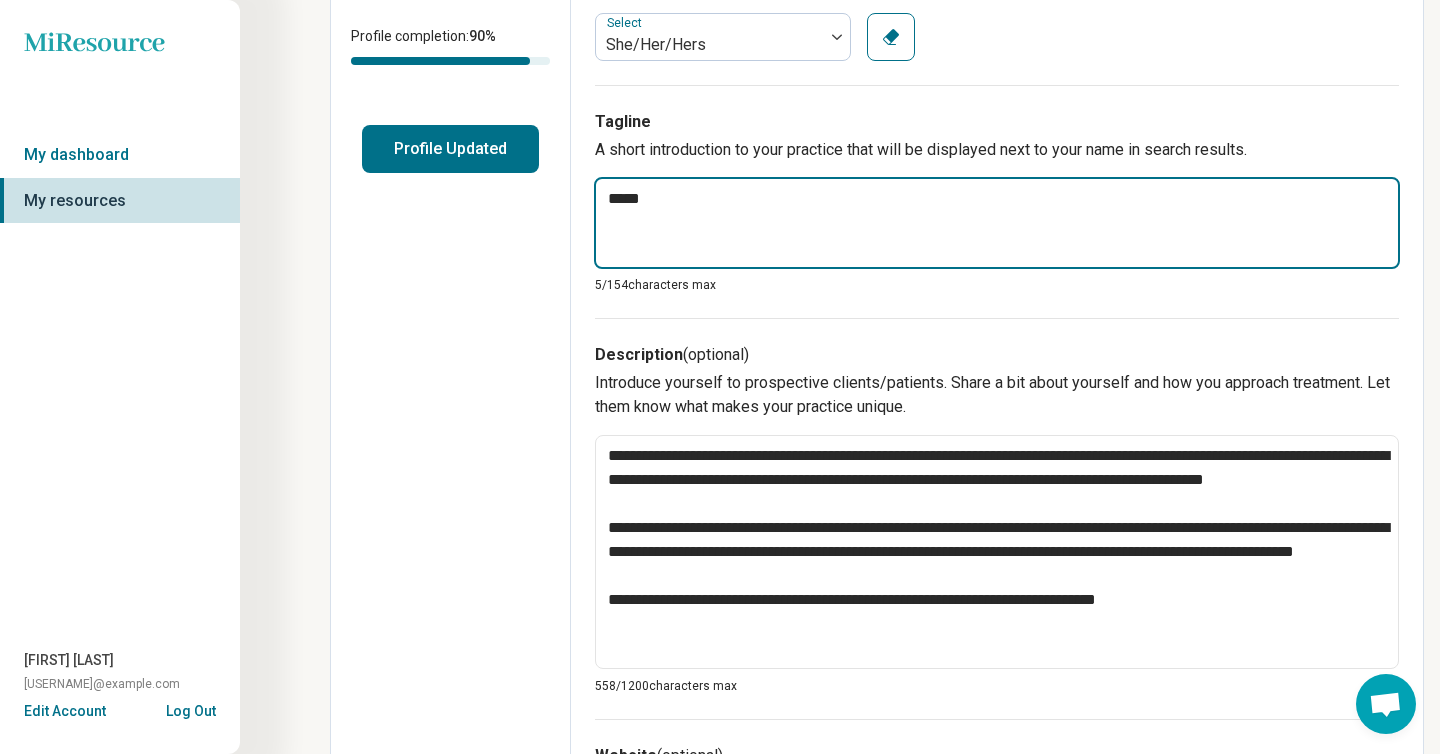 type on "*" 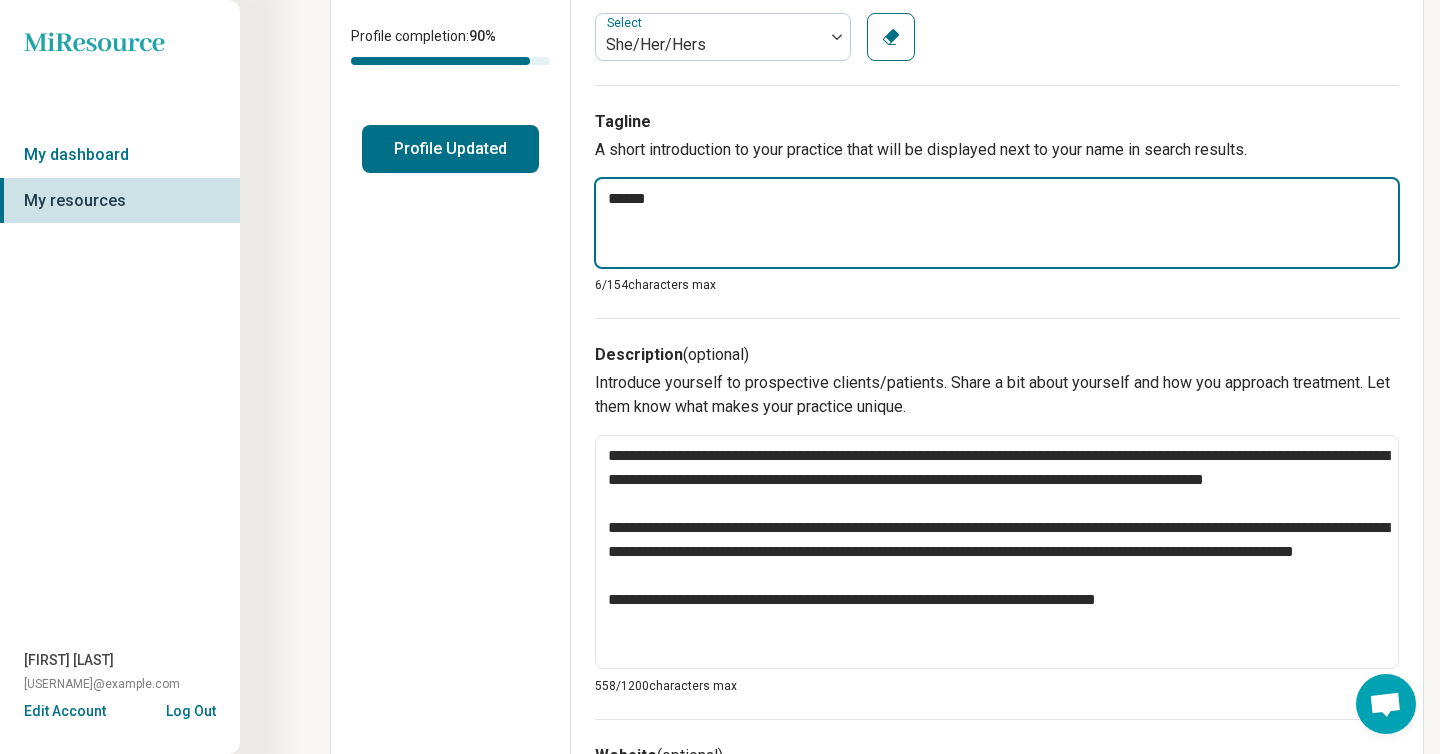 type on "*" 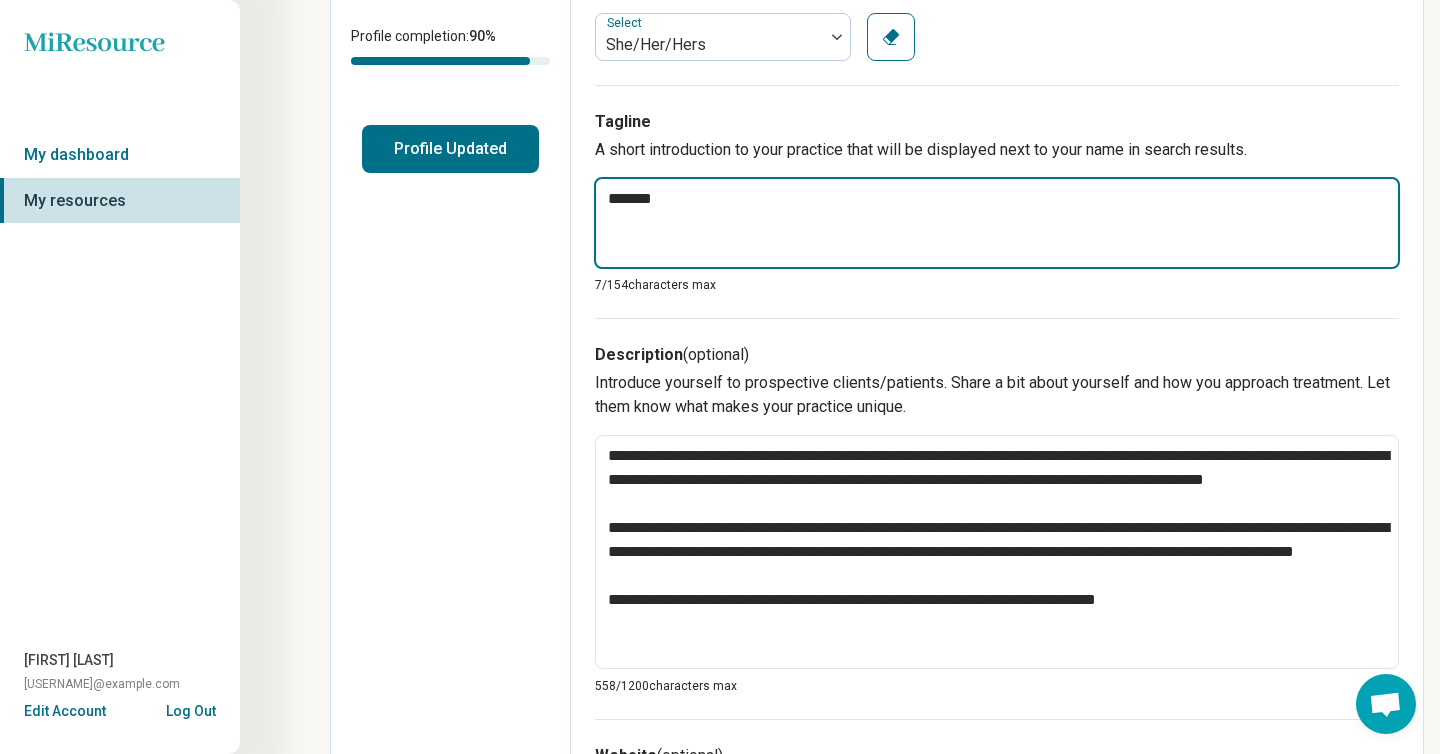 type on "*" 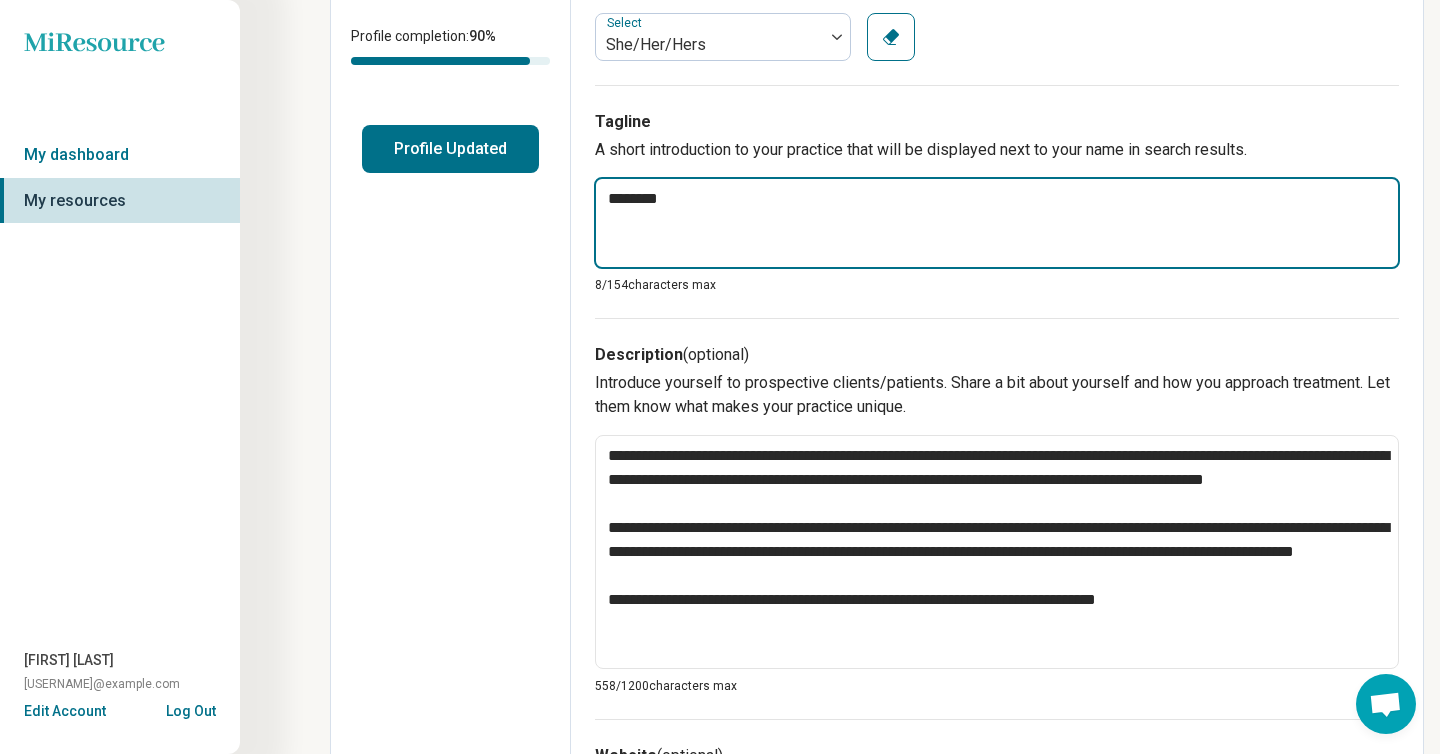 type on "*" 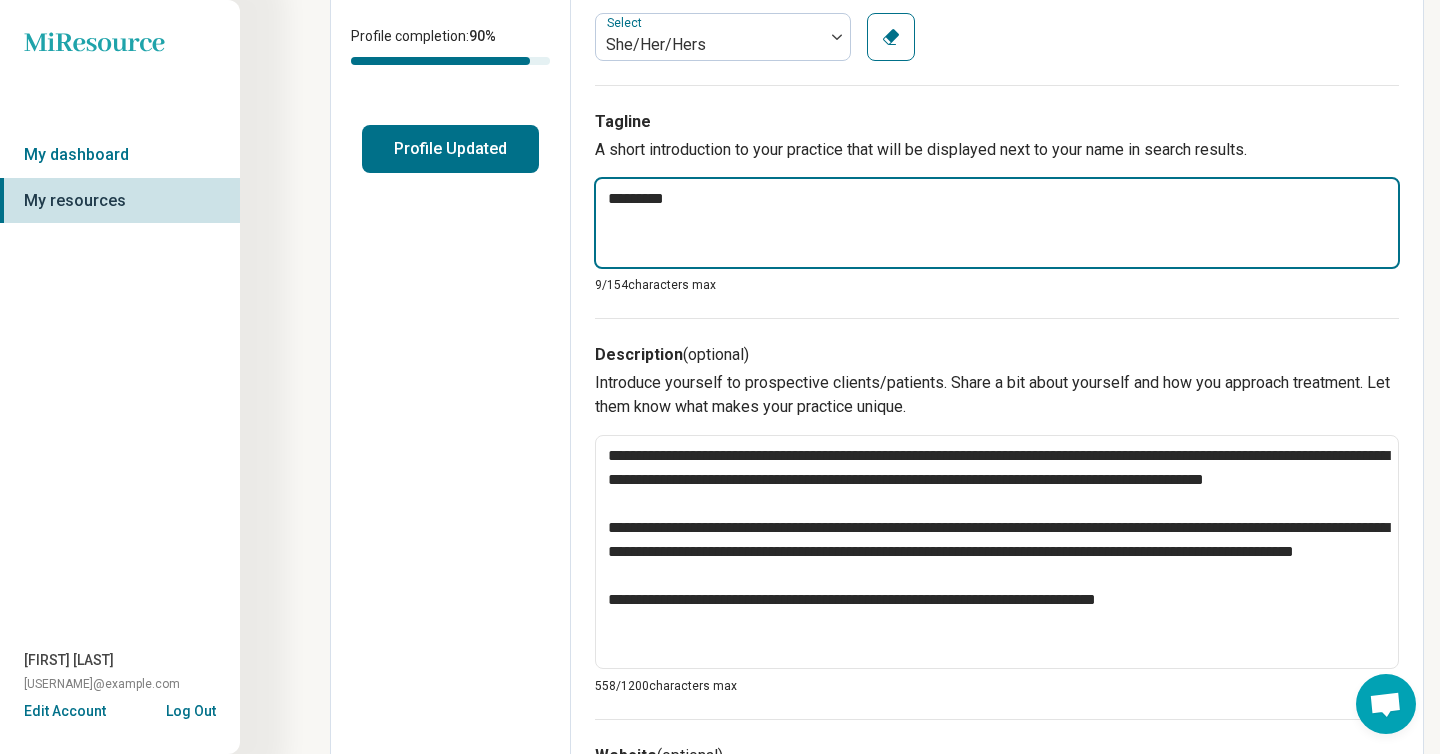 type on "*" 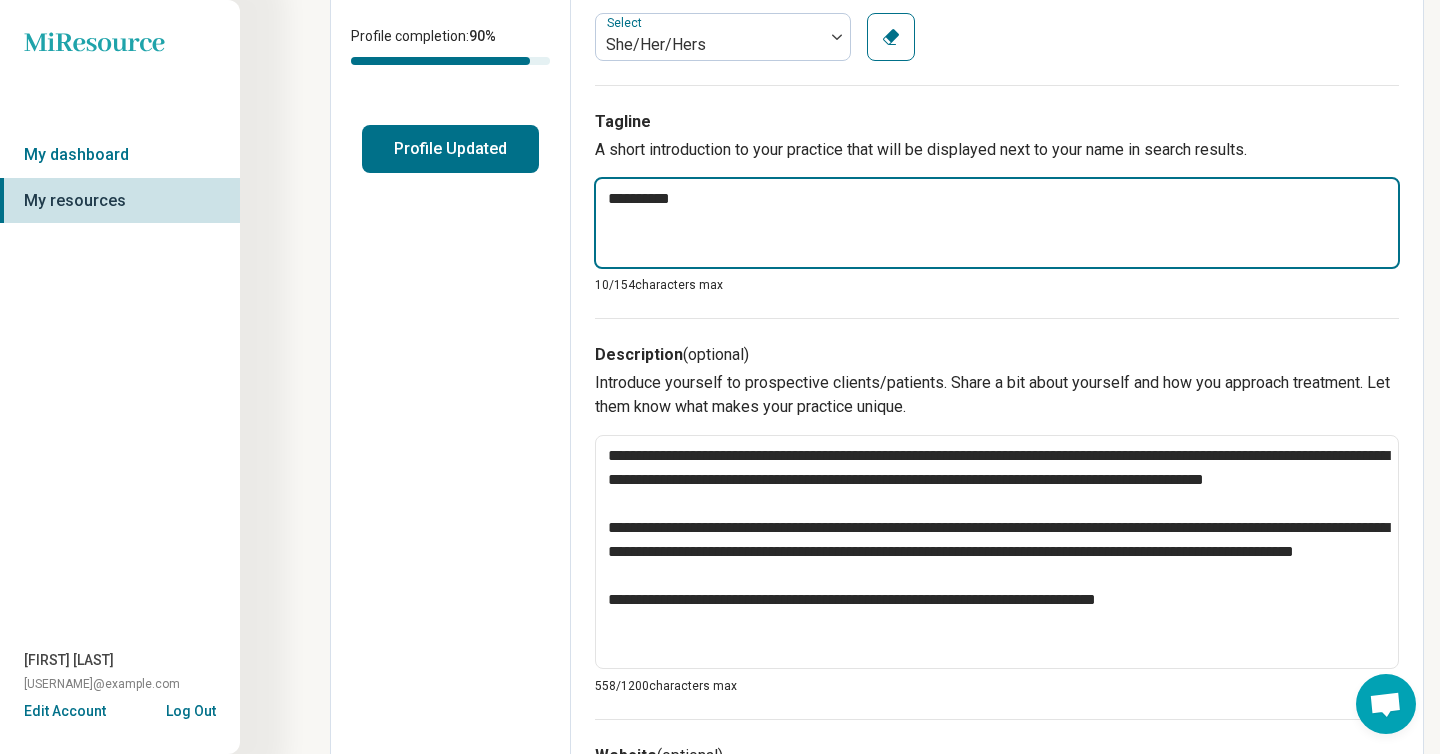 type on "*" 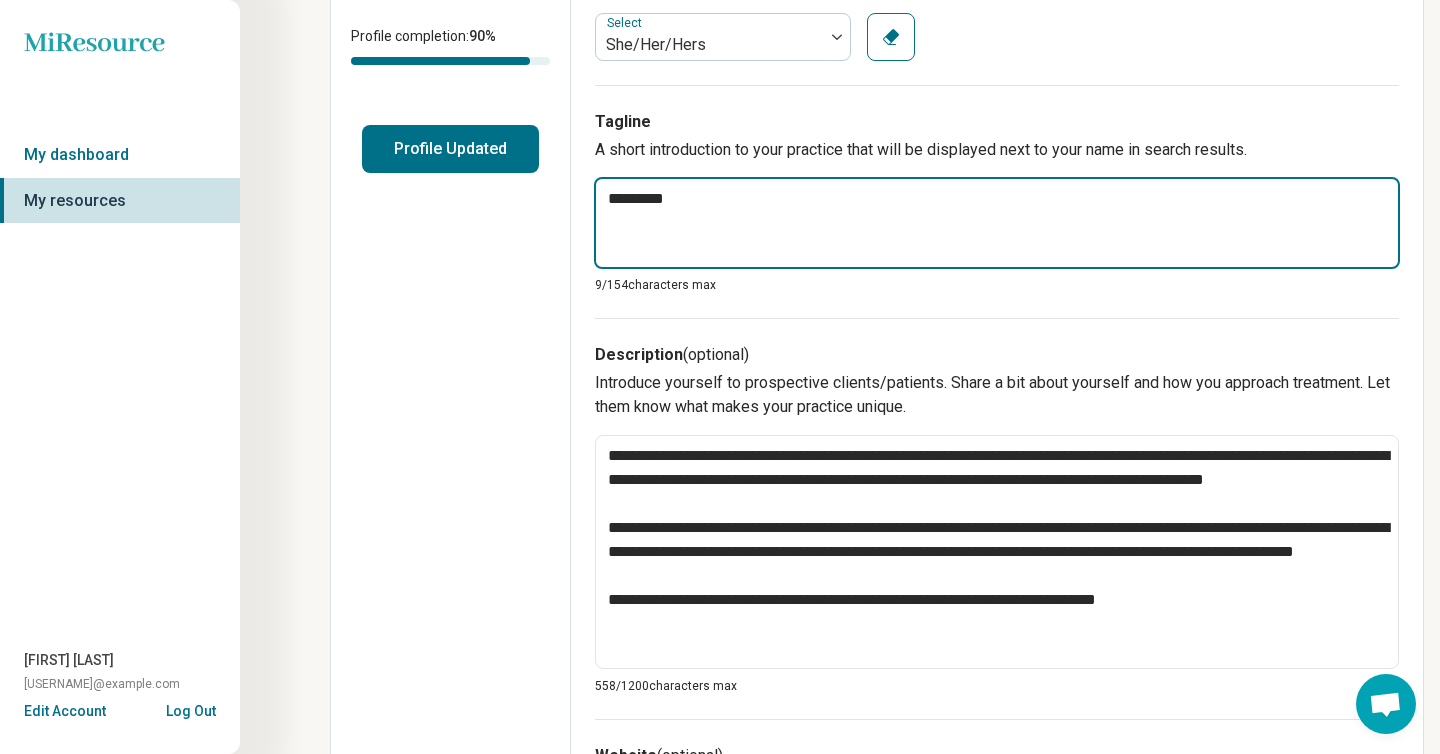 type on "*" 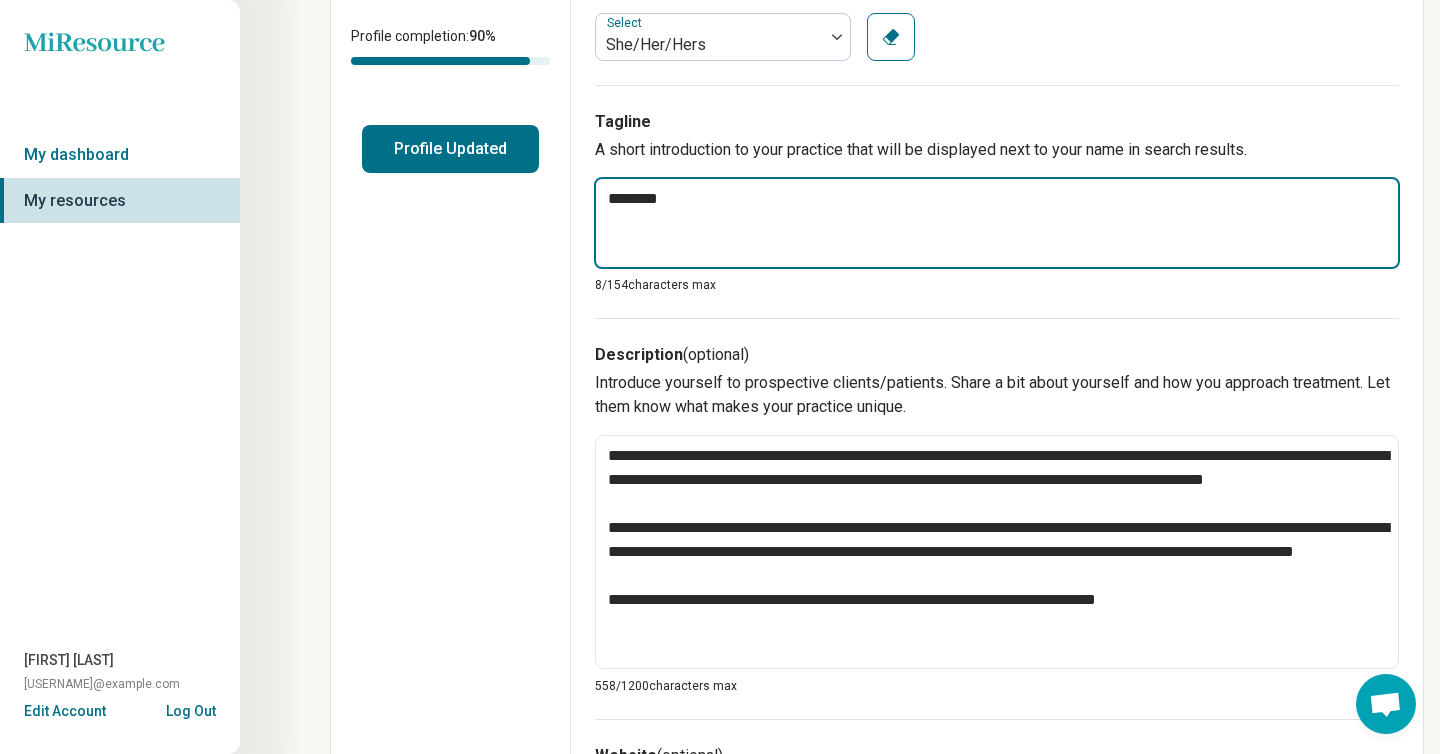 type on "*" 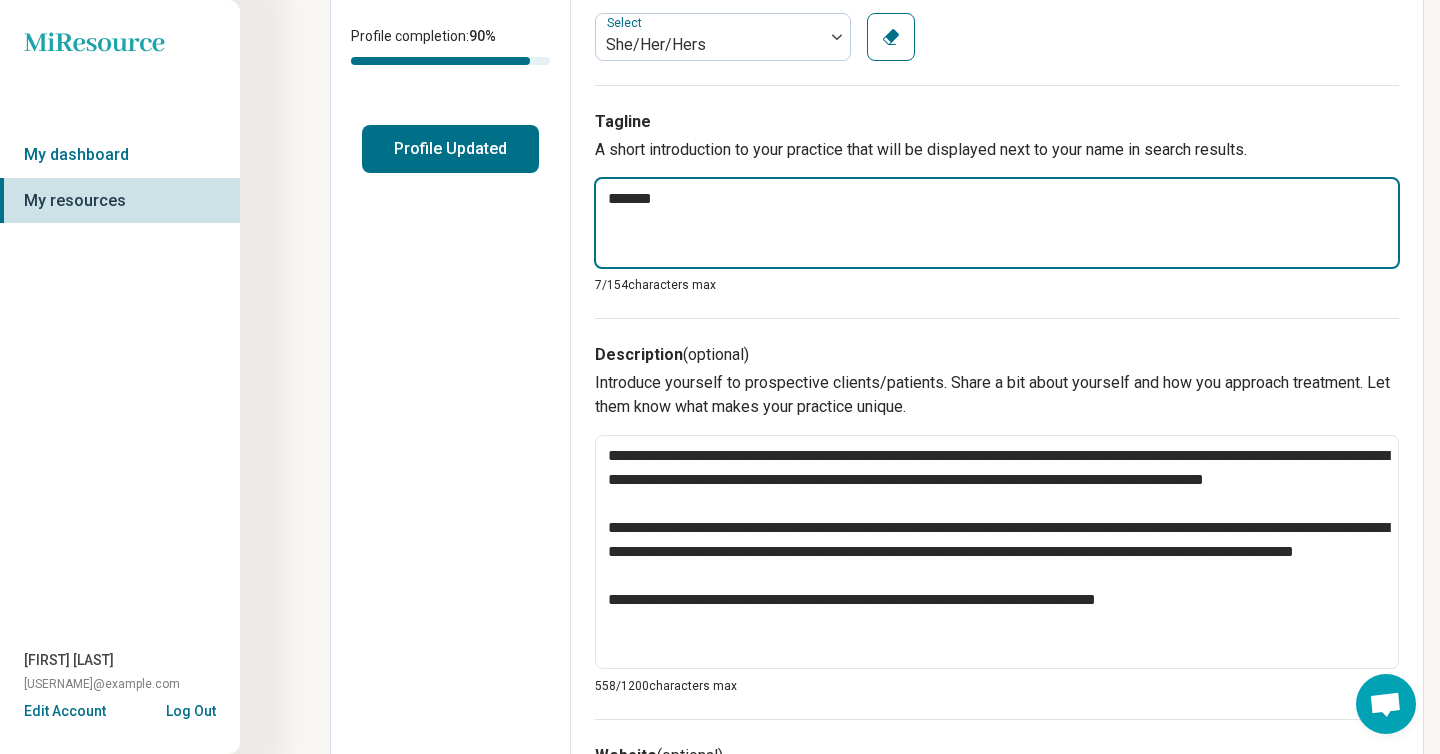 type on "*" 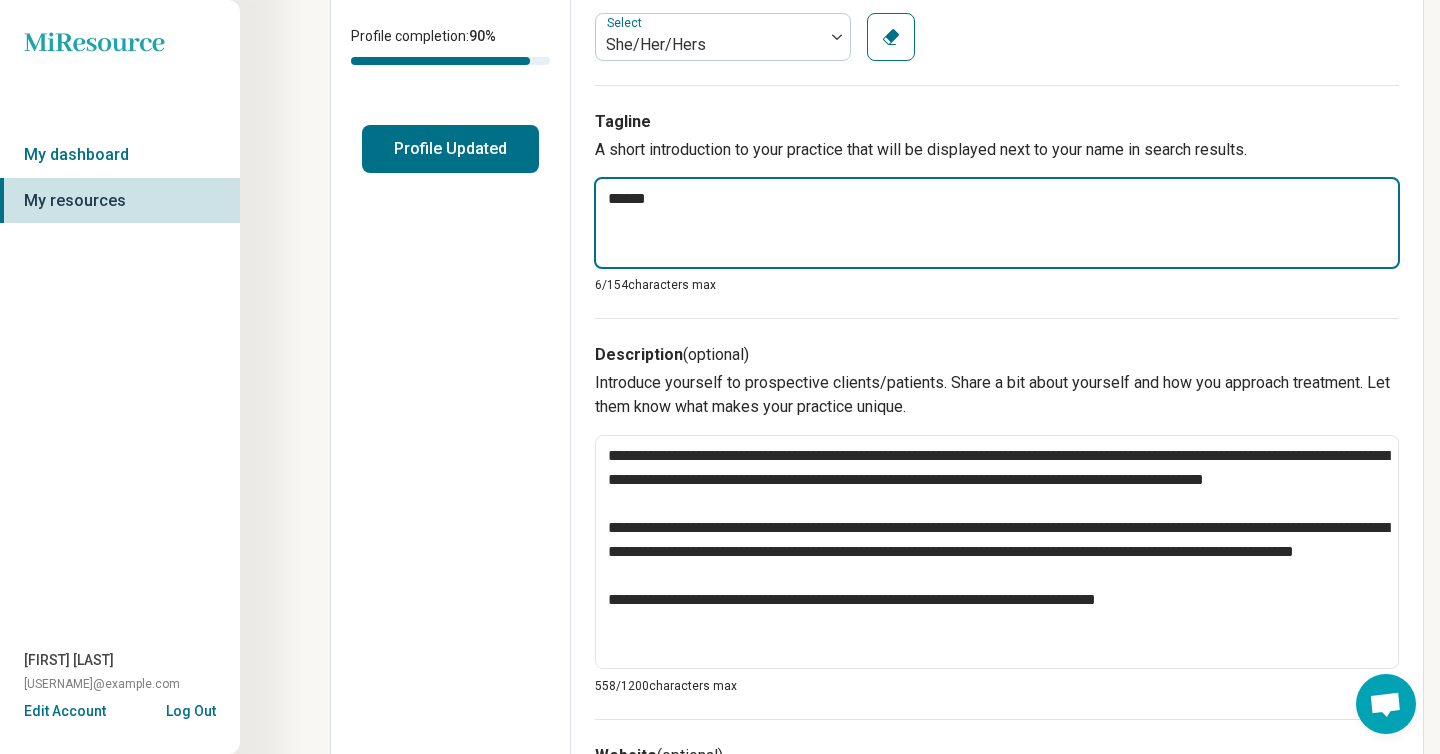 type on "*" 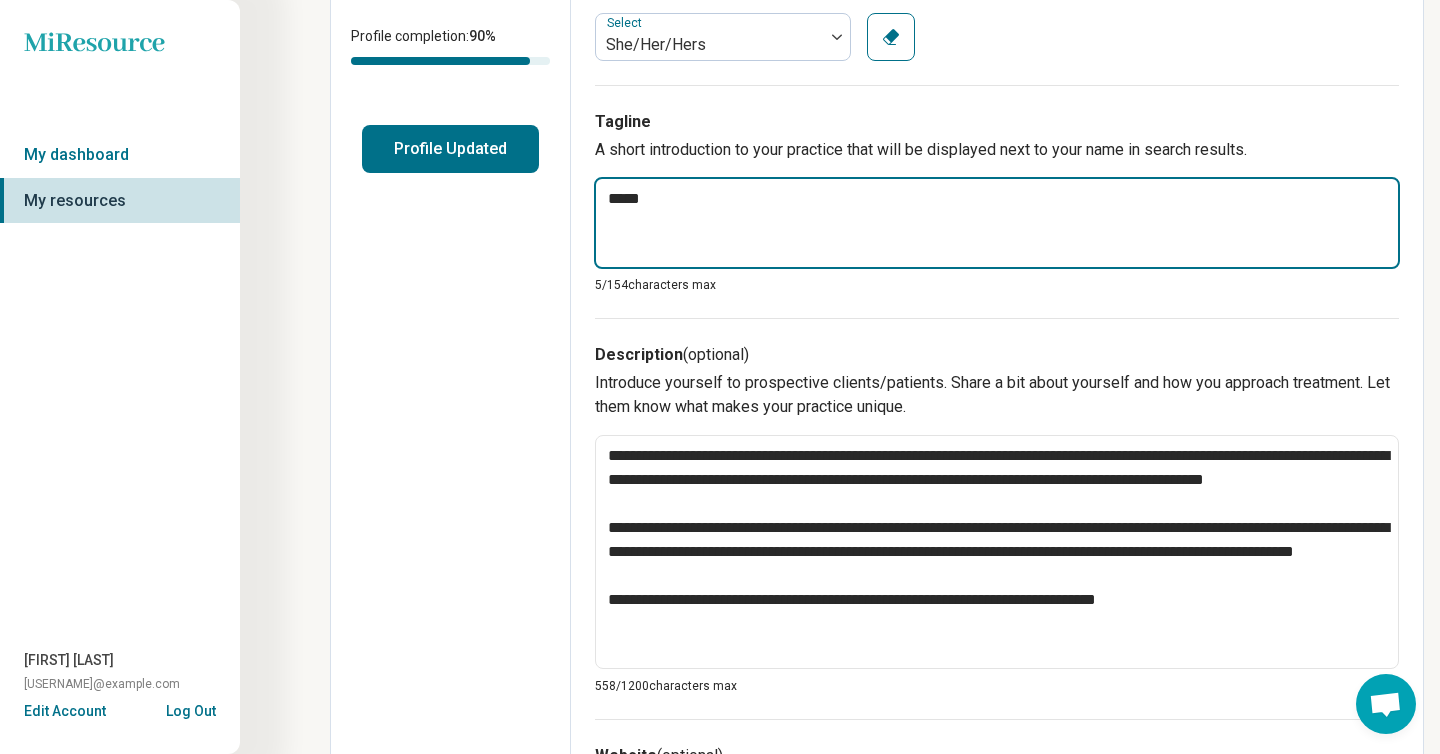 type on "*" 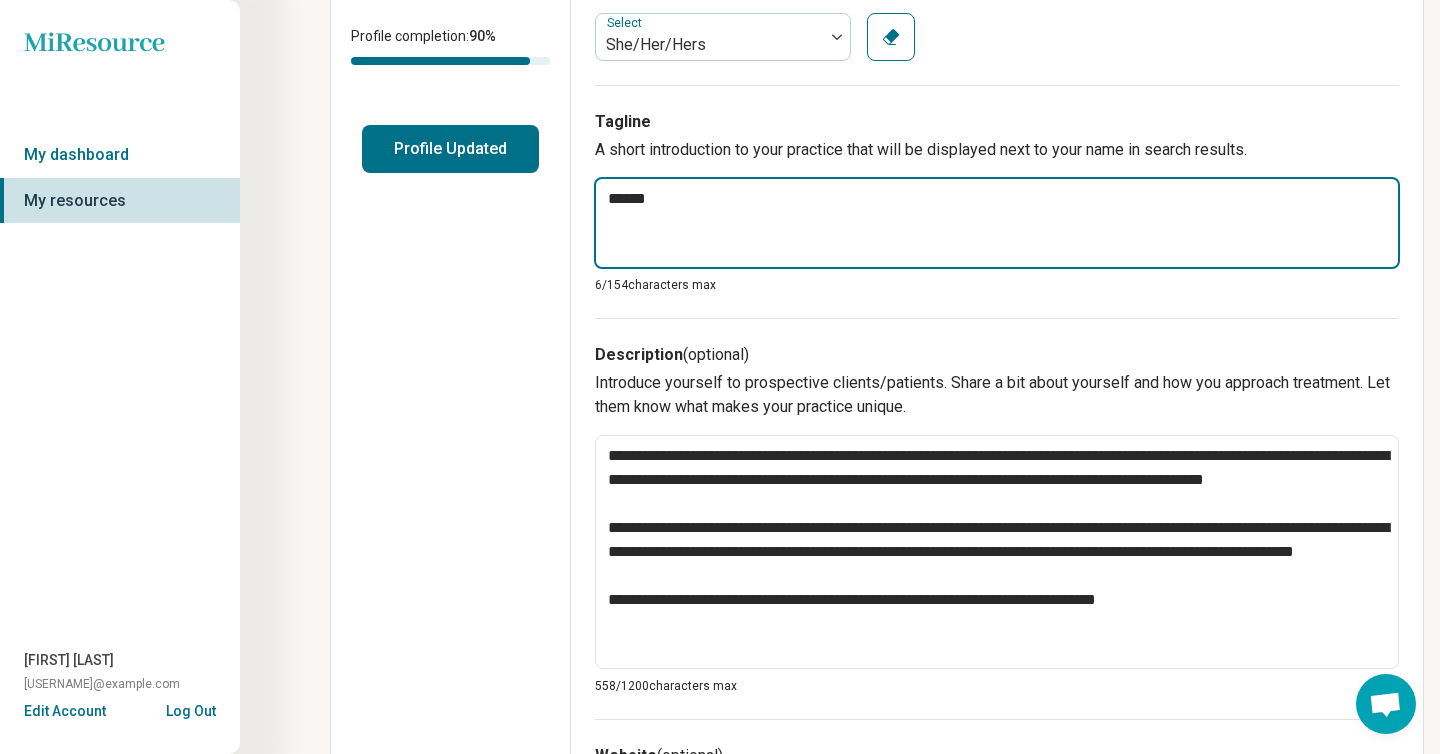 type on "******" 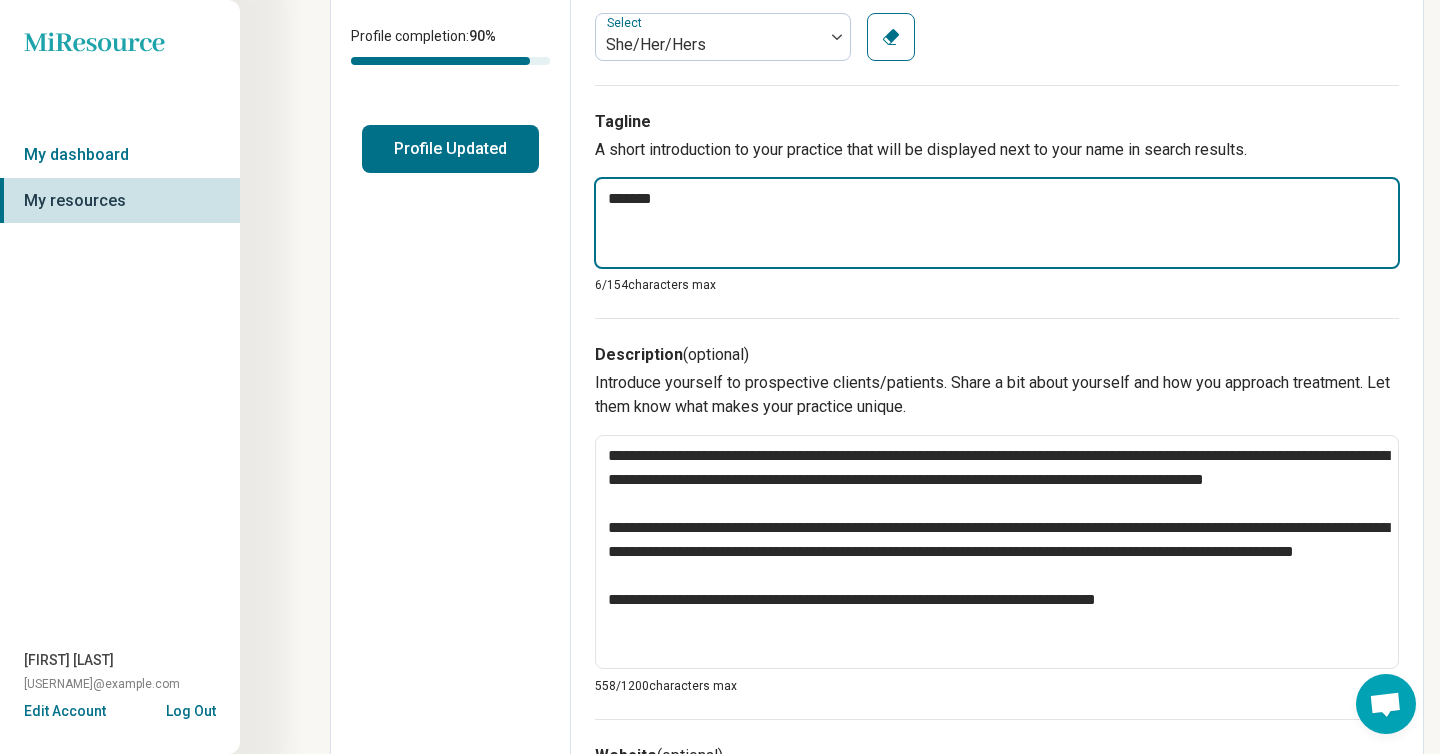 type on "*" 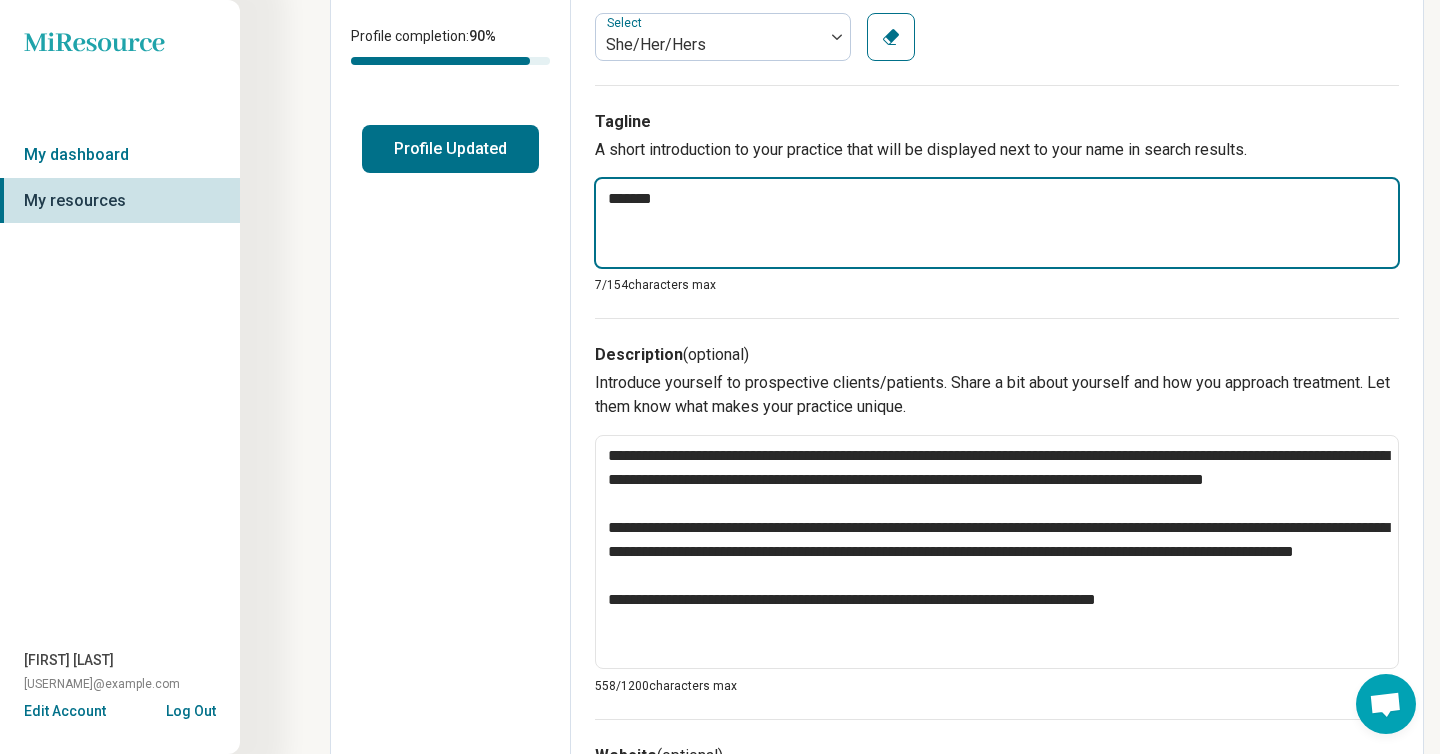 type on "******" 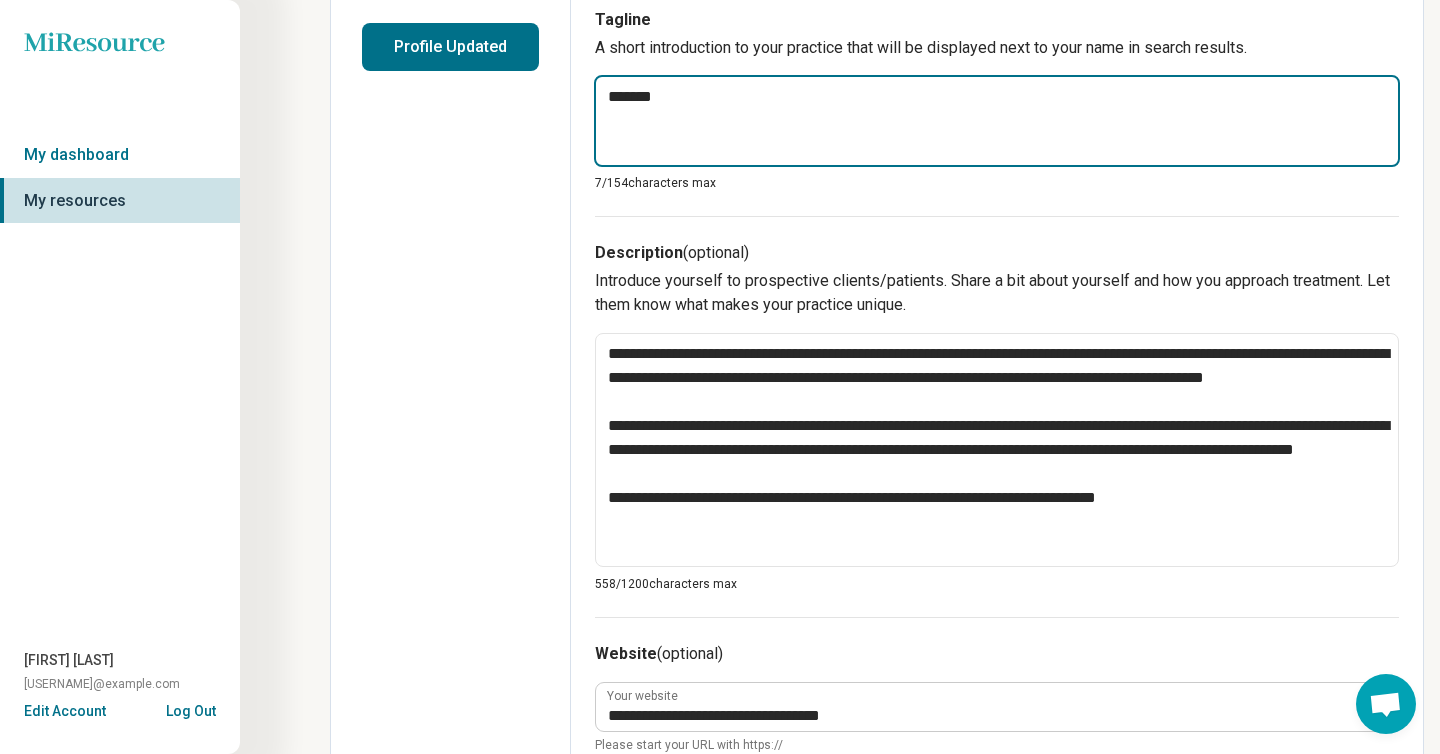 scroll, scrollTop: 522, scrollLeft: 0, axis: vertical 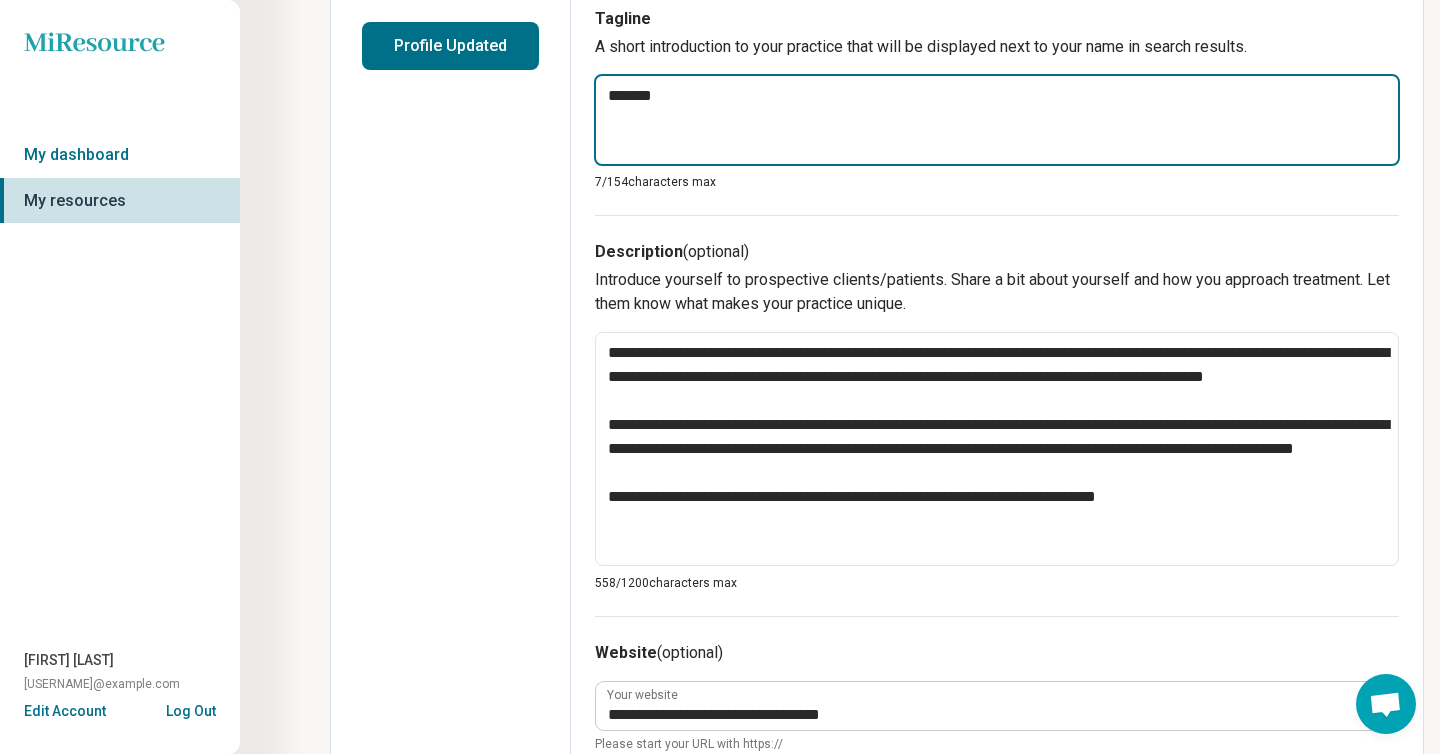 type on "*" 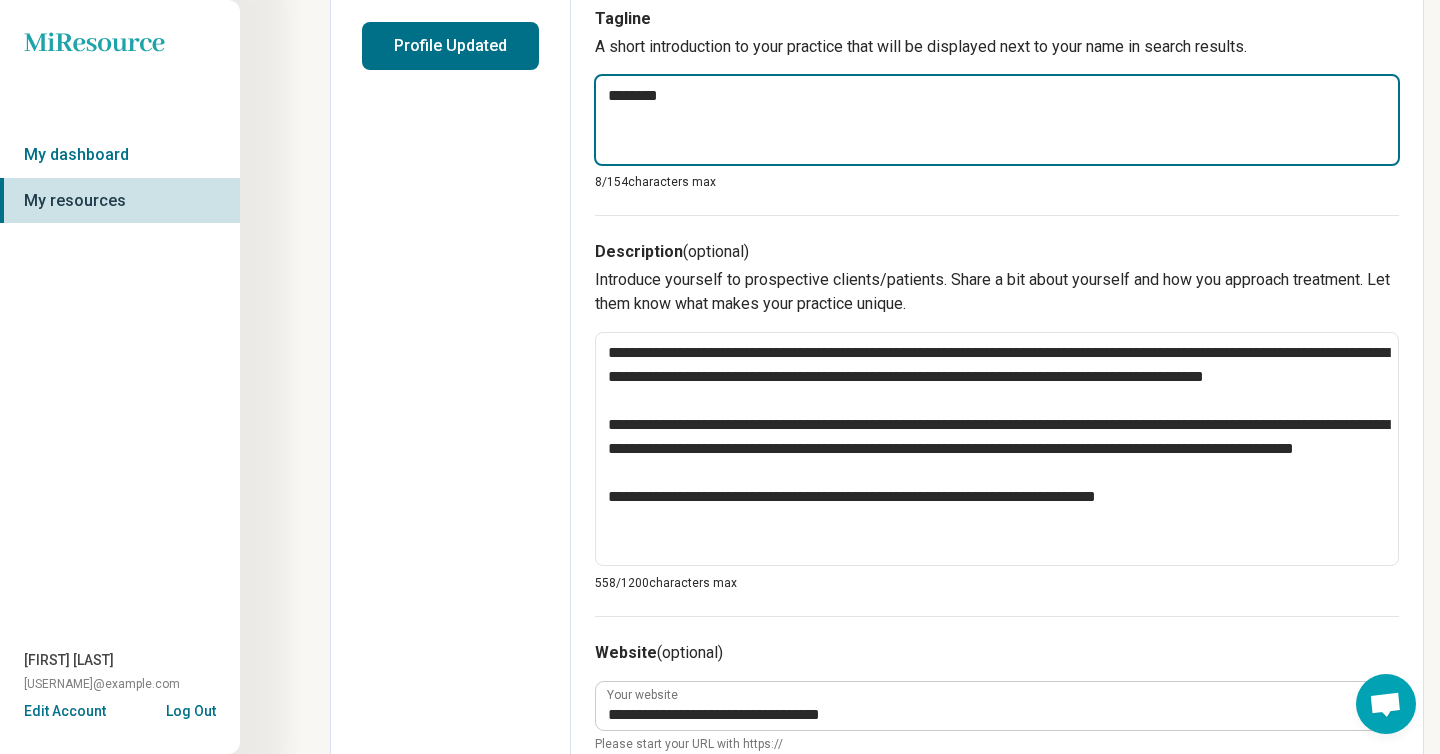type on "*" 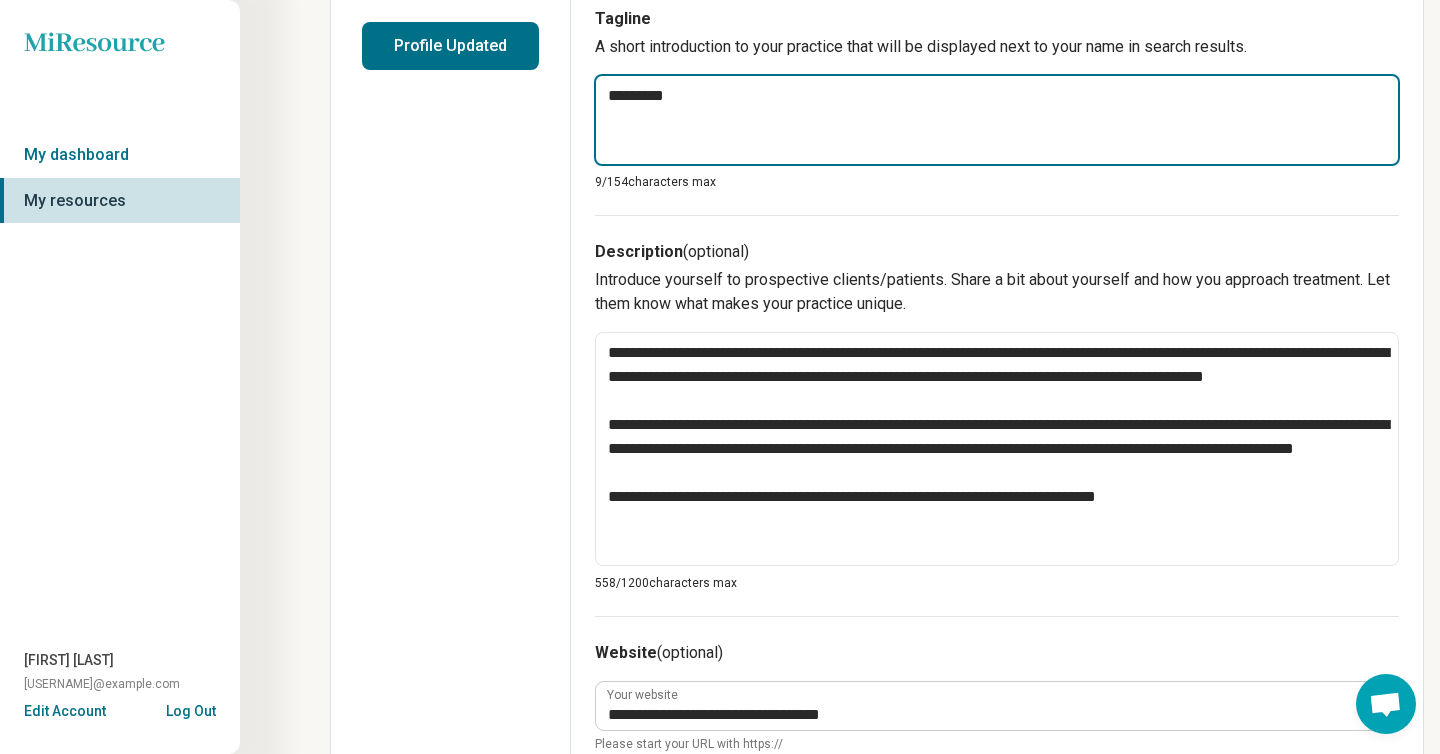 type on "*" 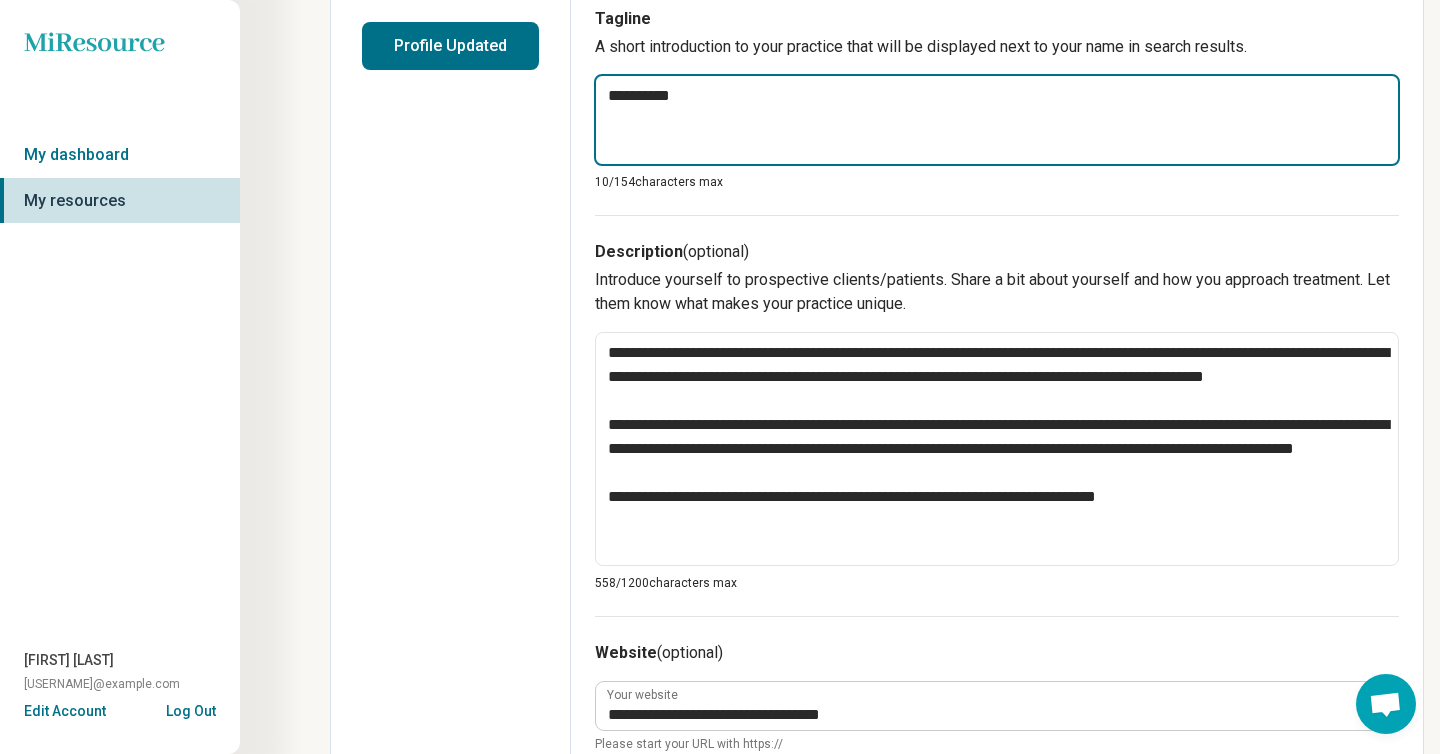 type on "*" 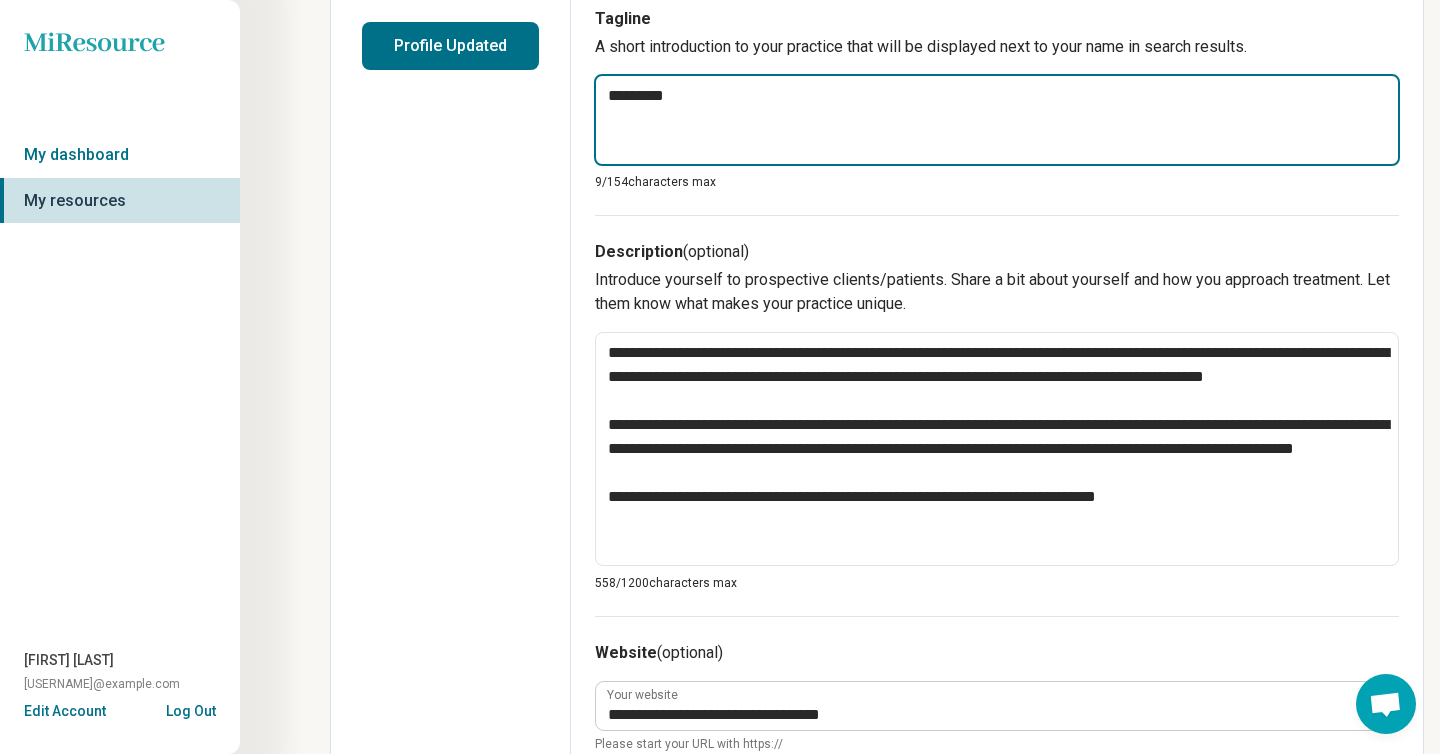 type on "*" 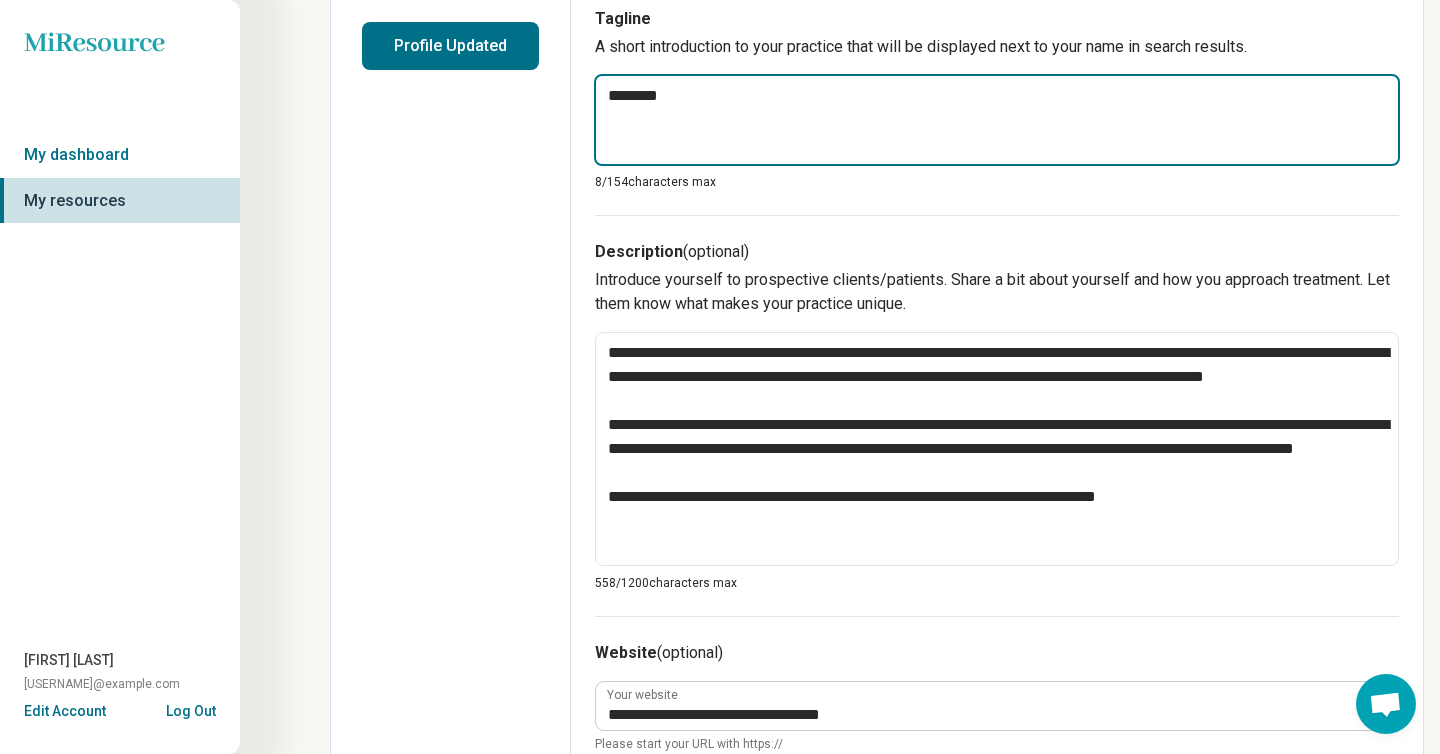 type on "*" 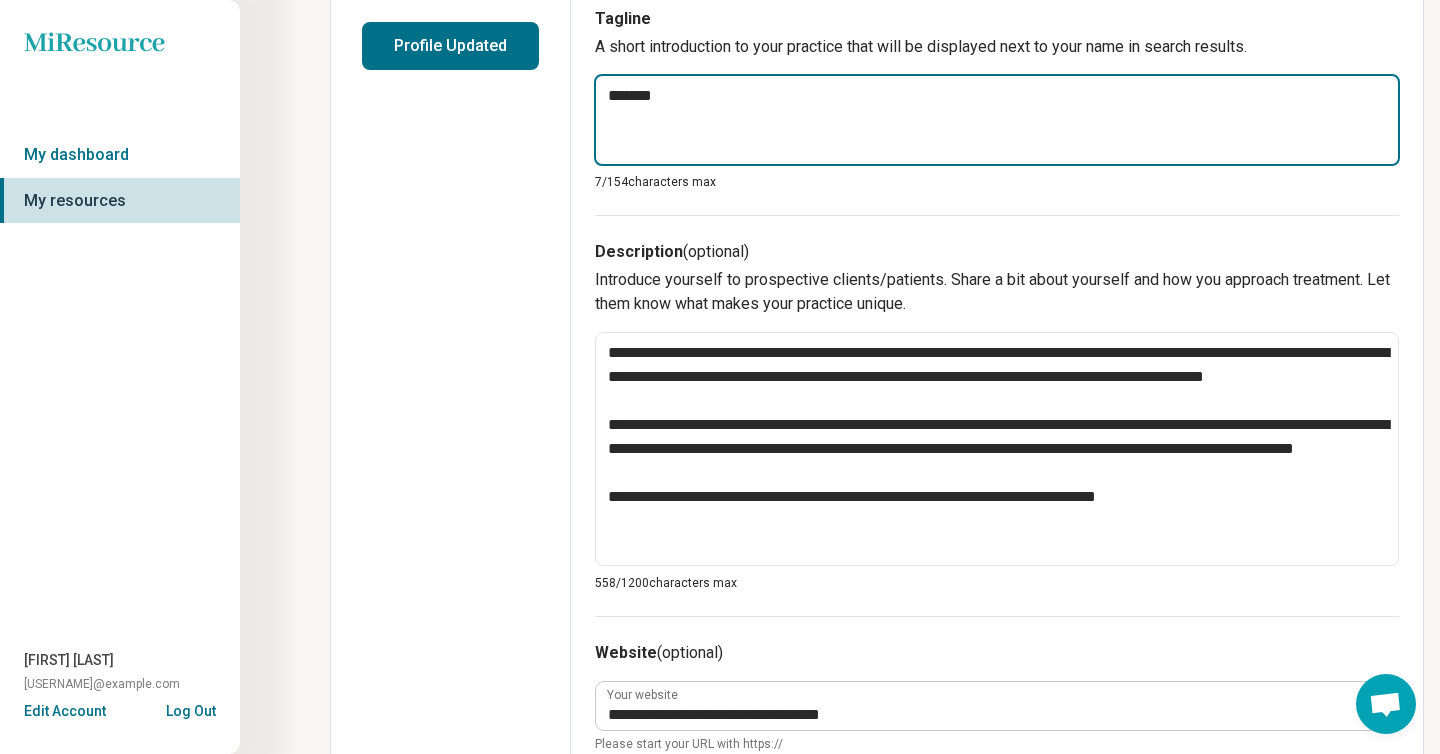 type on "*" 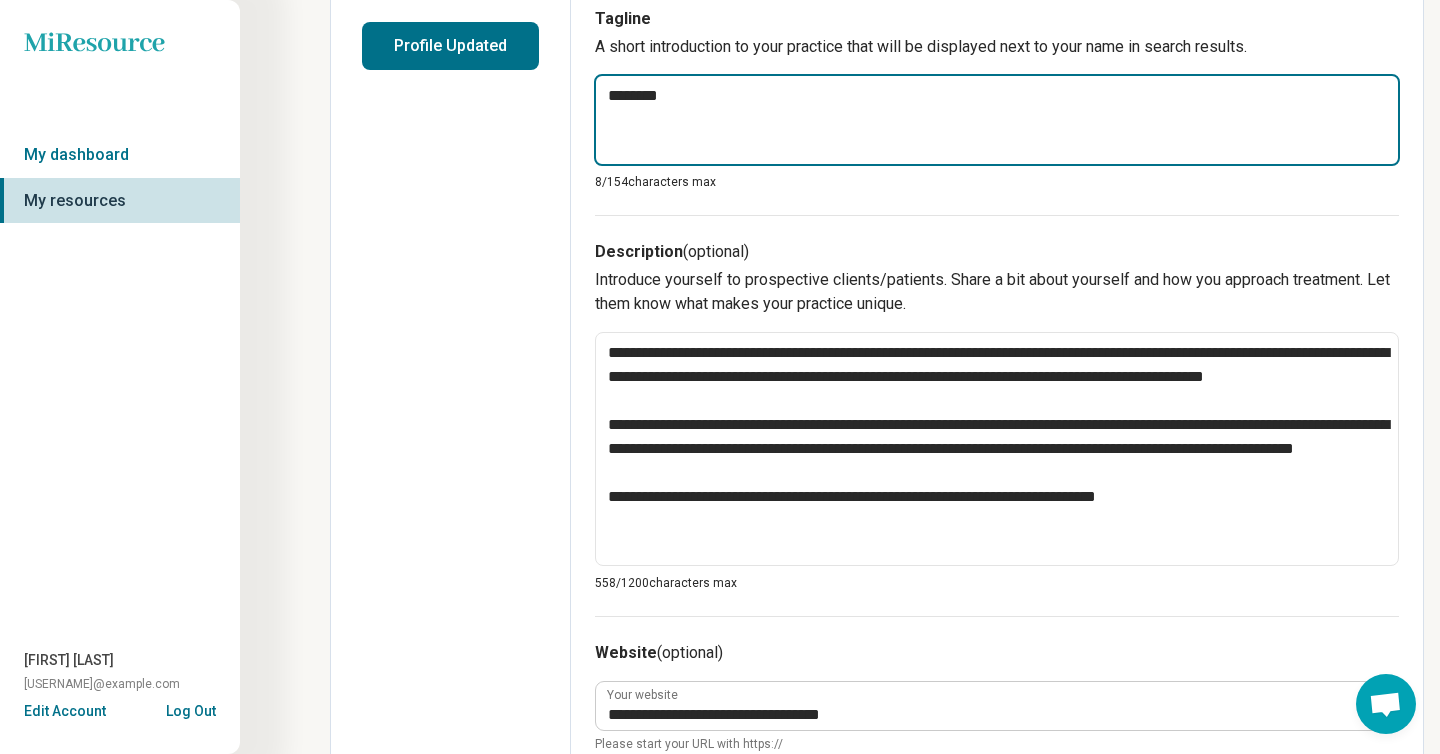 type on "*" 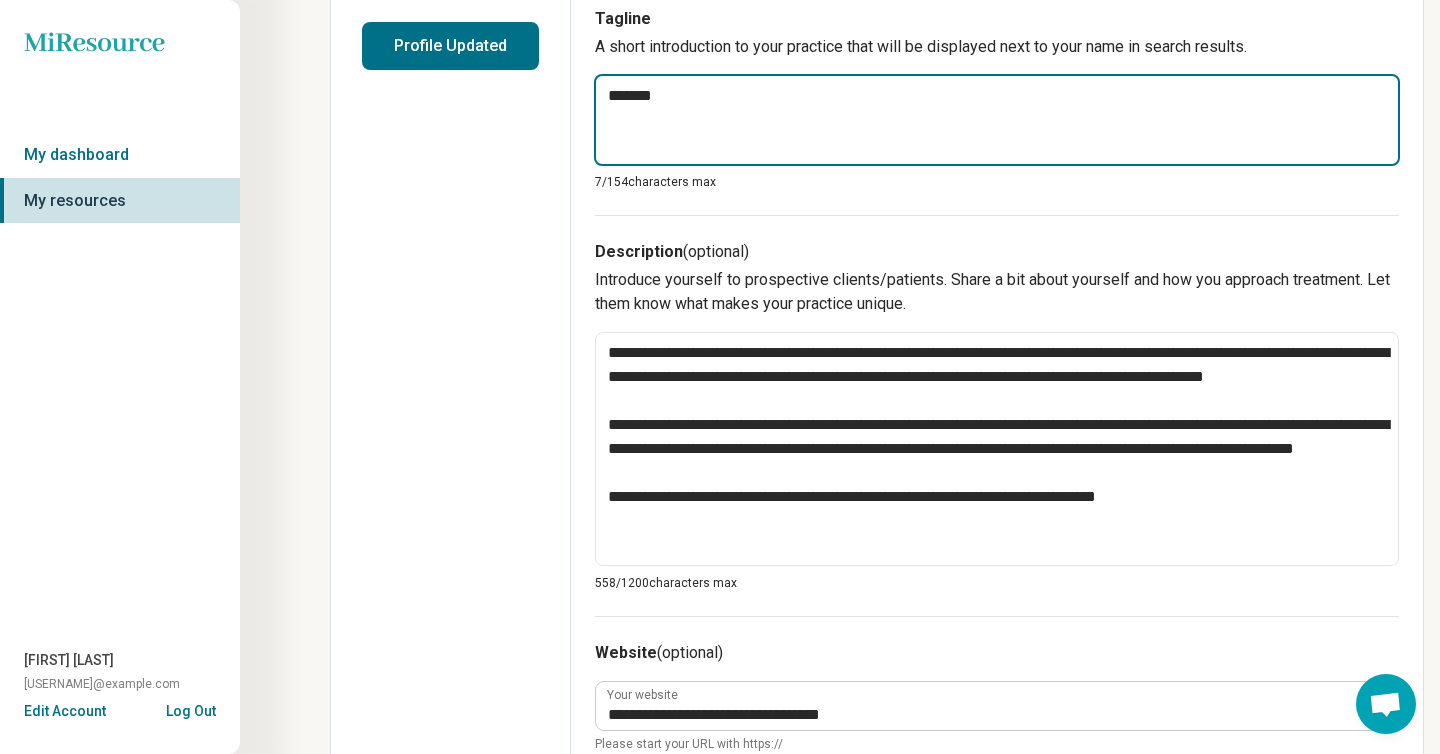 type on "*" 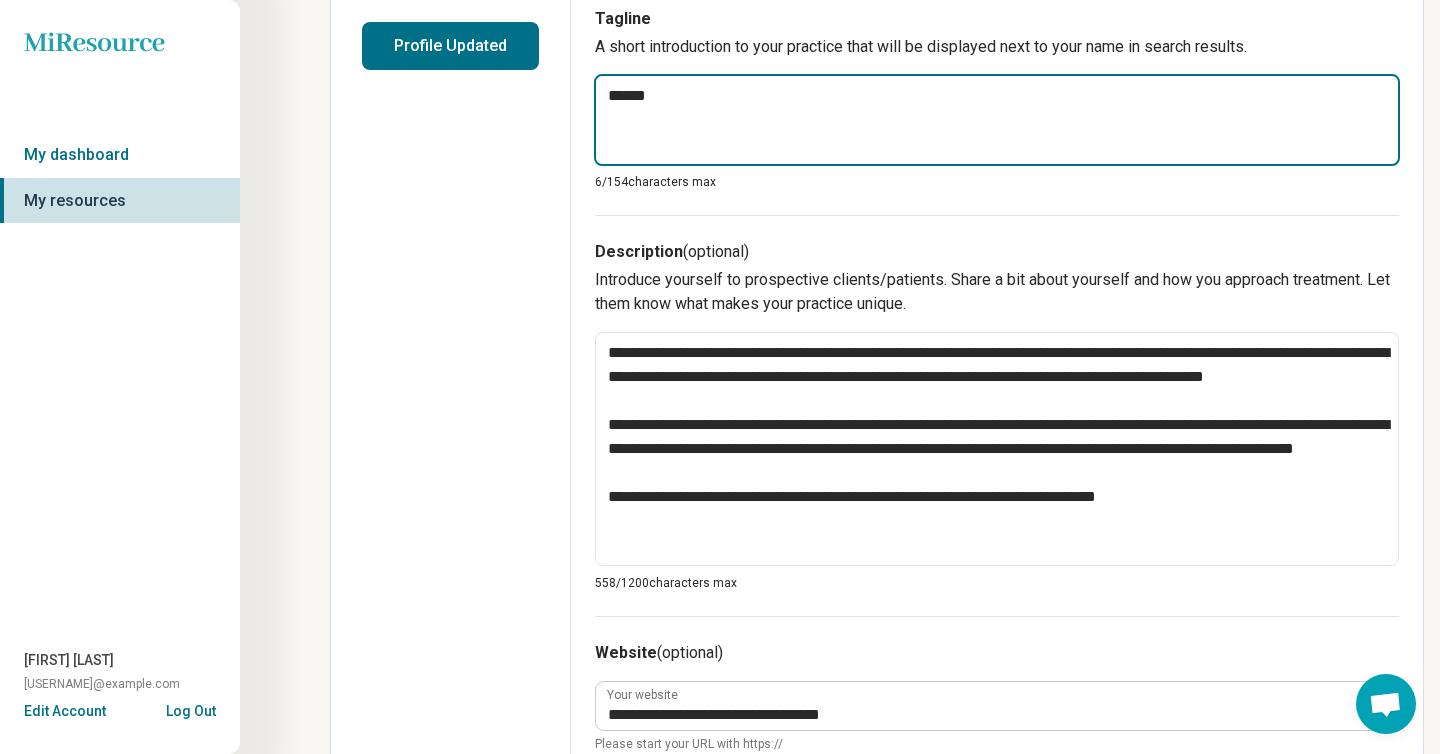 type on "*" 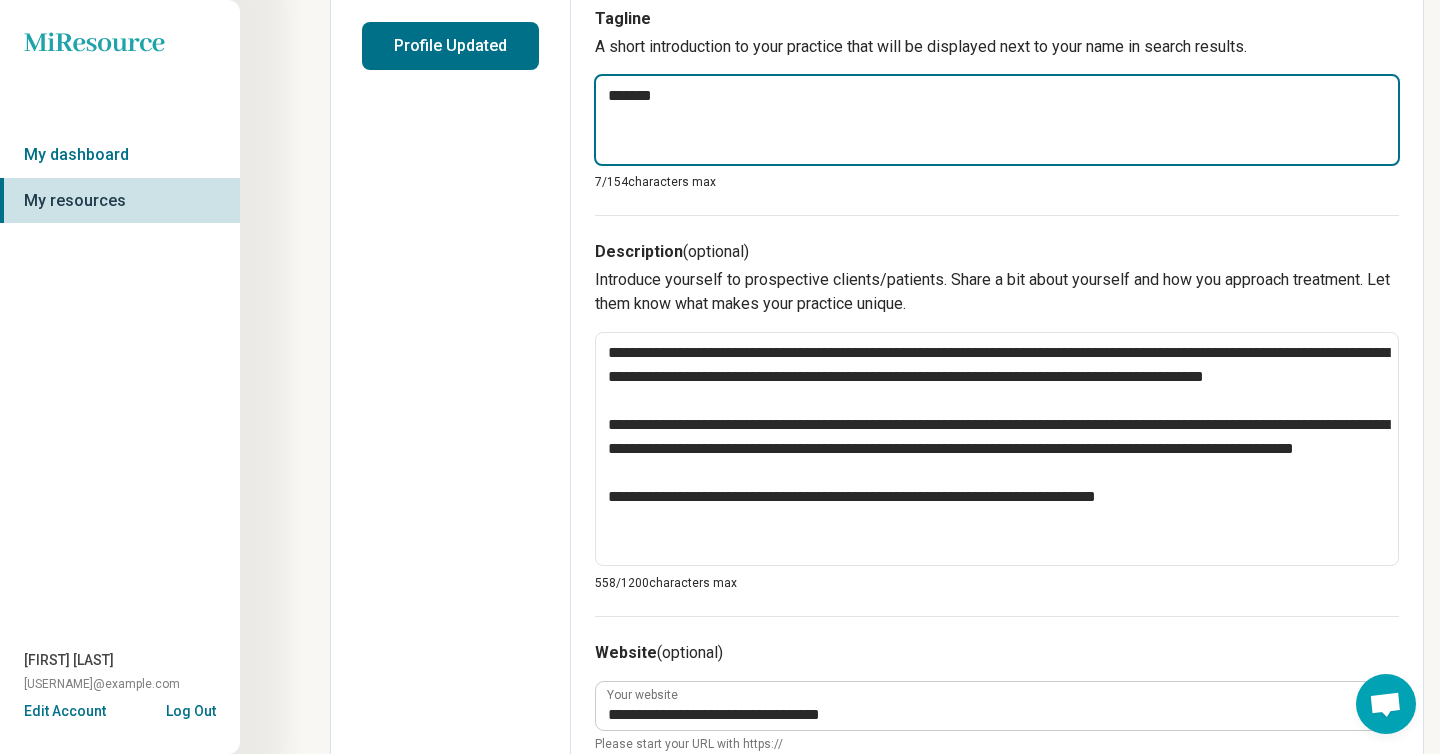 type on "*" 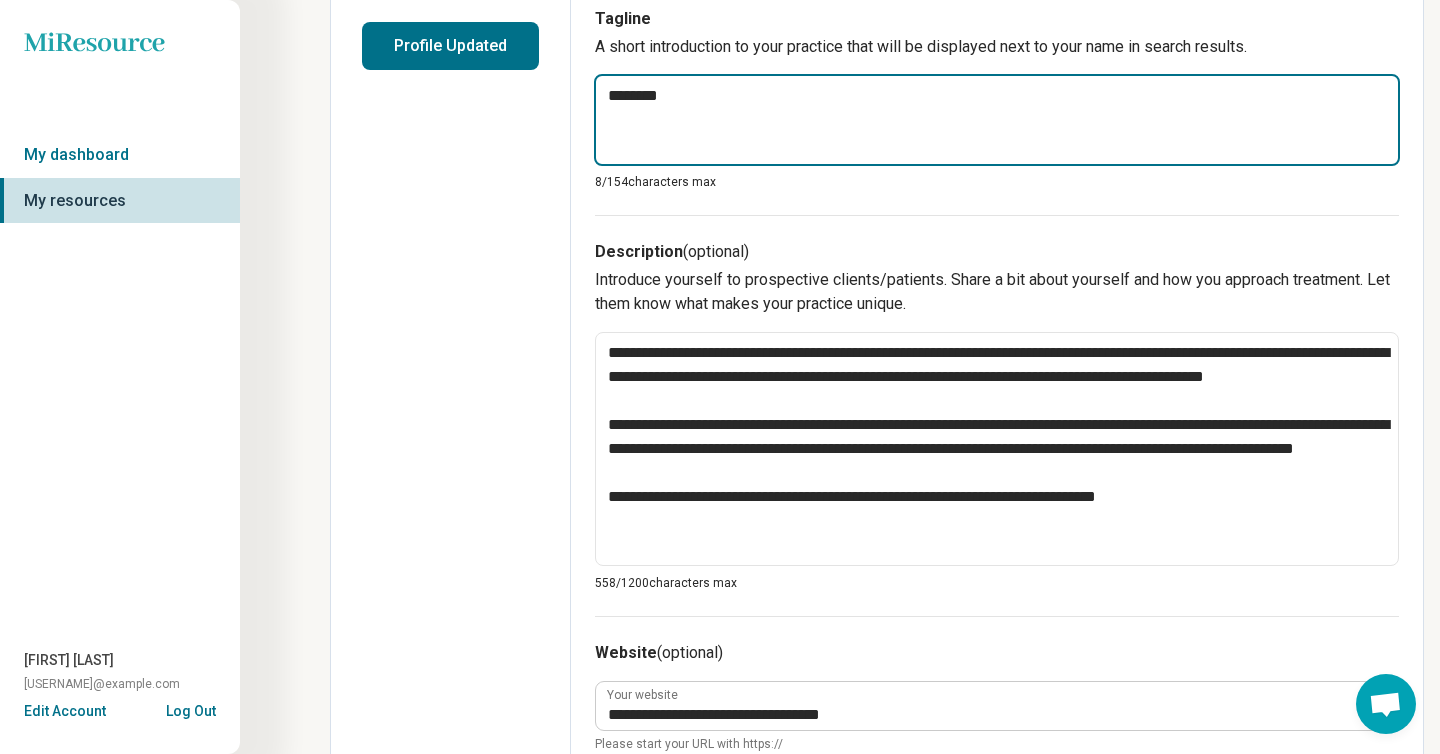 type on "*" 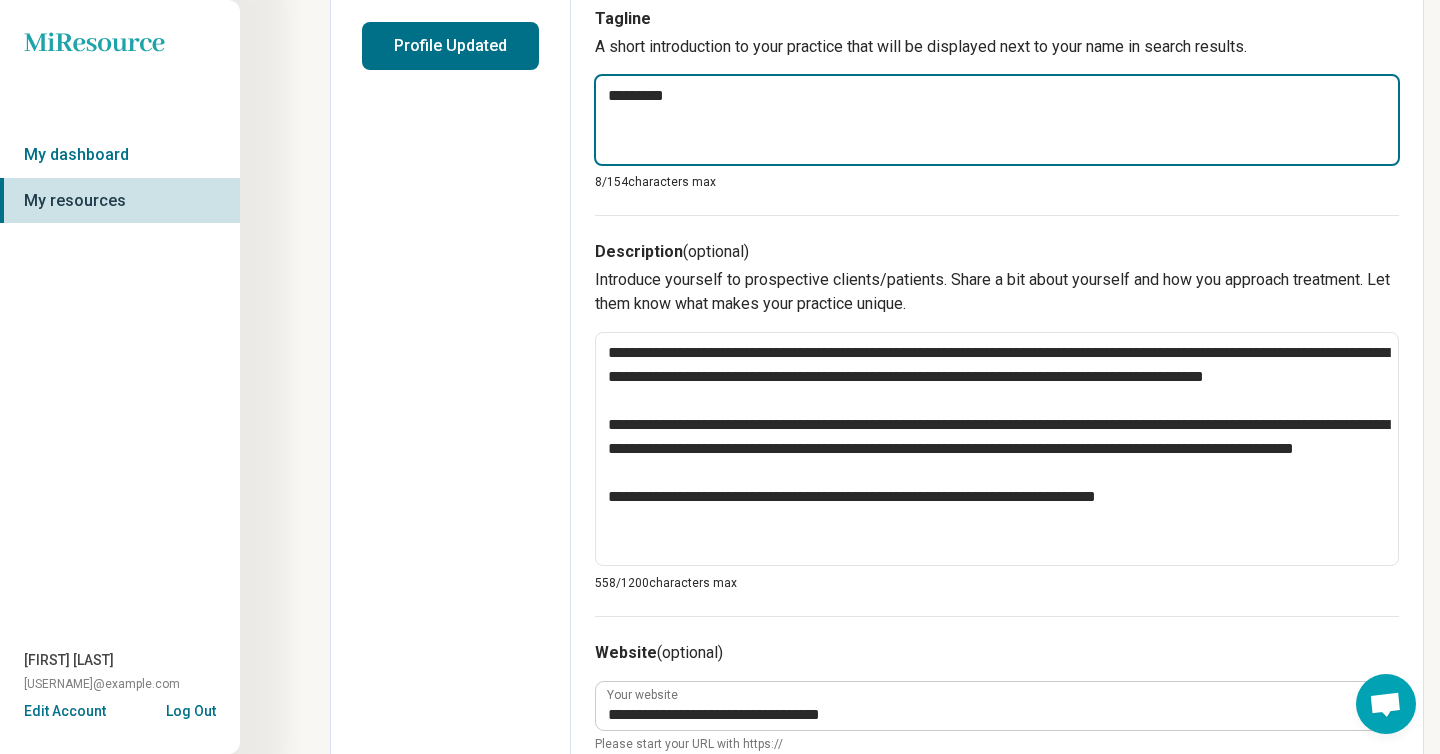type on "*" 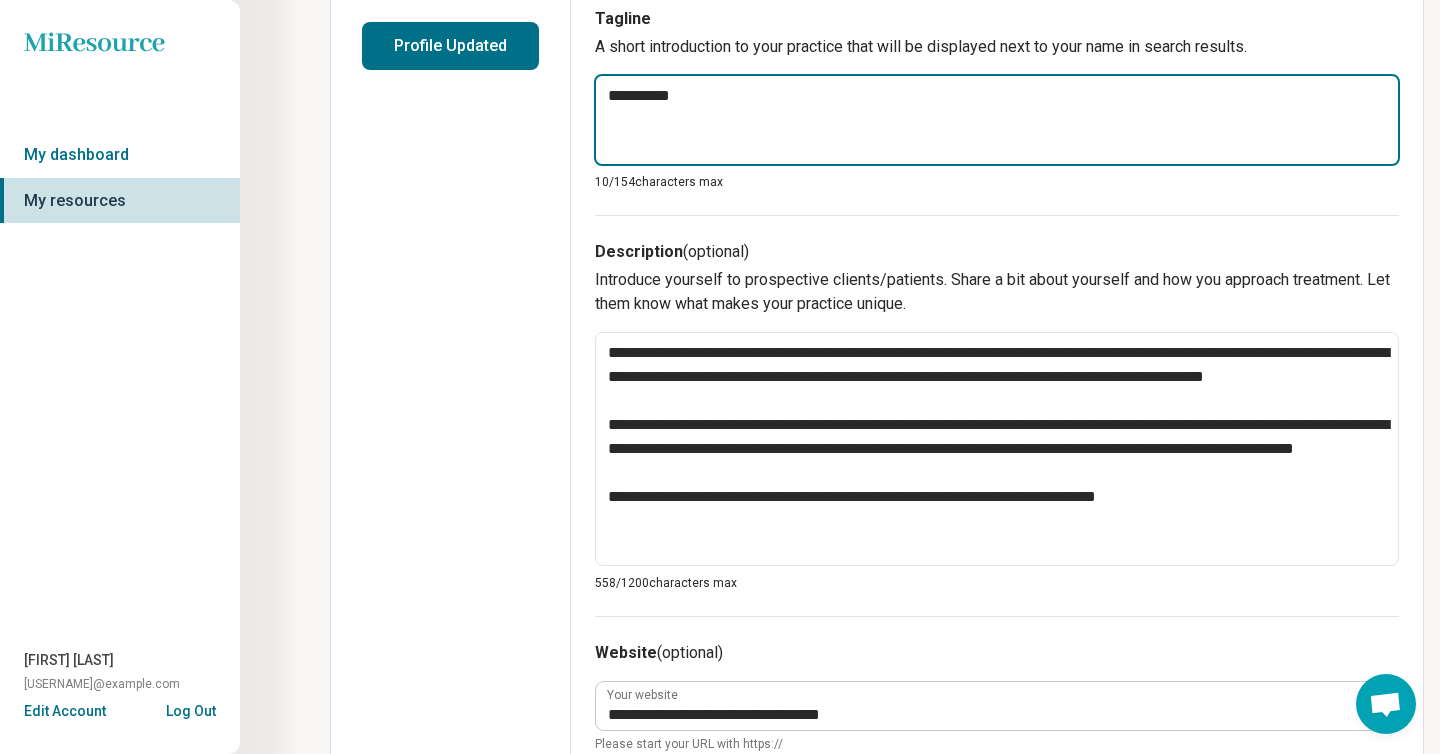 type on "*" 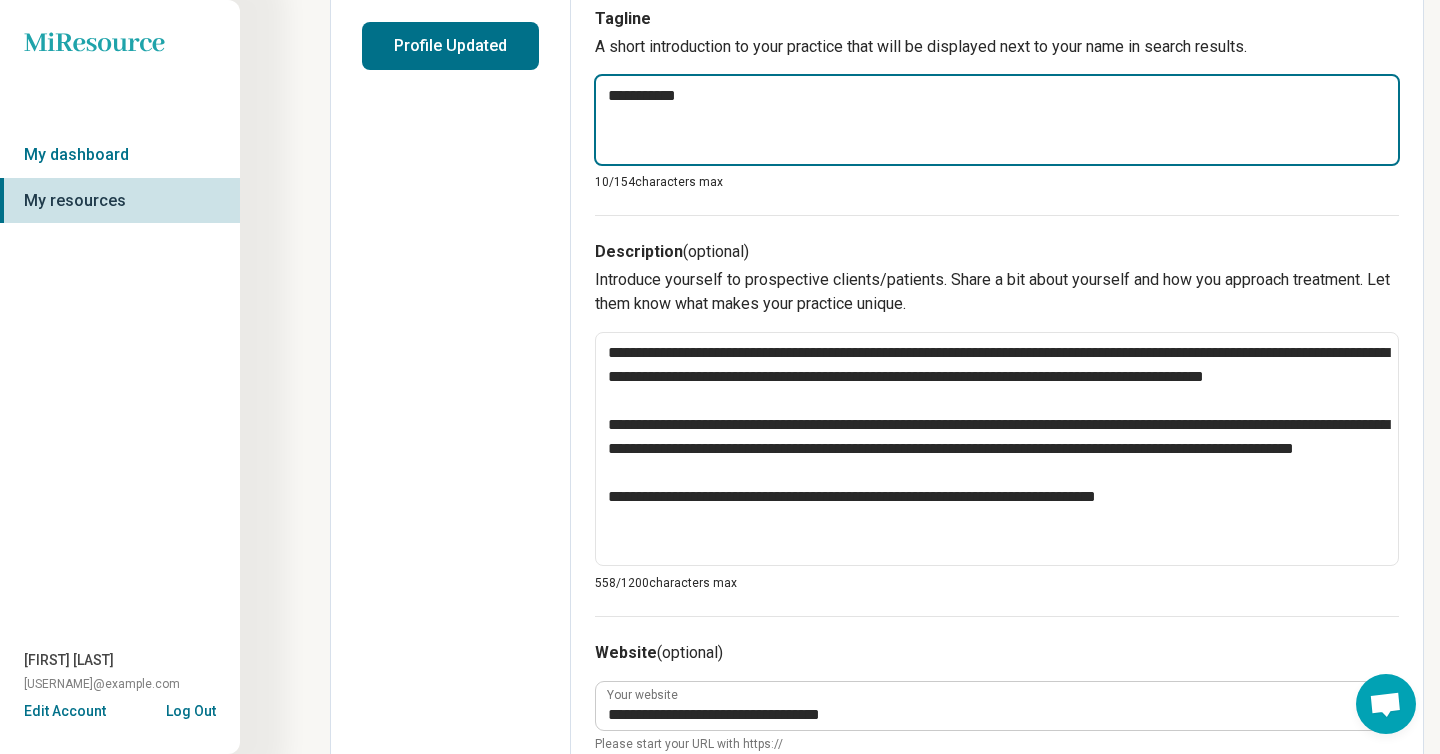 type on "*" 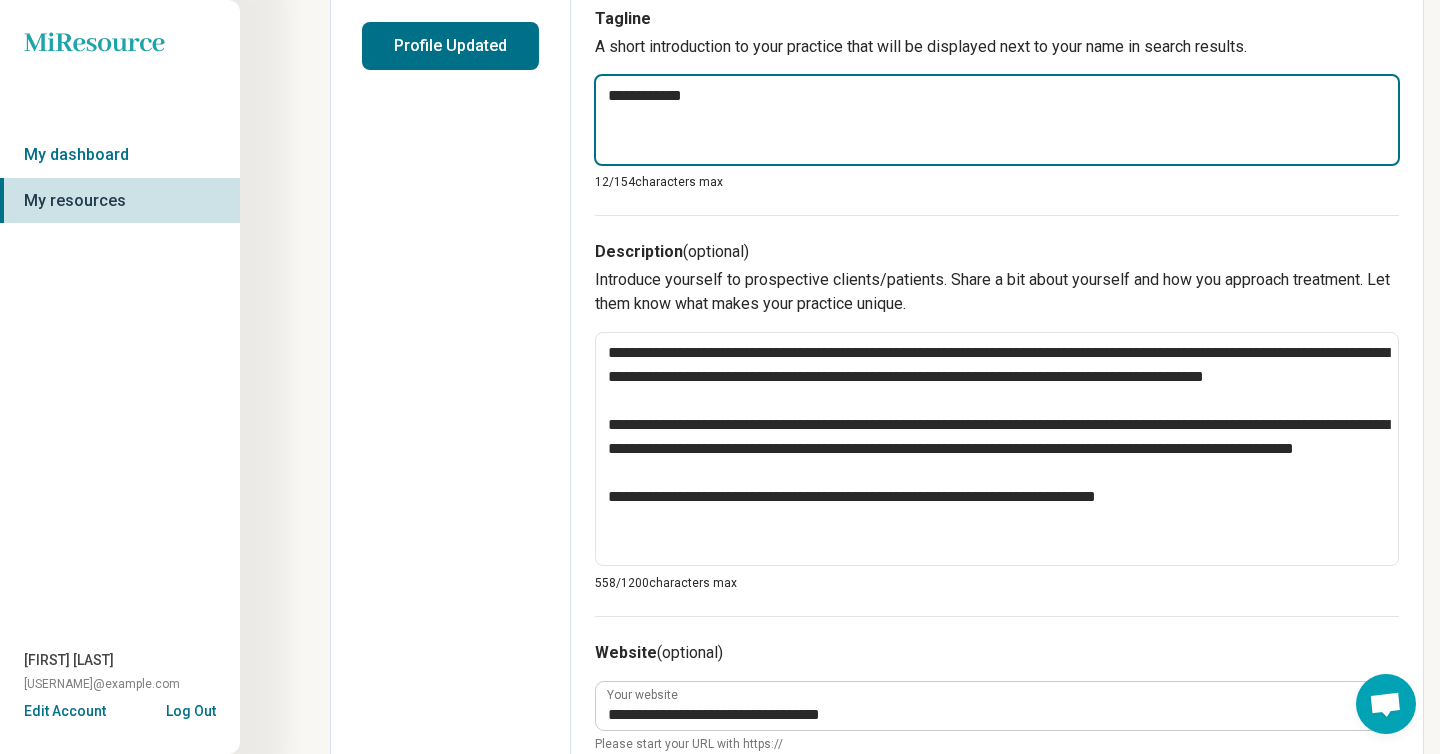 type on "*" 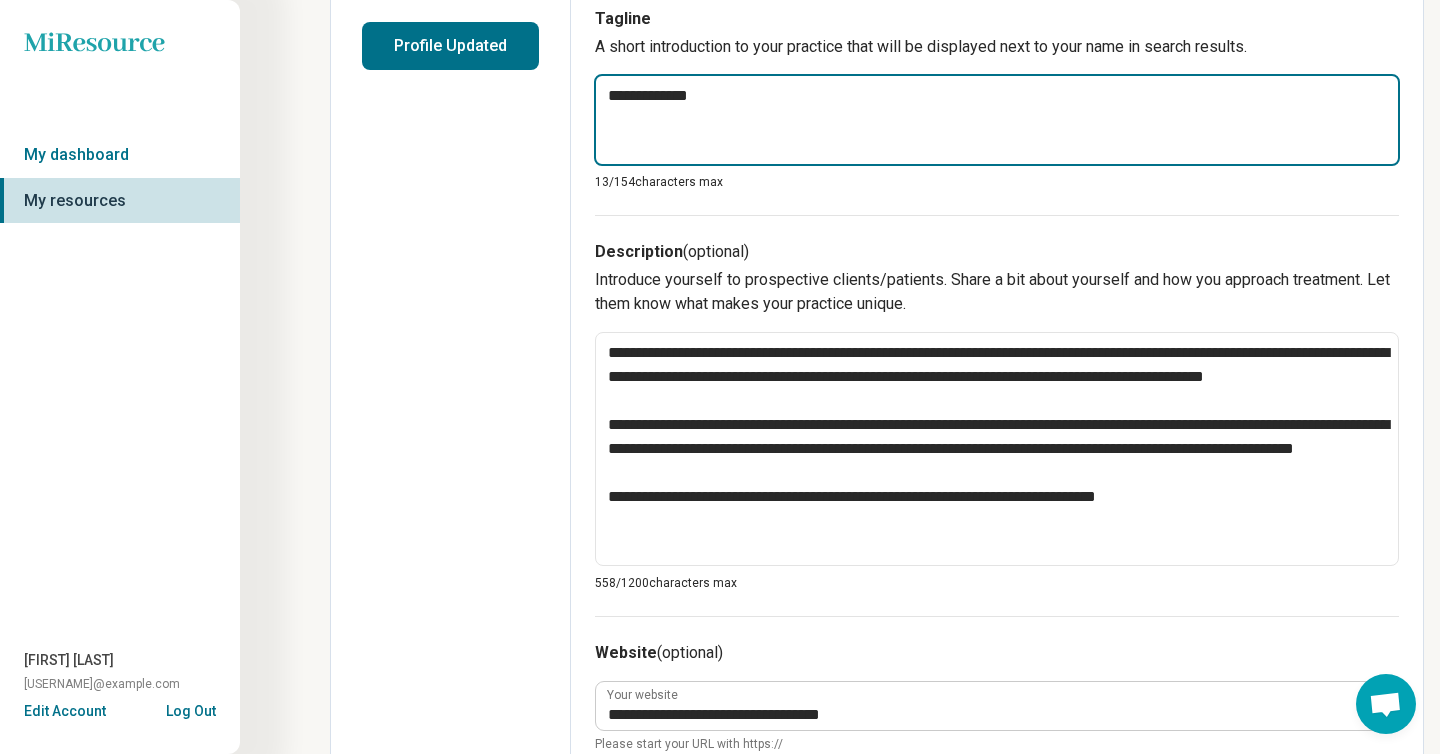 type on "*" 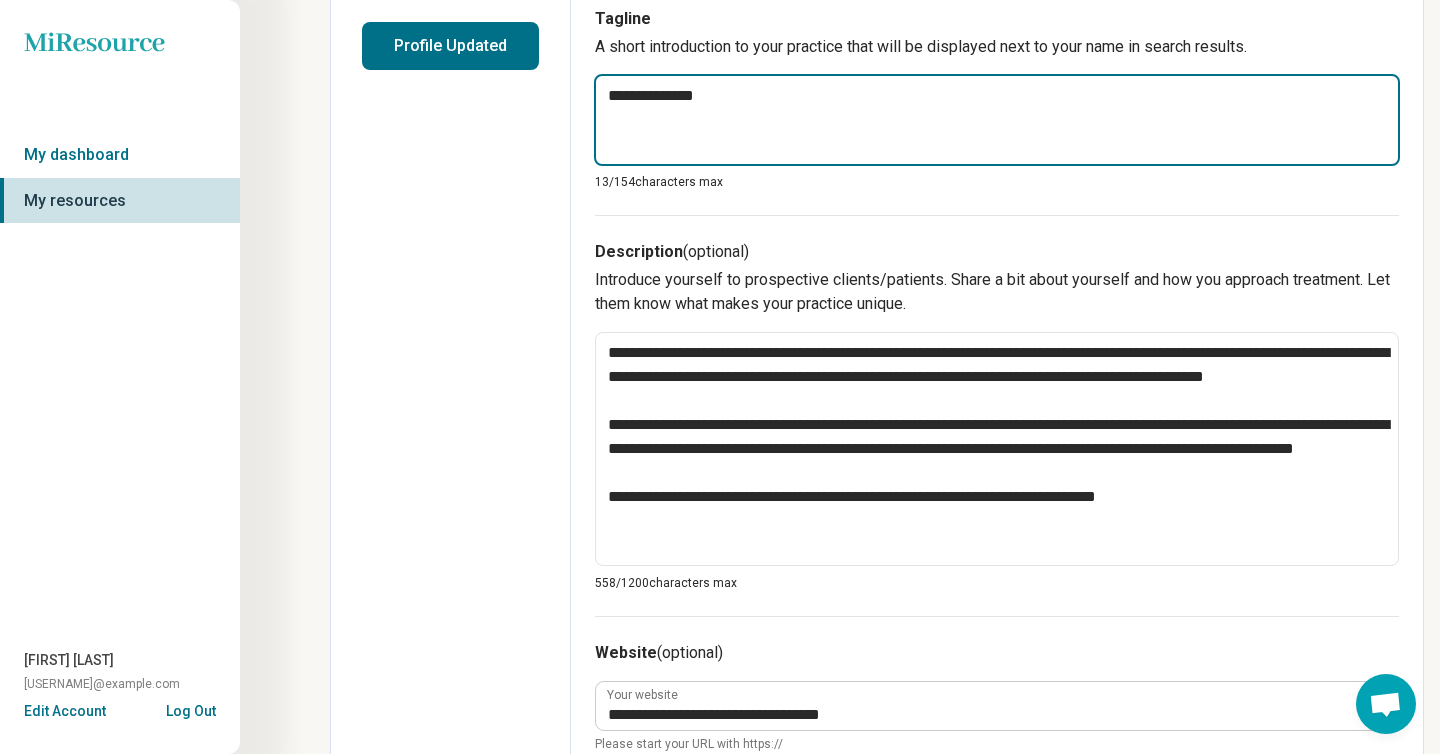 type on "*" 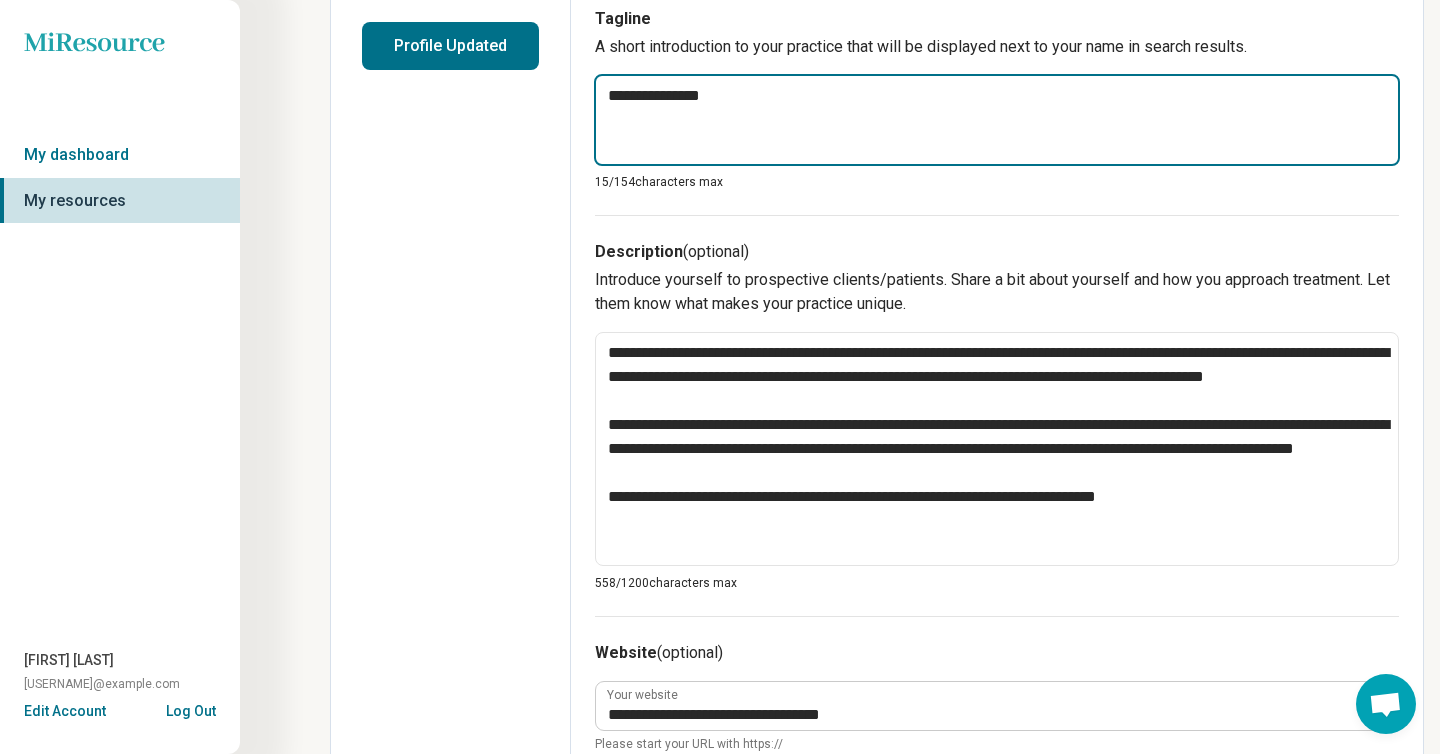 type on "*" 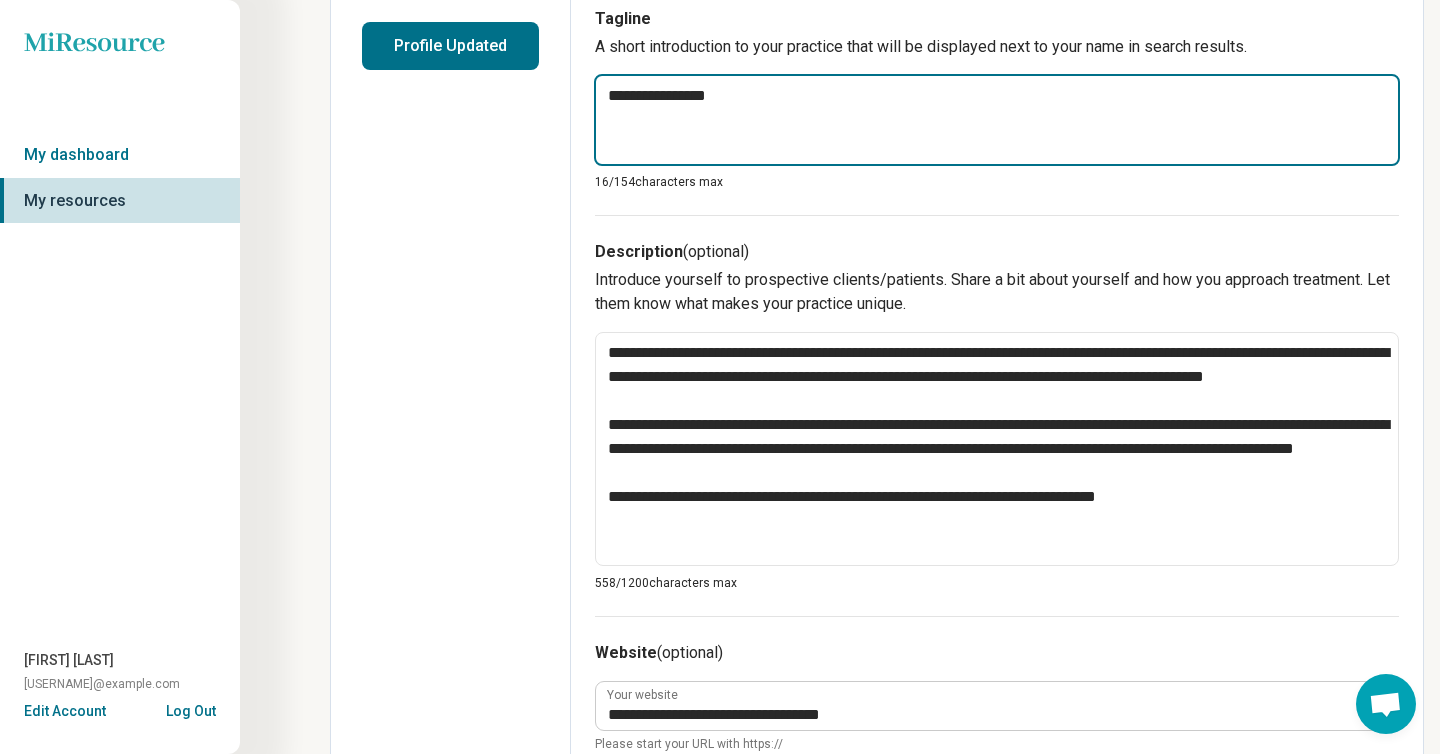 type on "*" 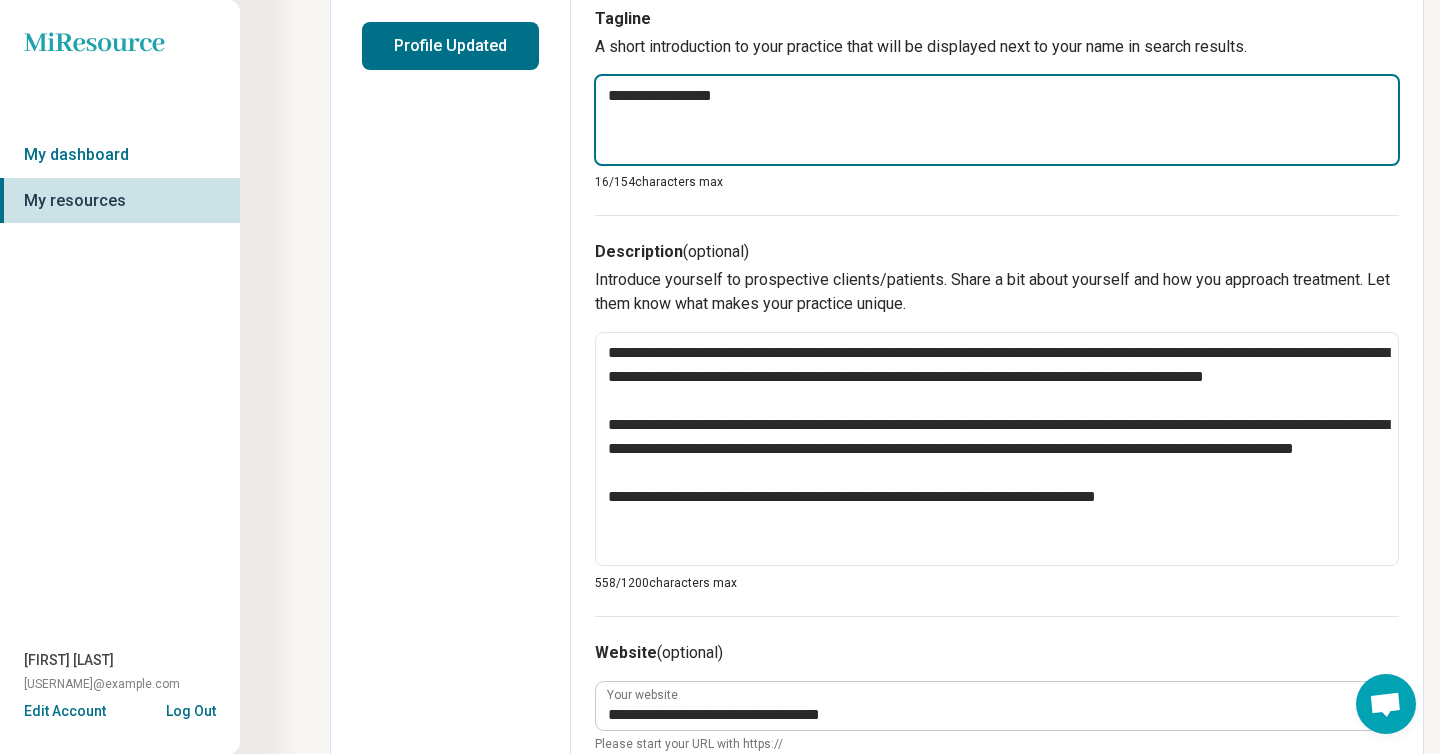 type on "*" 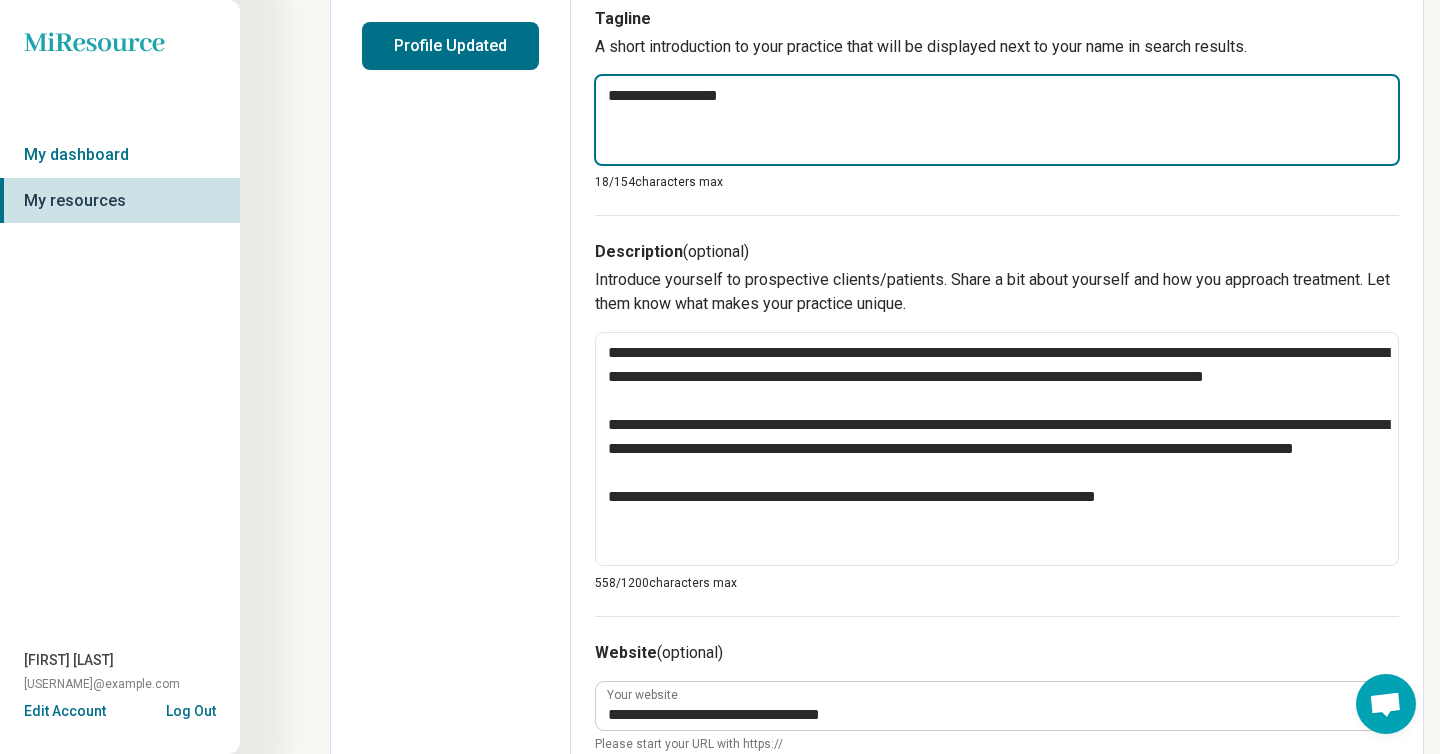 type on "*" 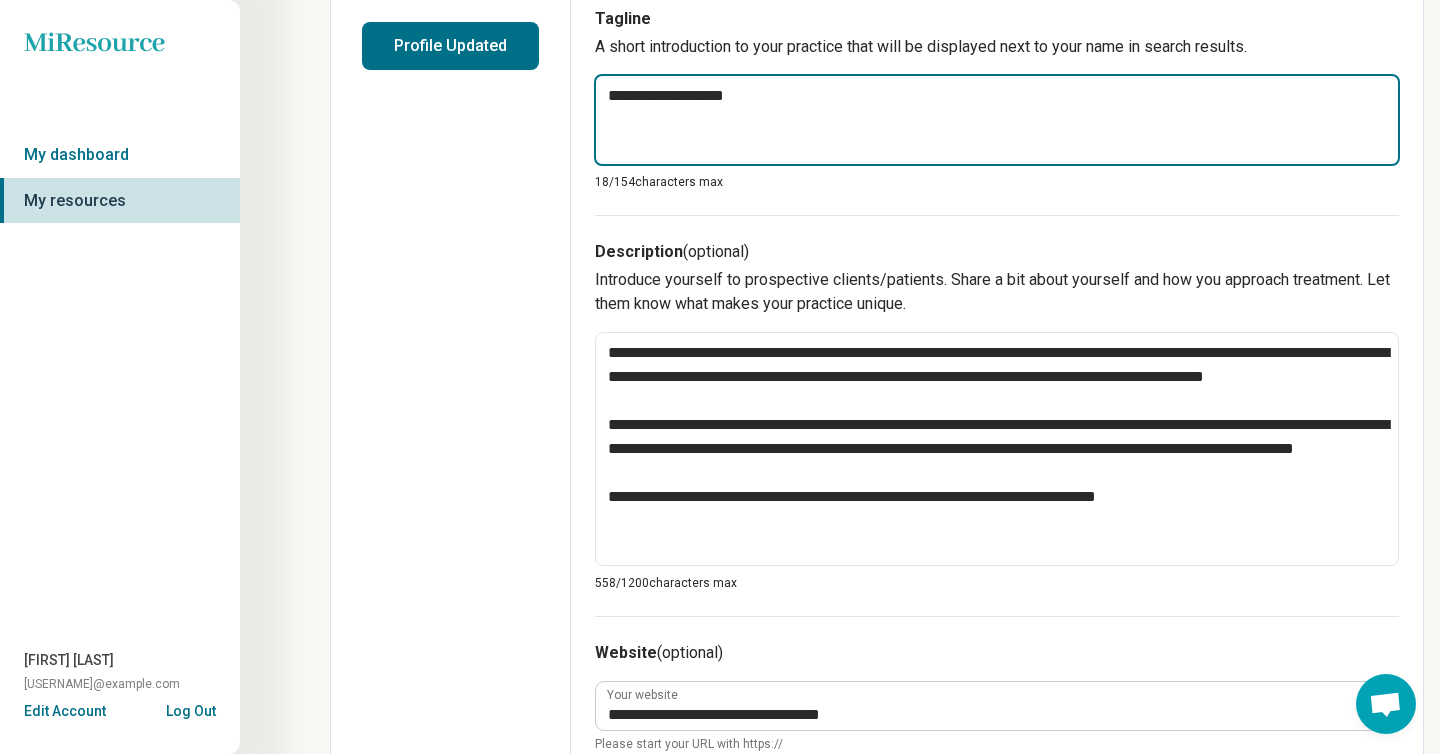 type on "*" 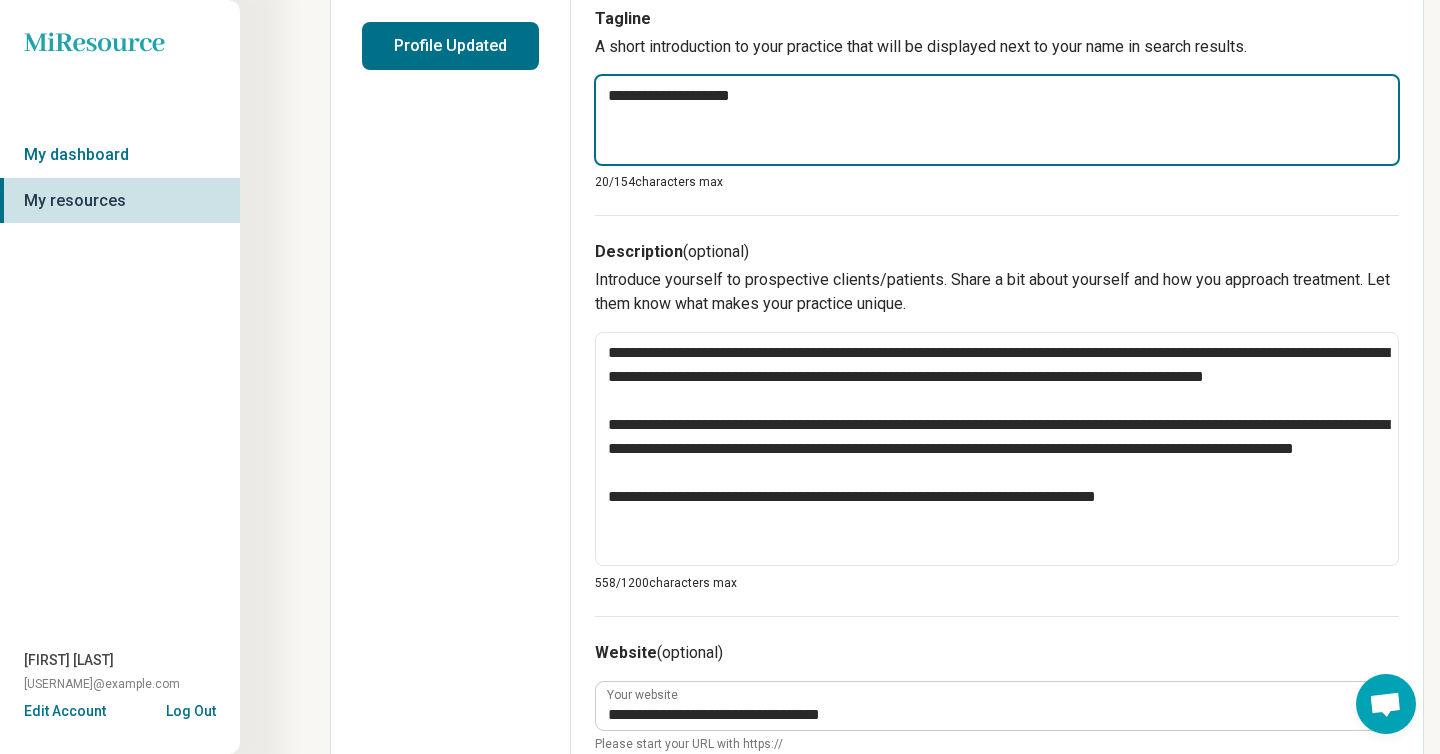 type on "*" 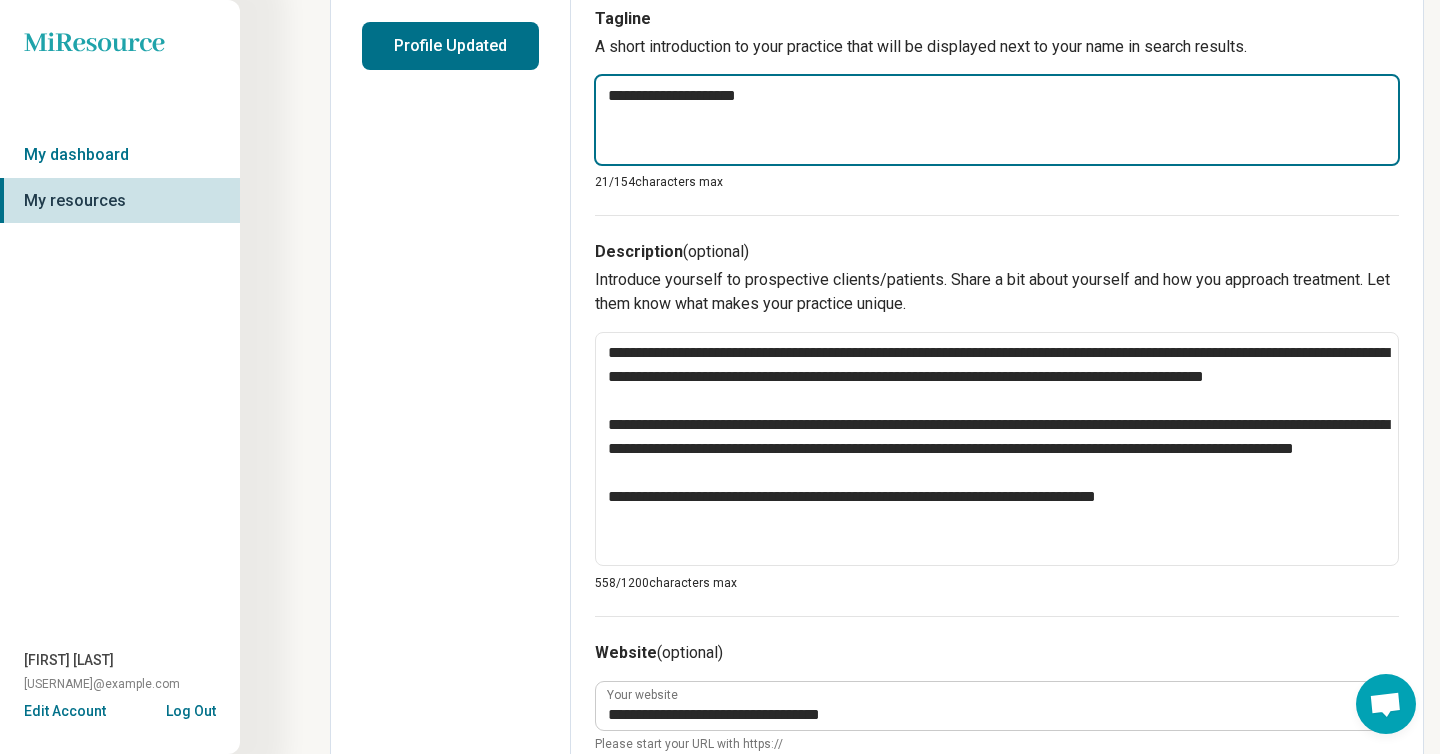 type on "*" 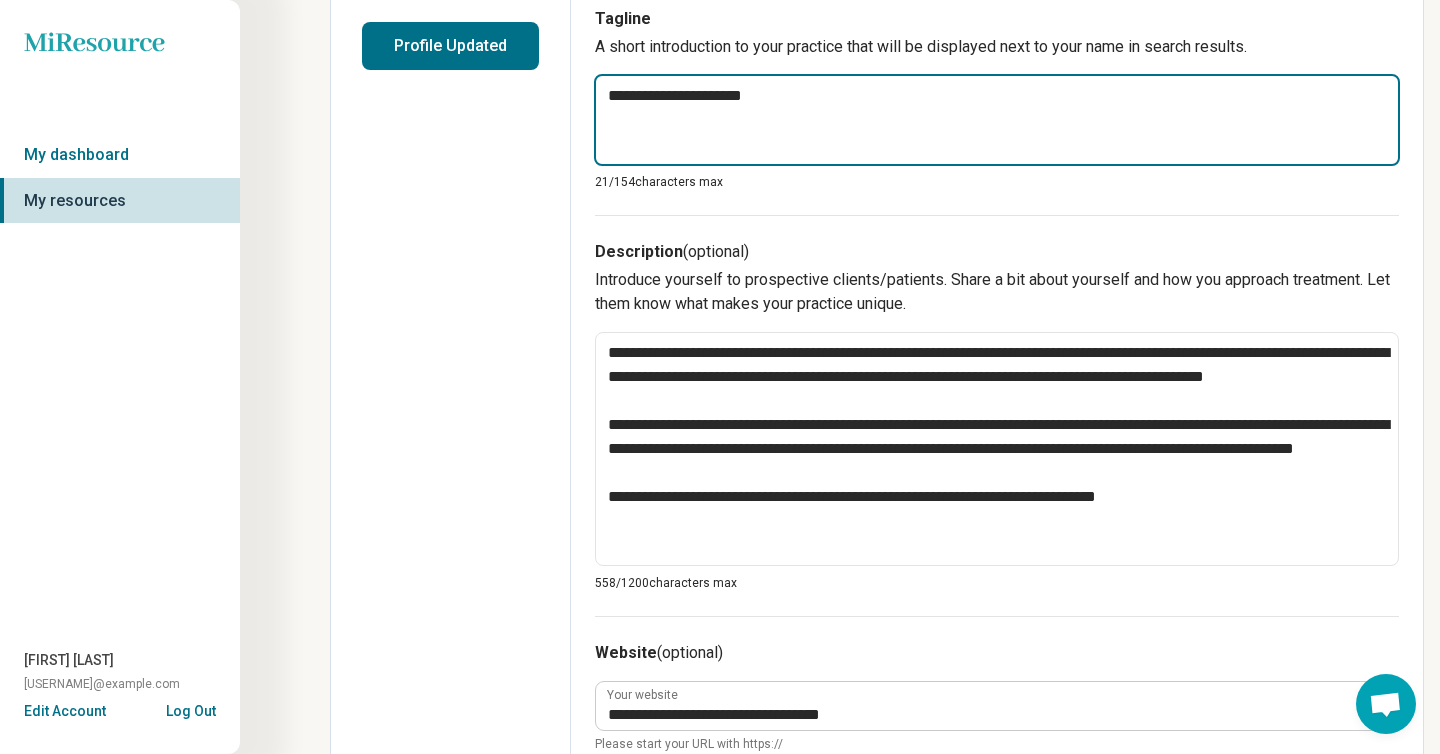 type on "*" 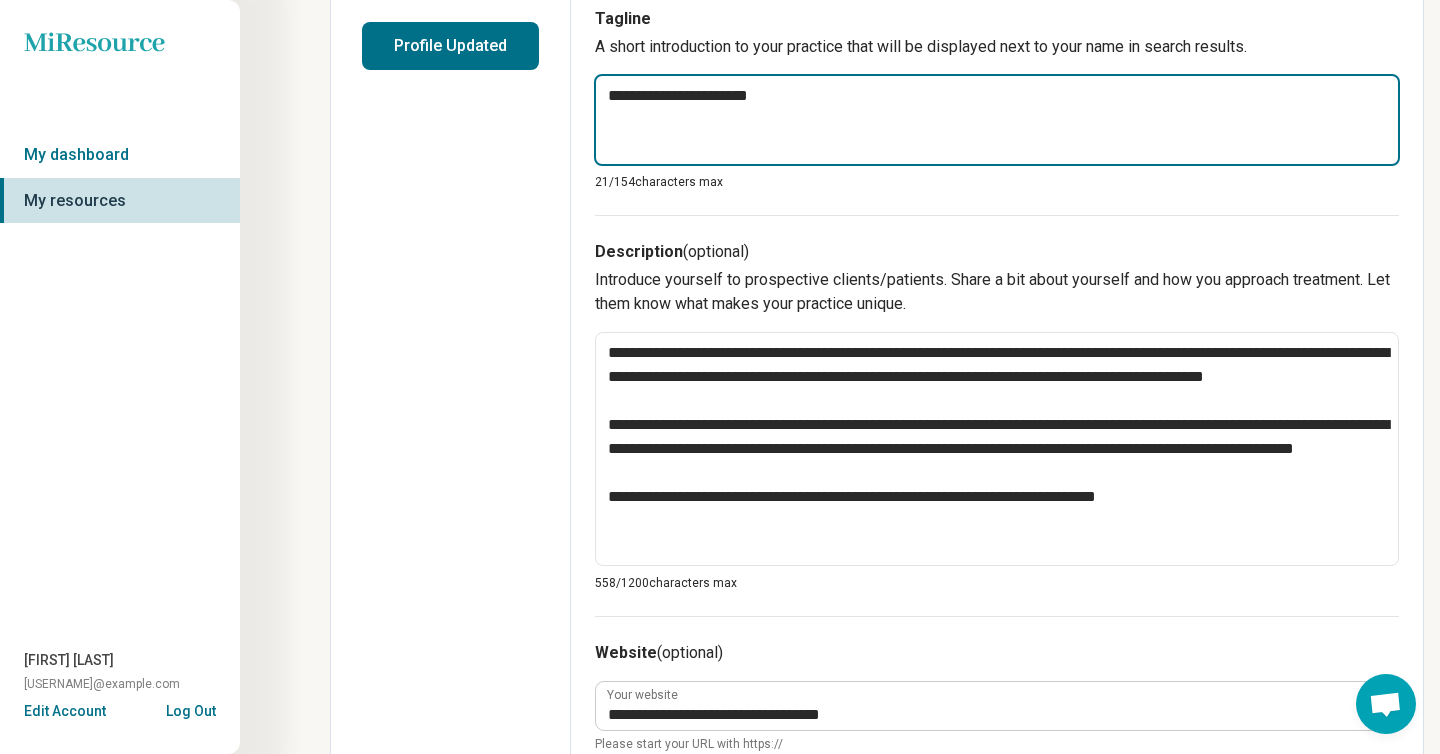type on "**********" 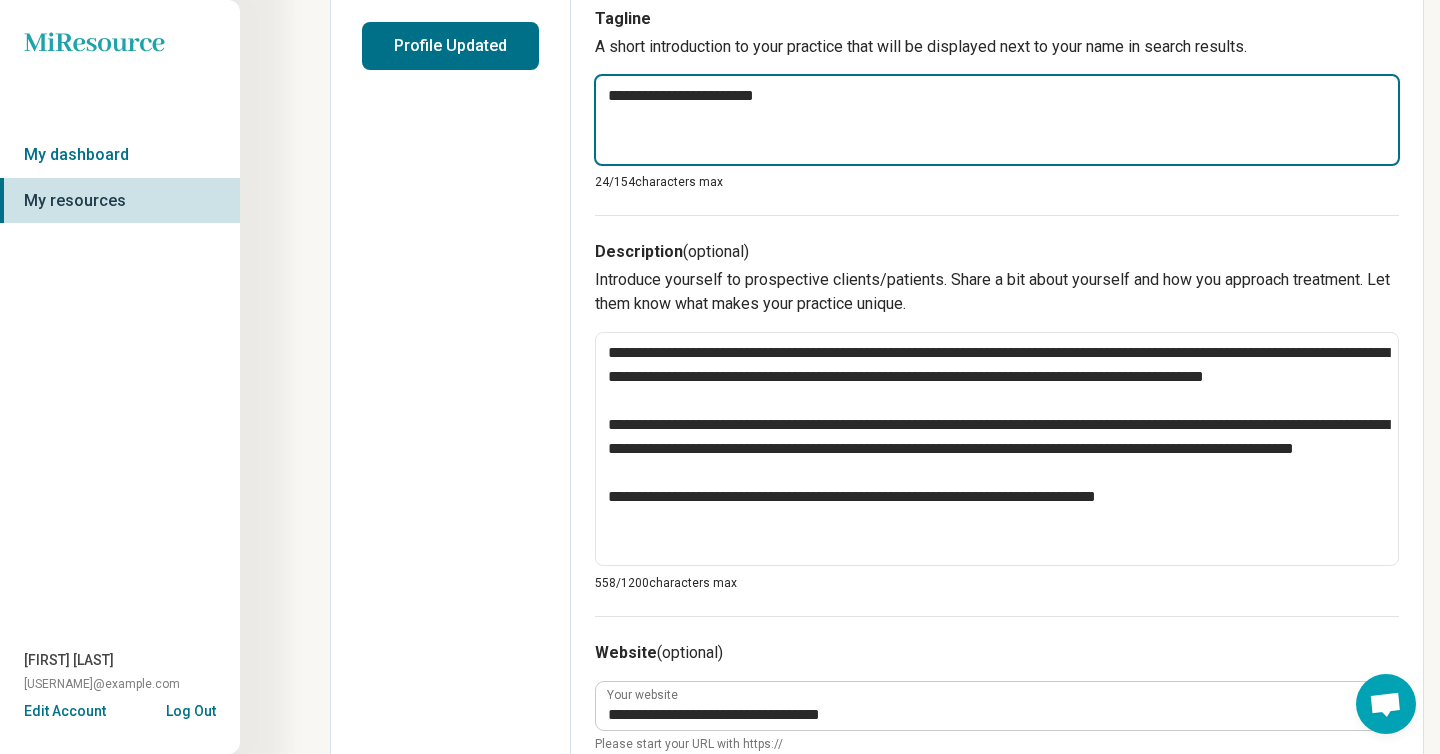 type on "*" 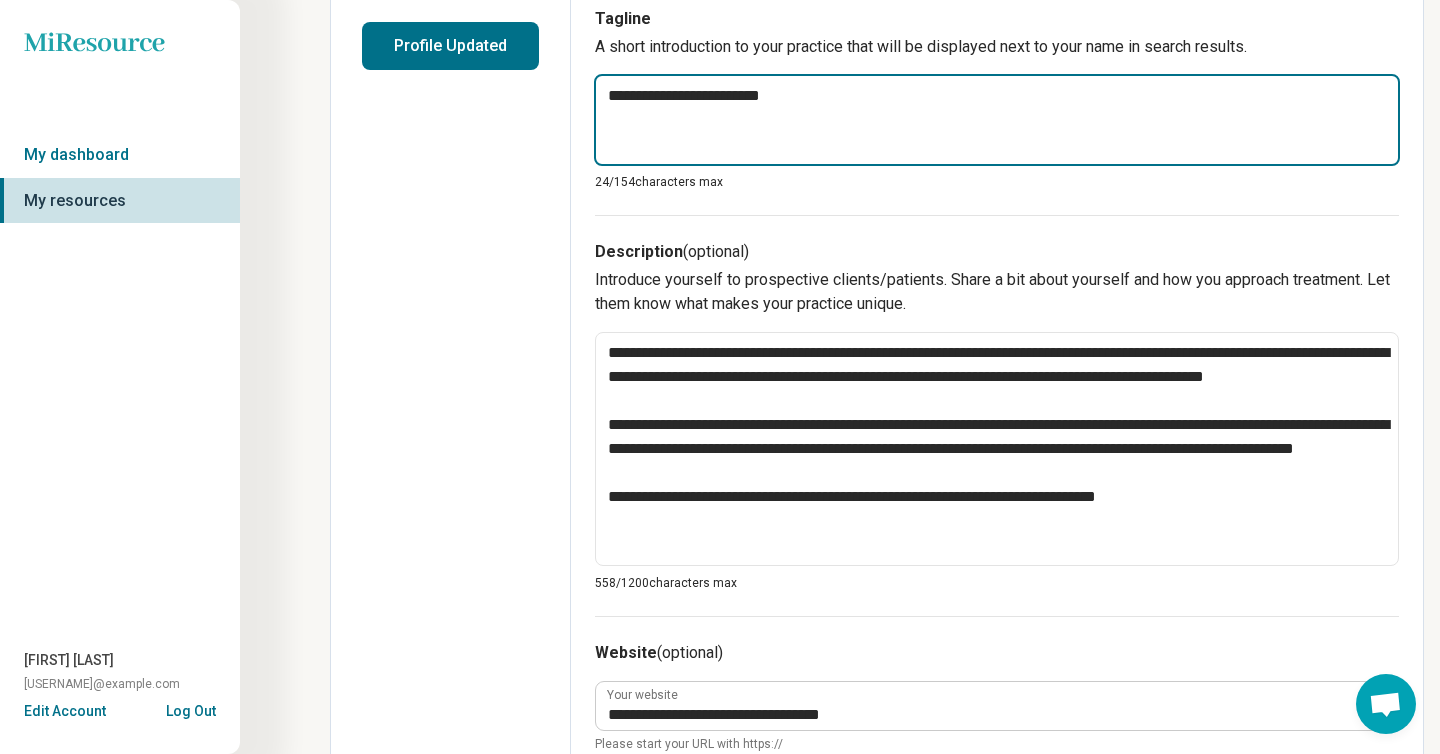 type on "**********" 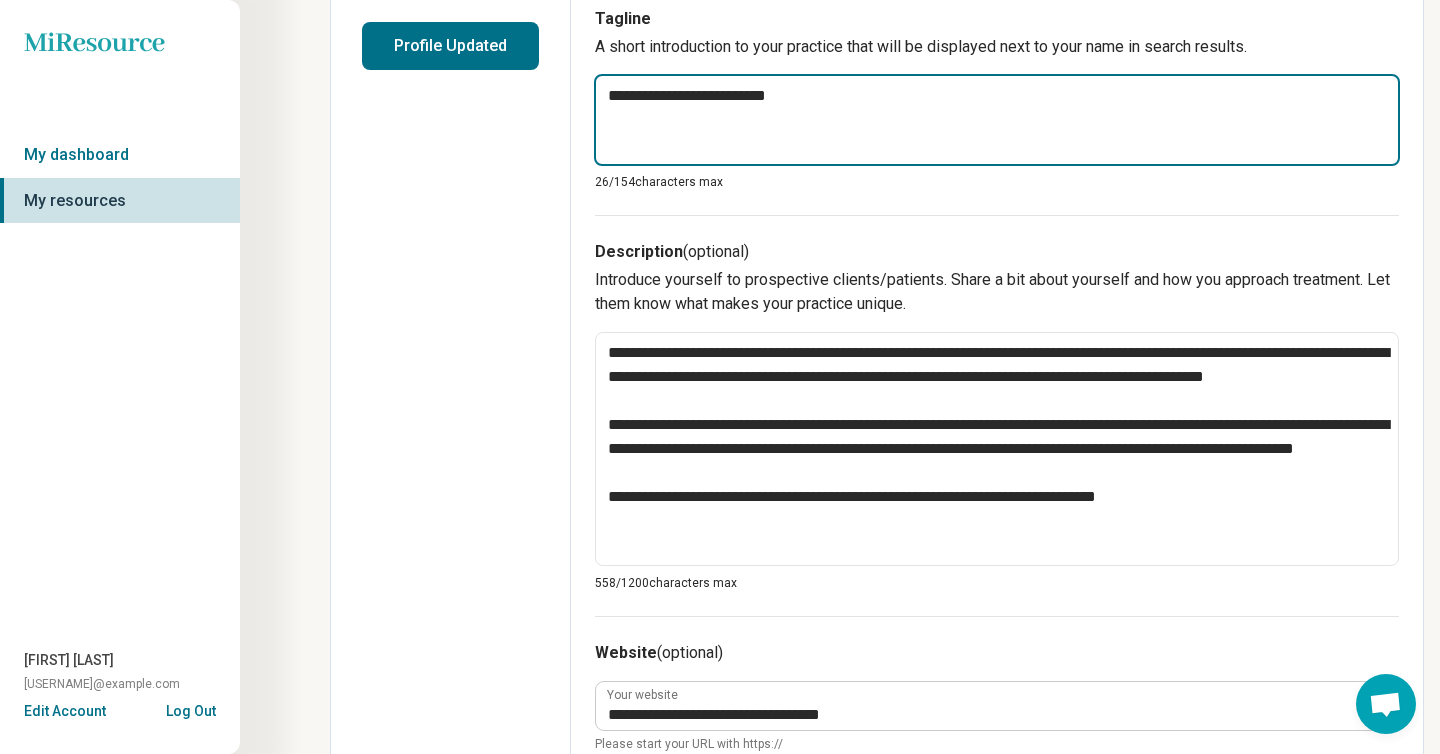 type on "*" 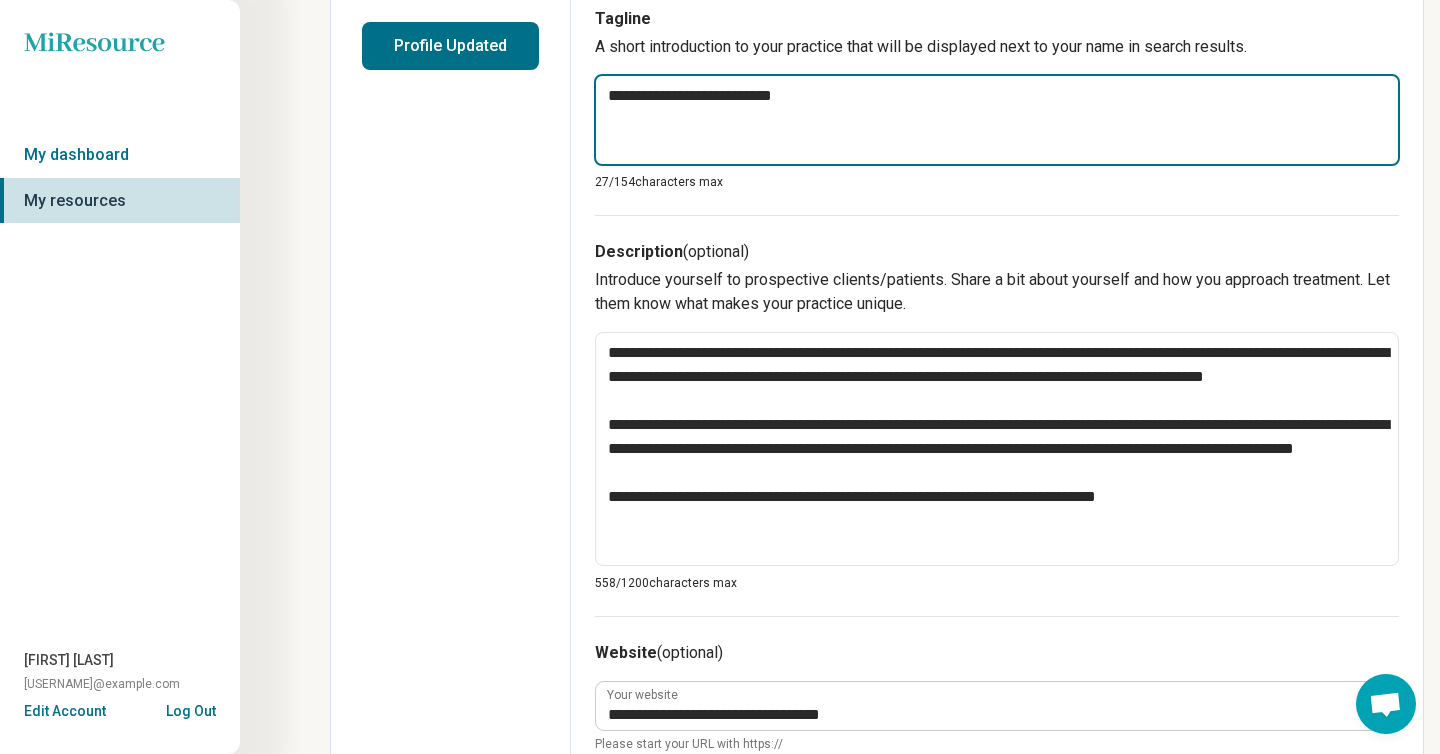 type on "*" 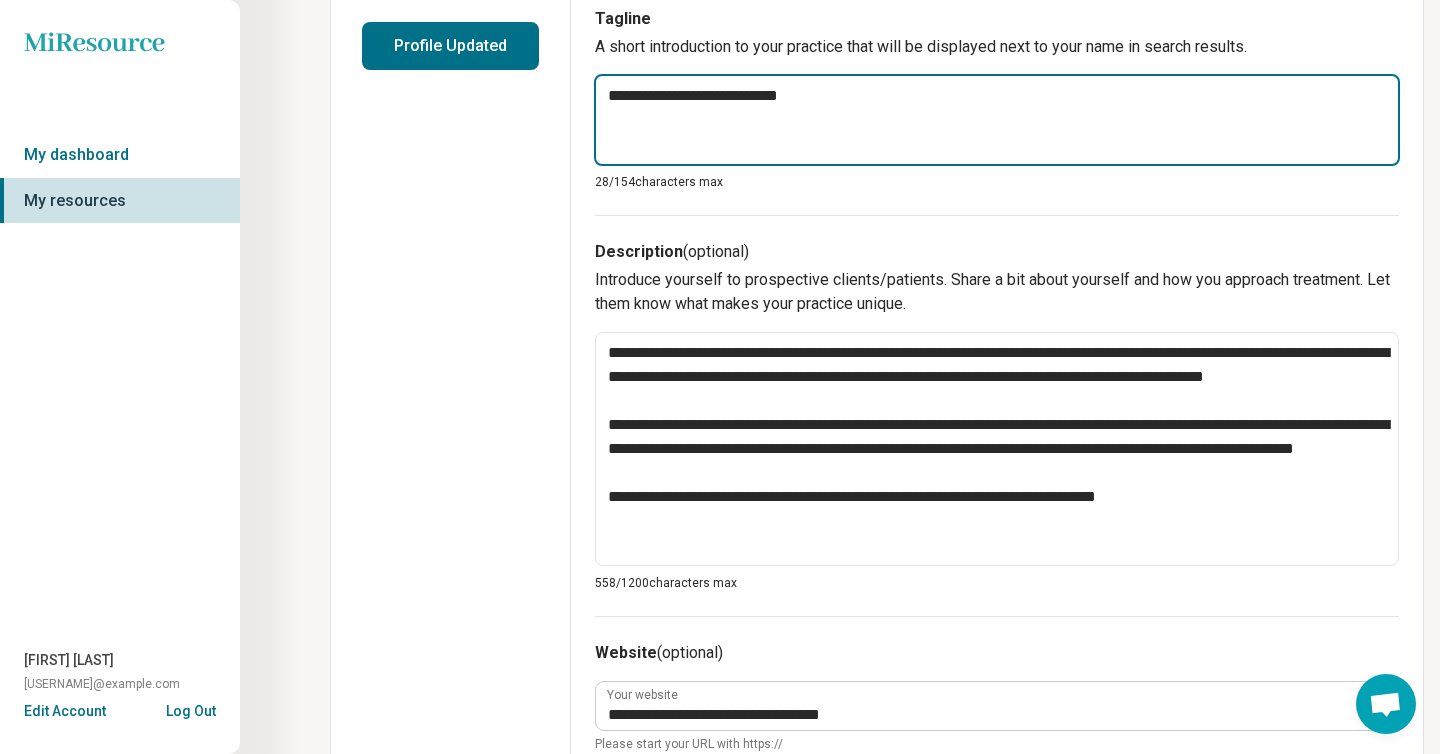 type on "*" 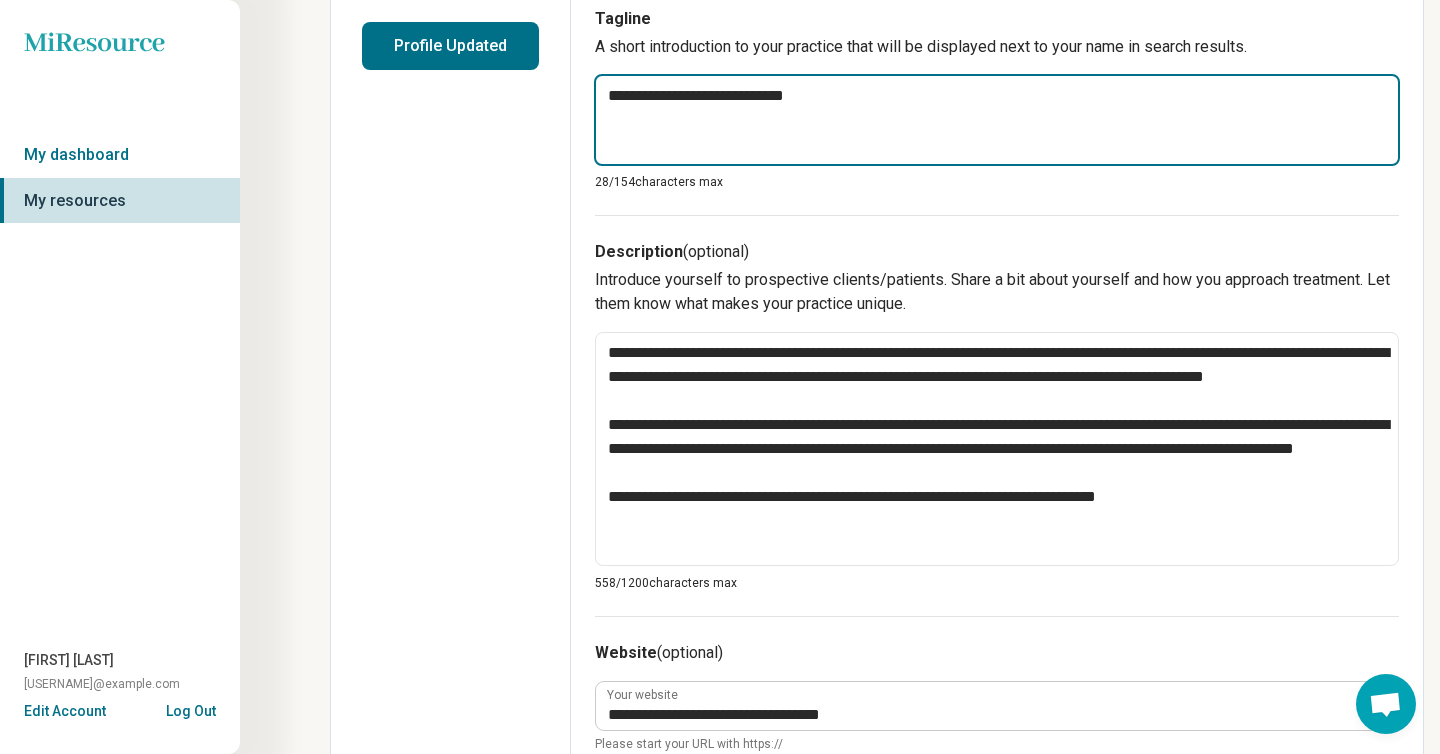 type on "*" 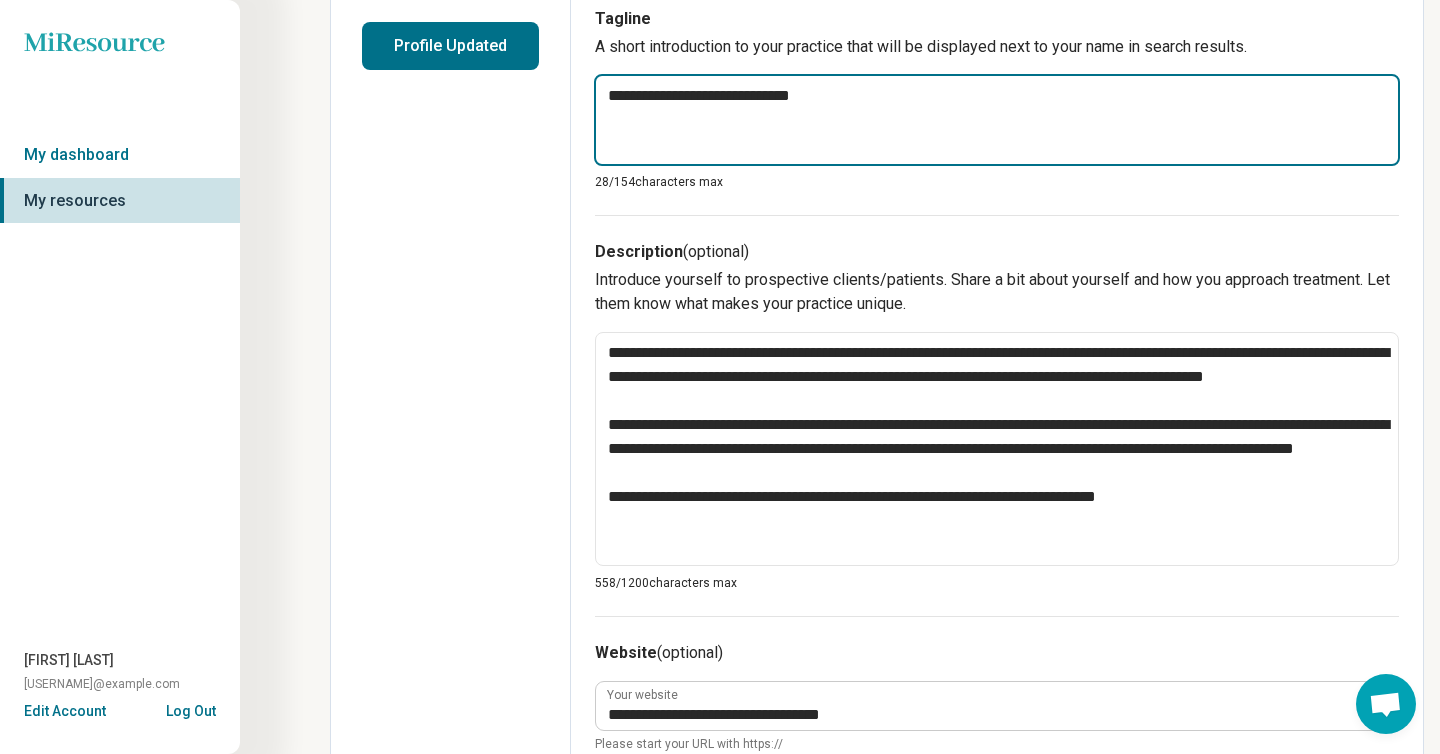 type on "*" 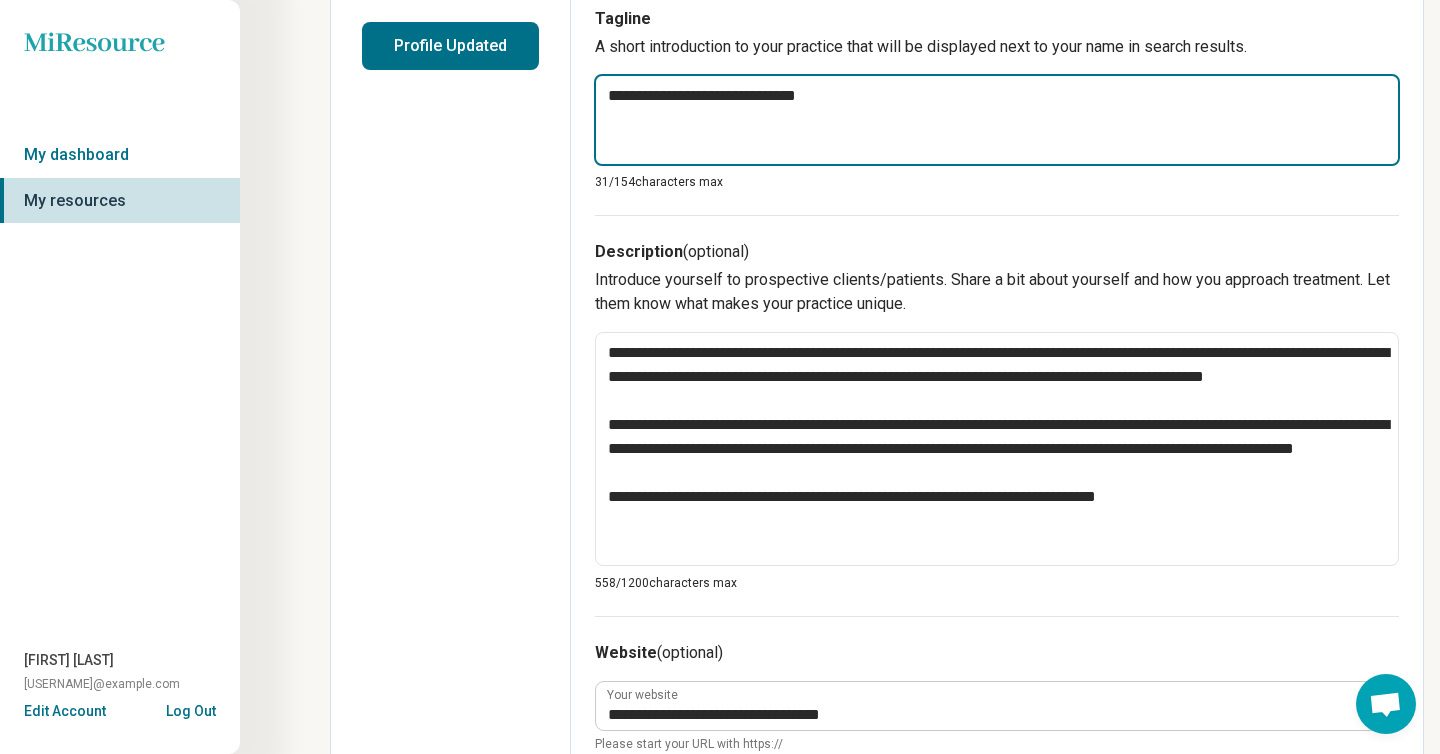 type on "*" 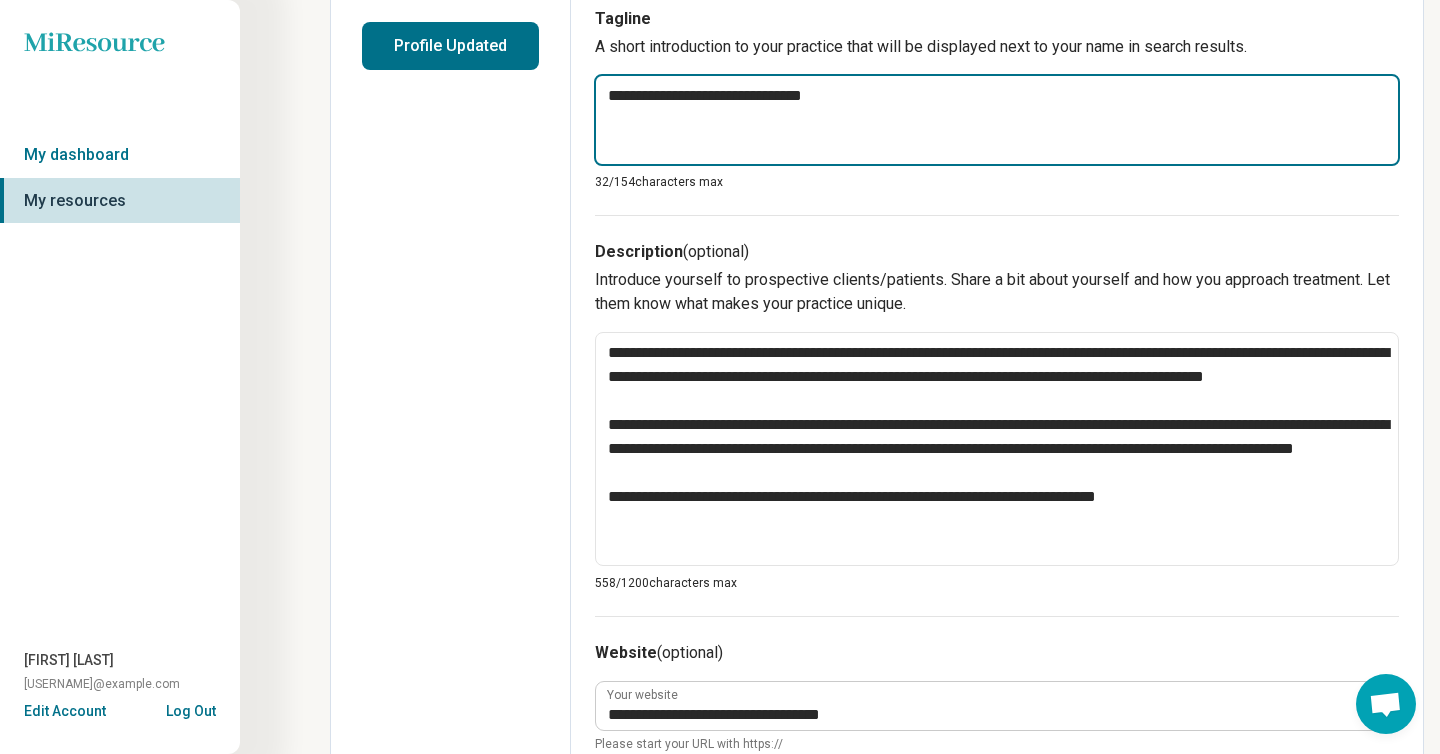 type on "*" 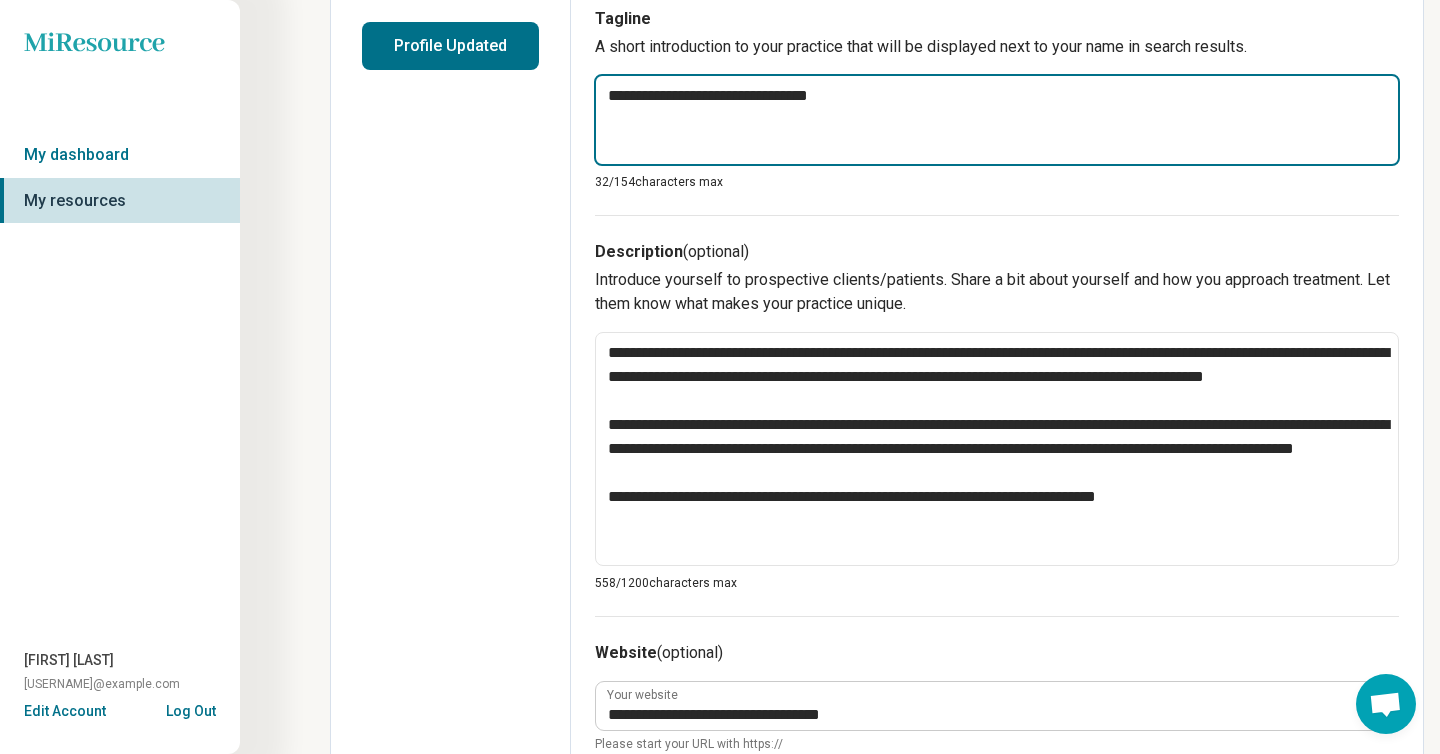 type on "*" 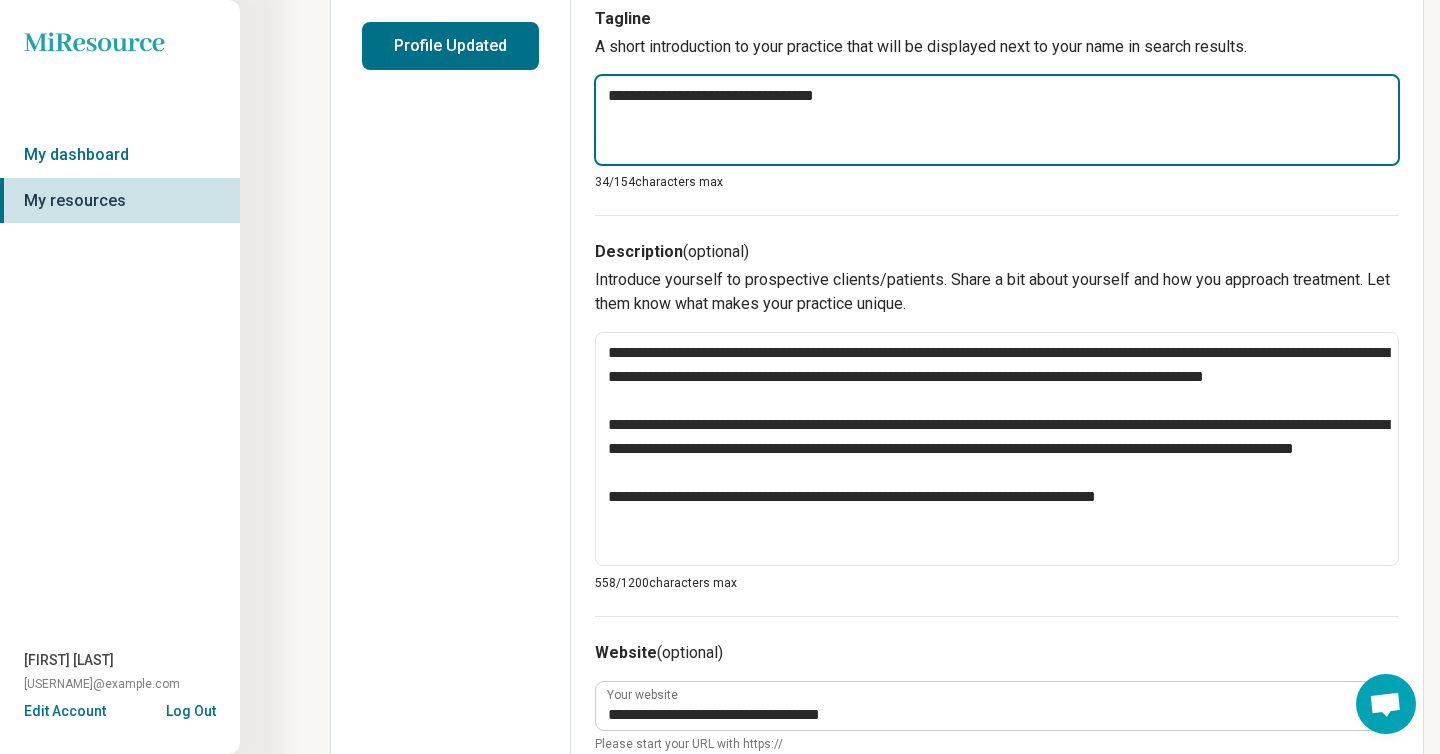 type on "*" 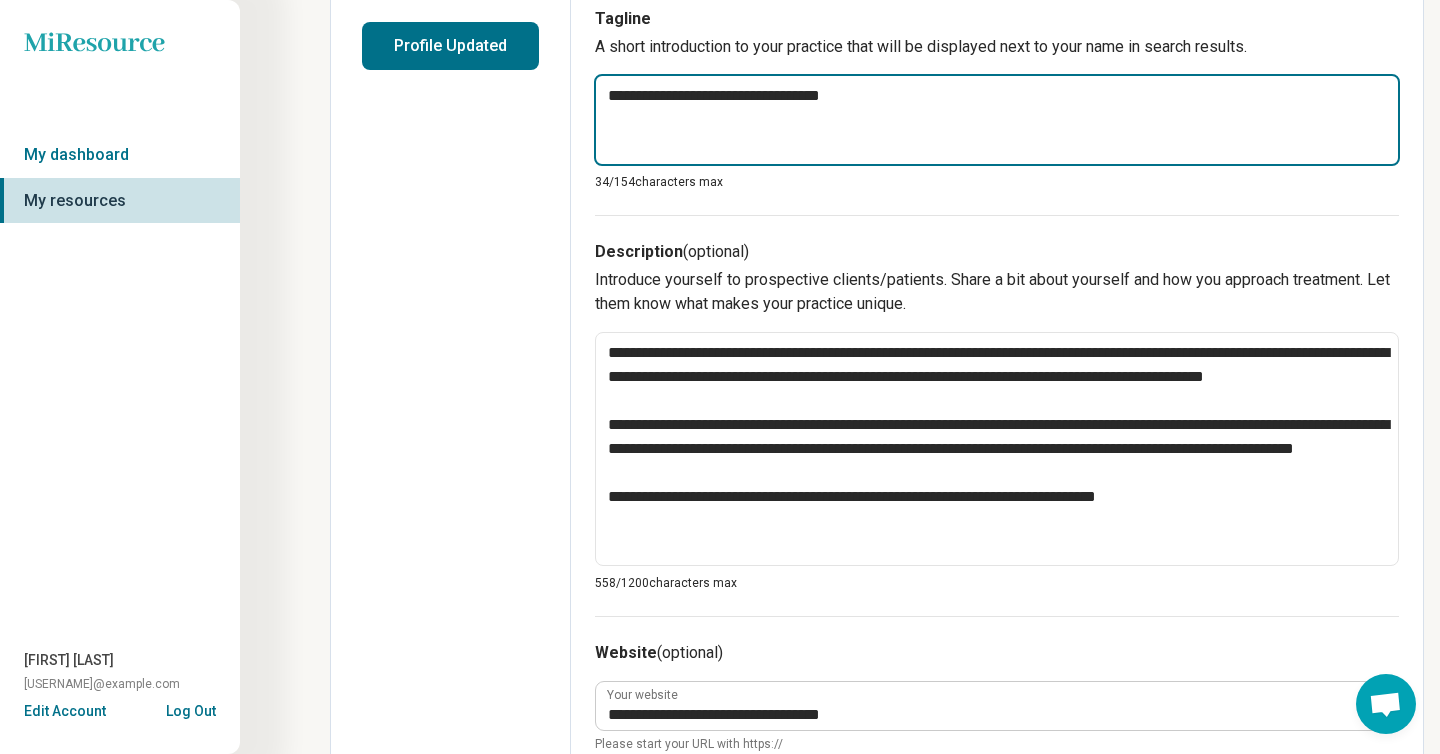 type on "*" 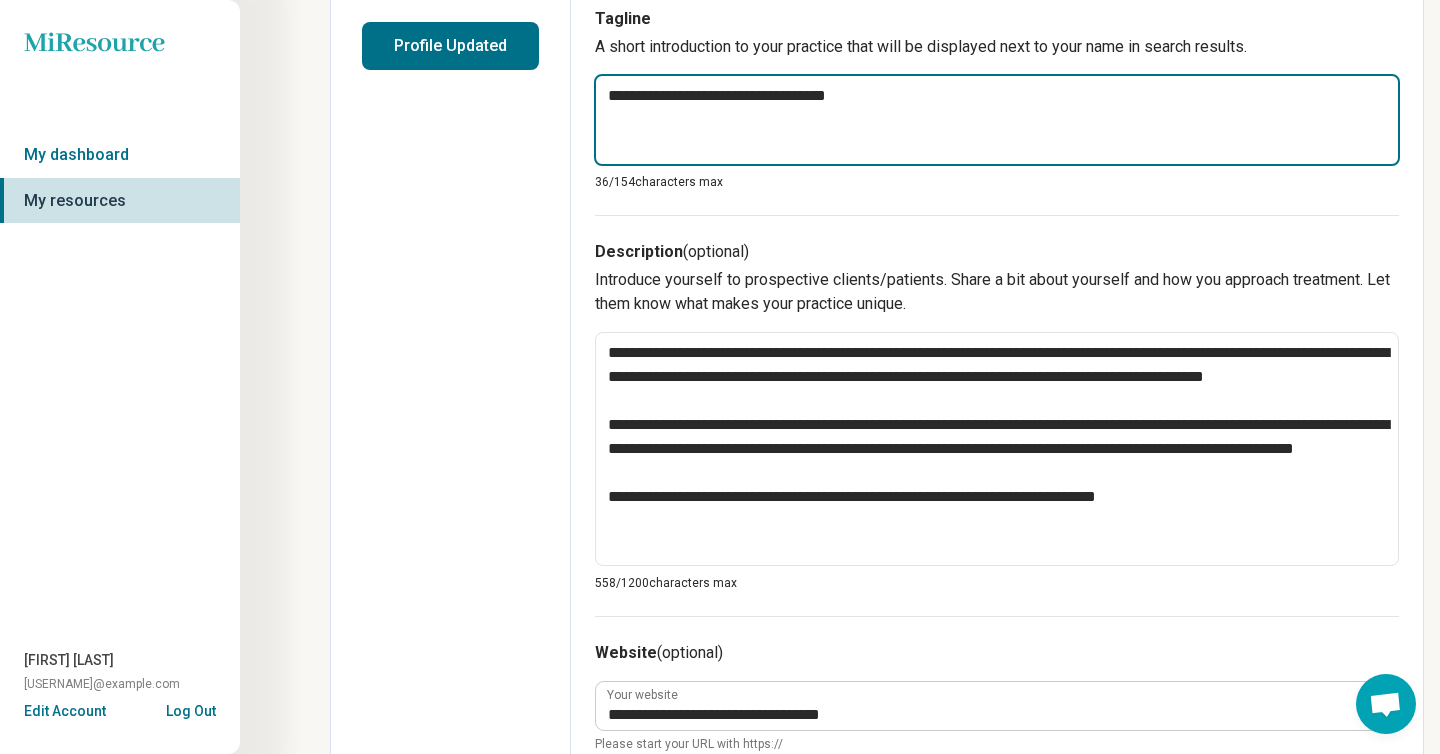 type on "*" 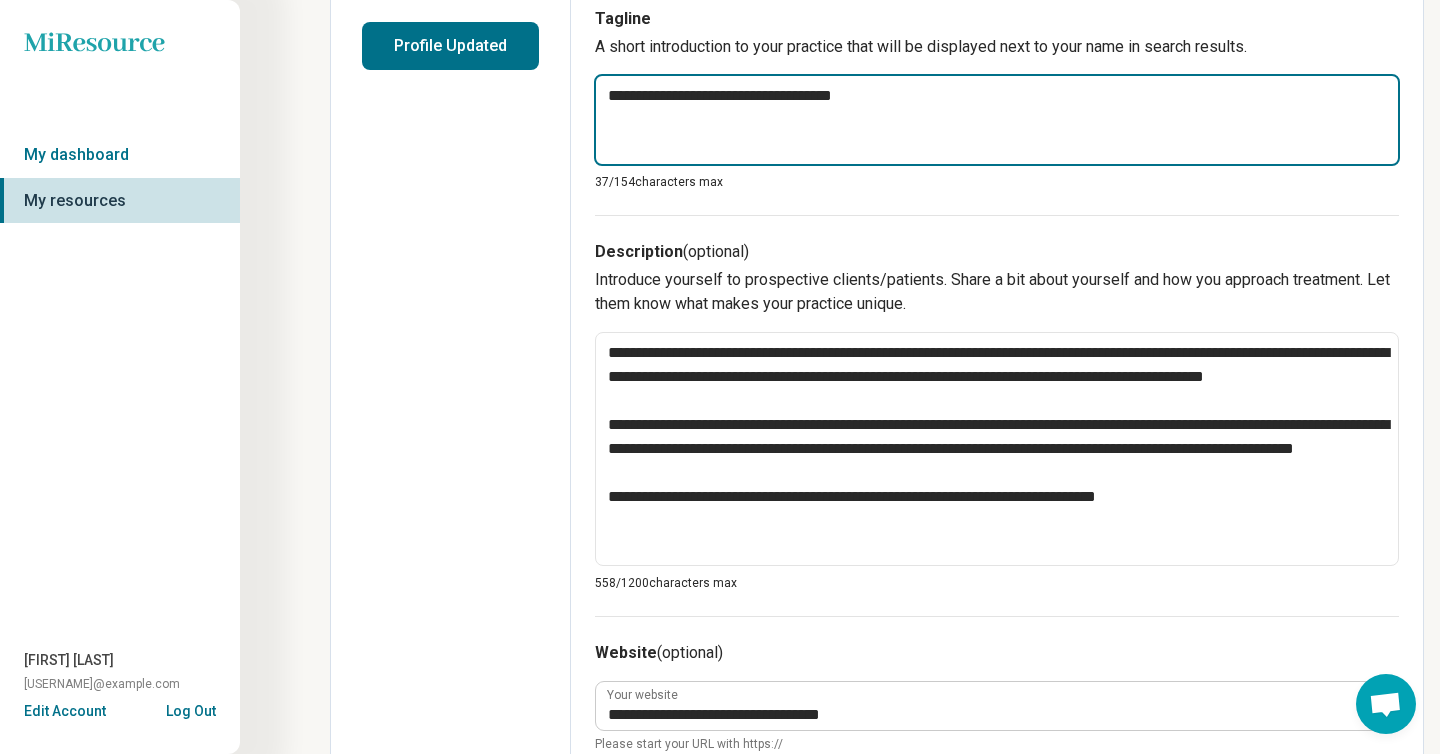 type on "*" 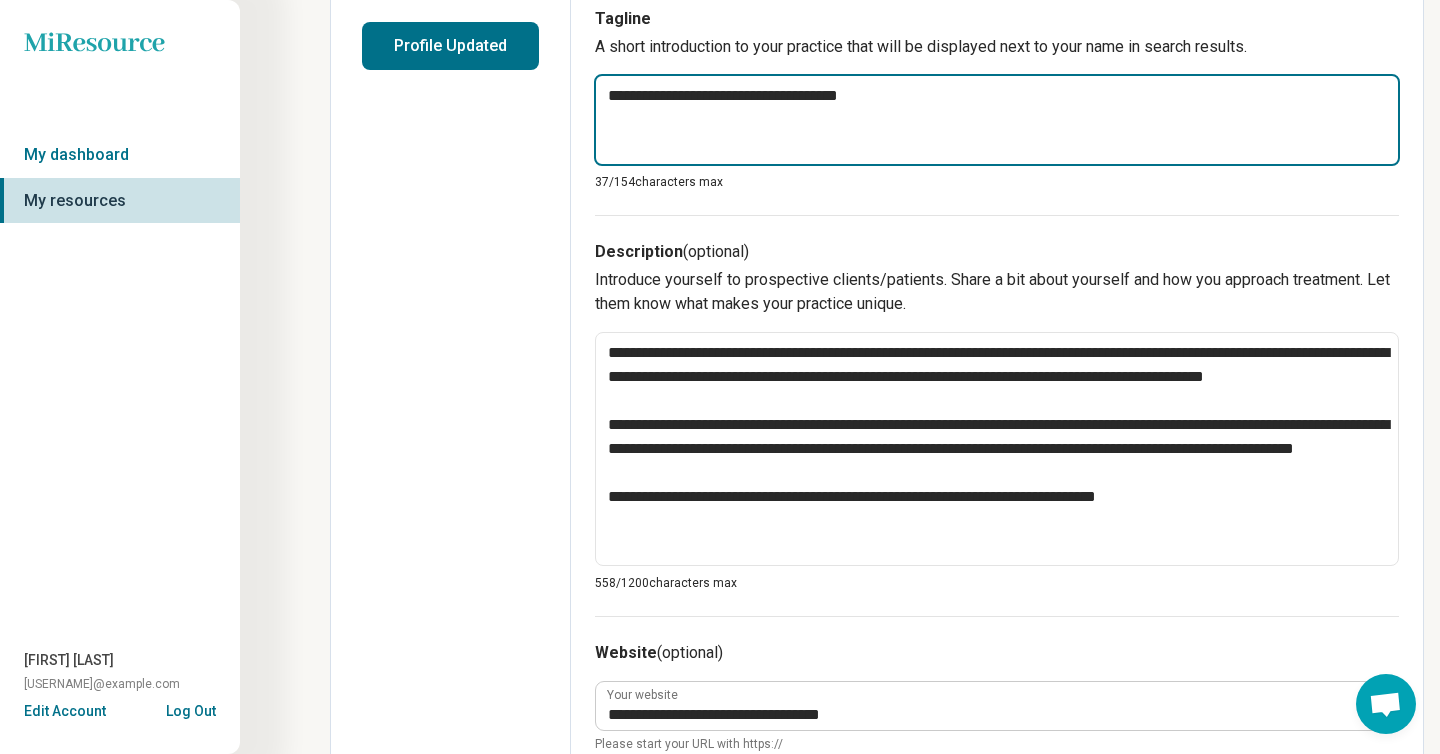 type on "*" 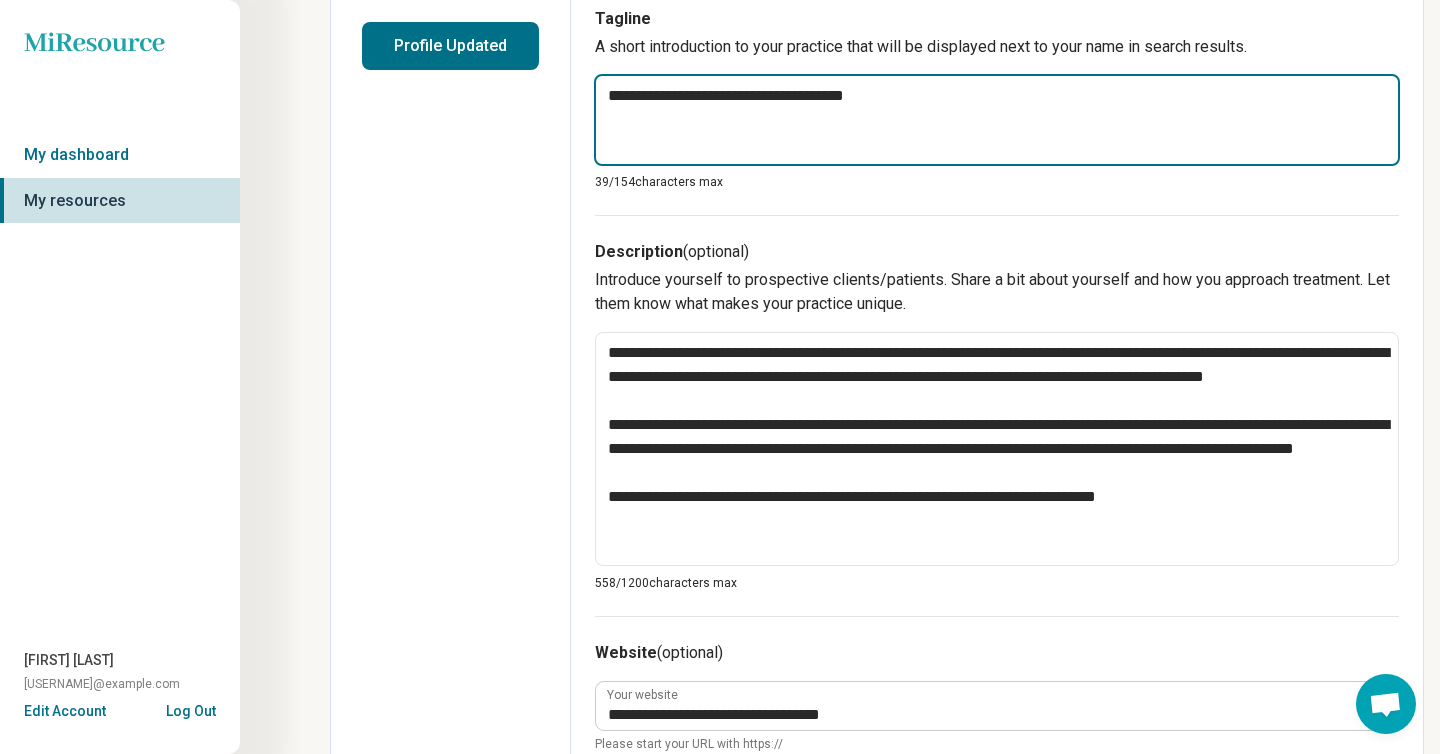 type on "*" 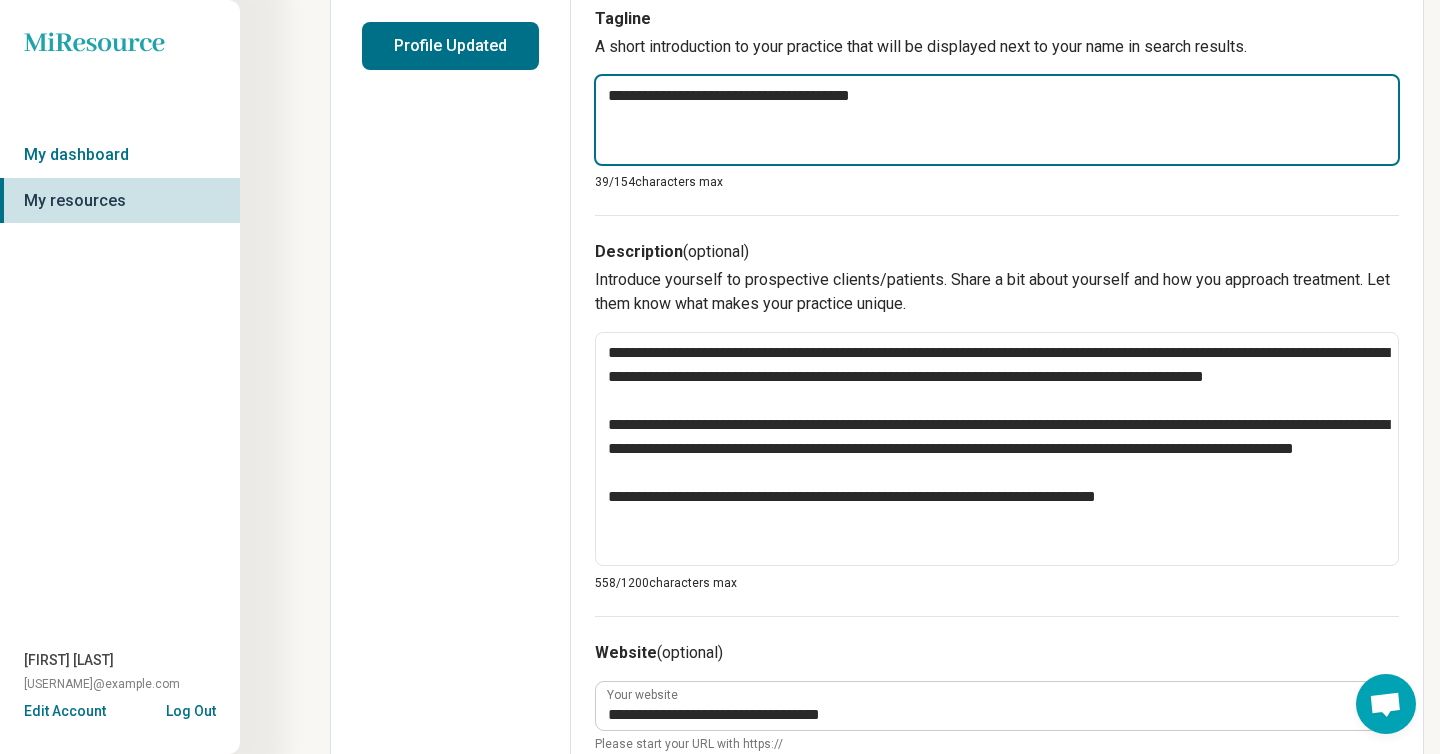 type on "*" 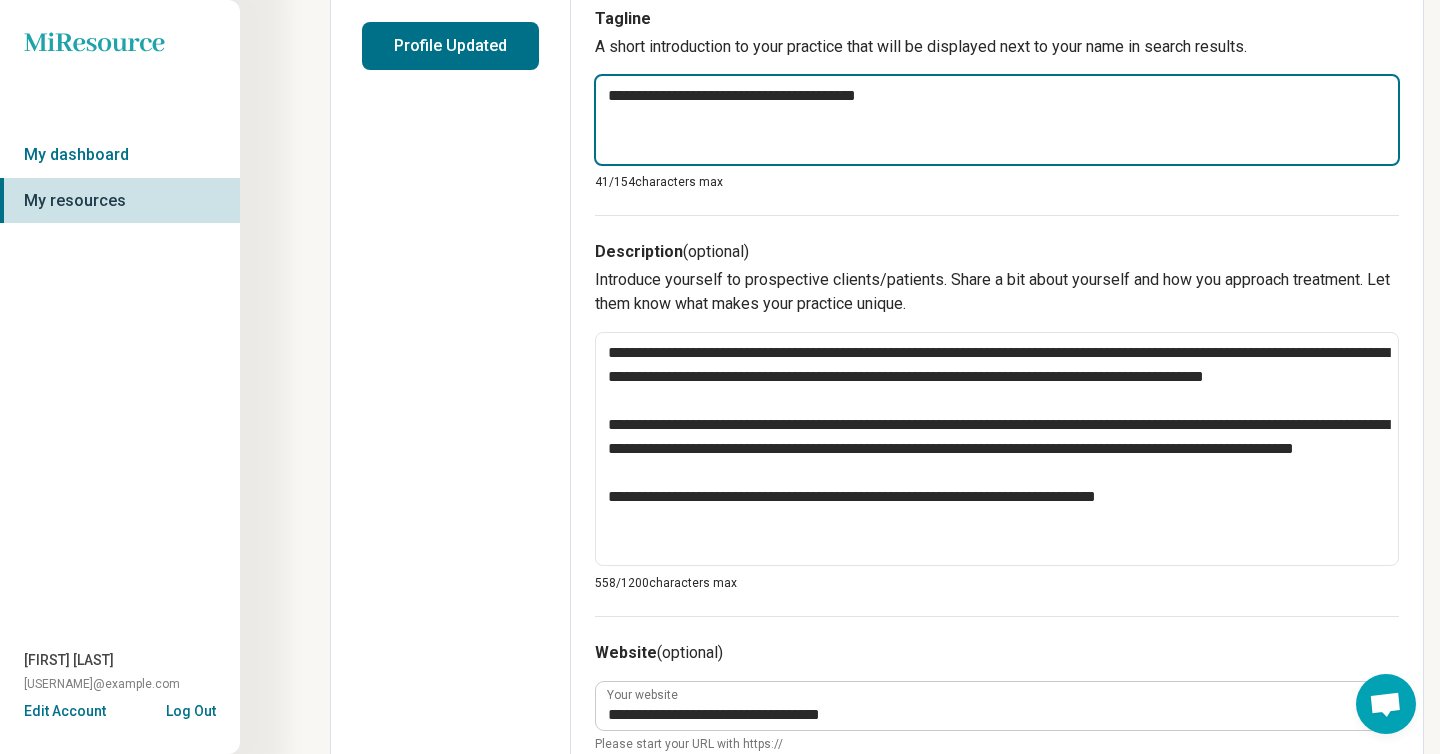 type on "*" 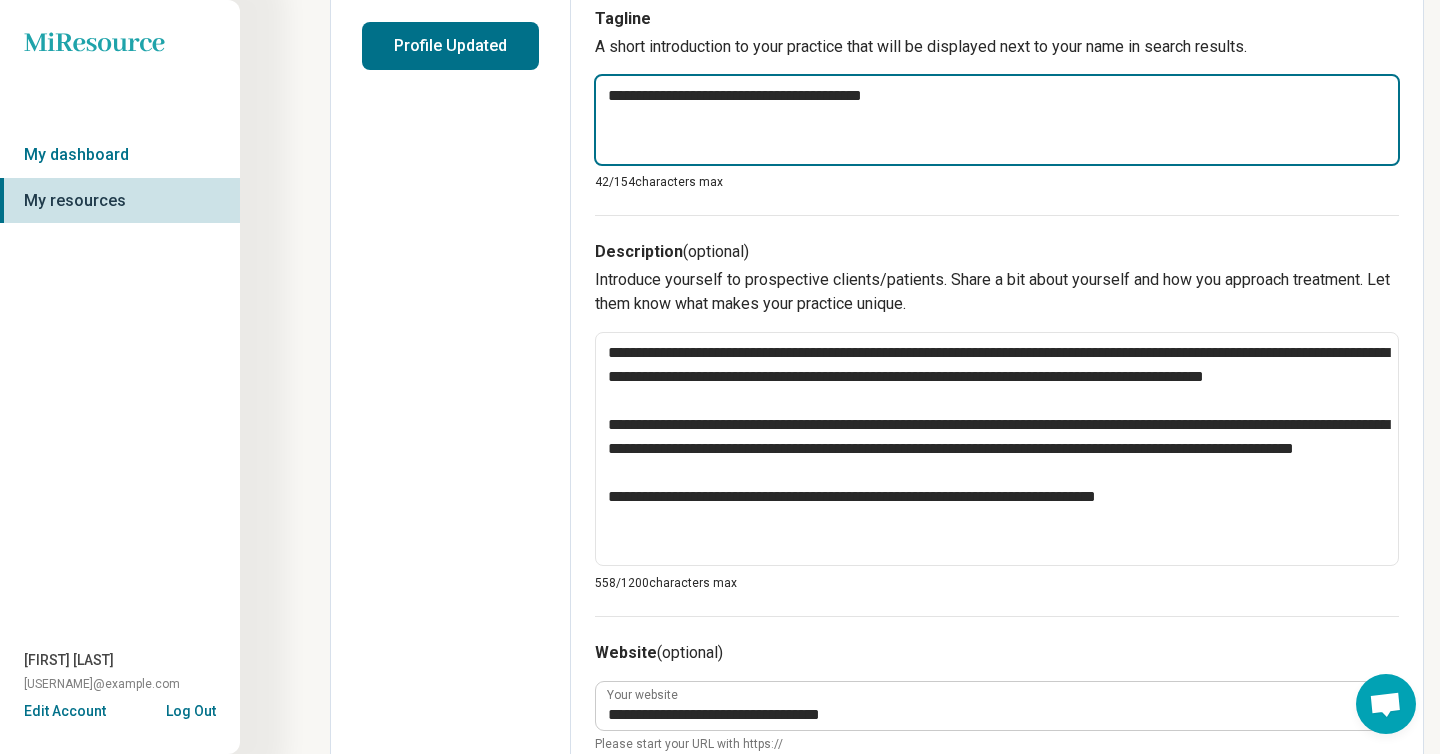 type on "*" 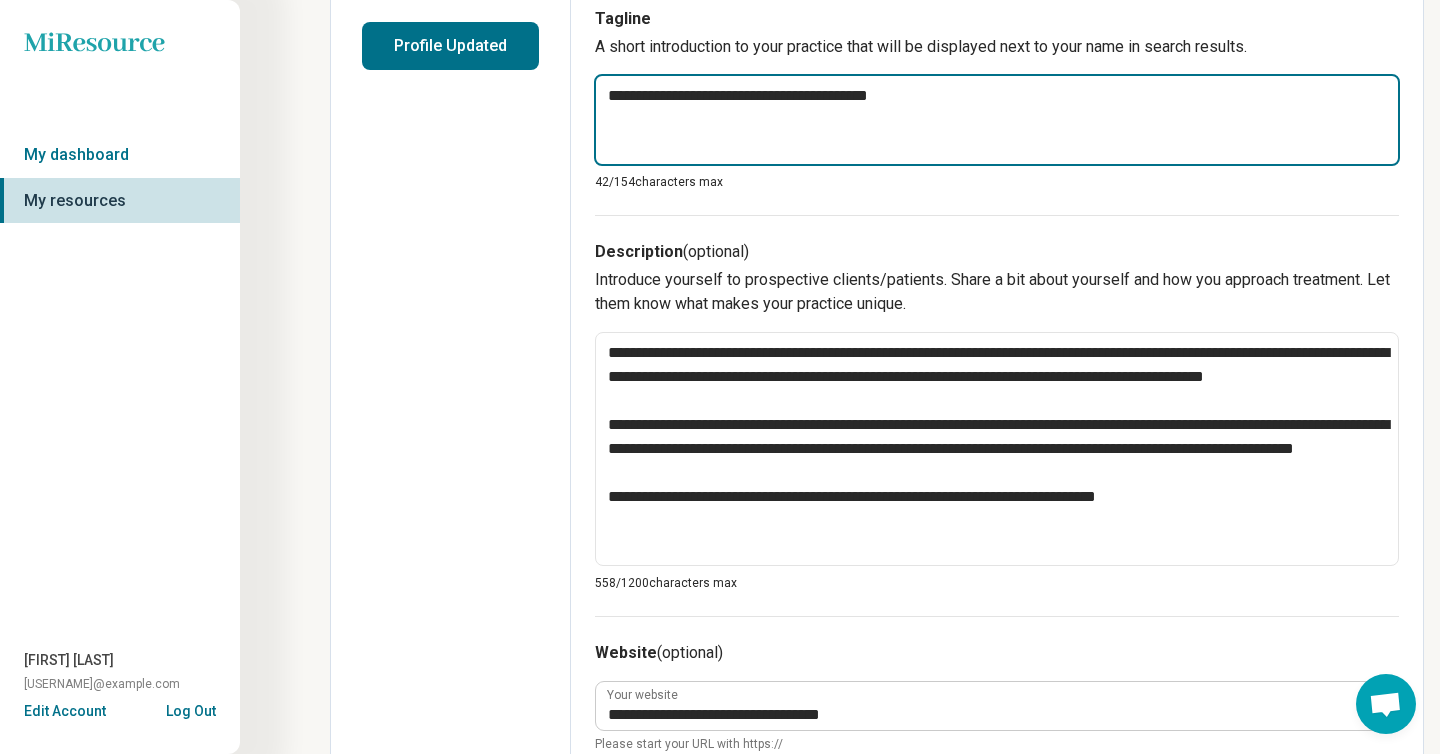 type on "*" 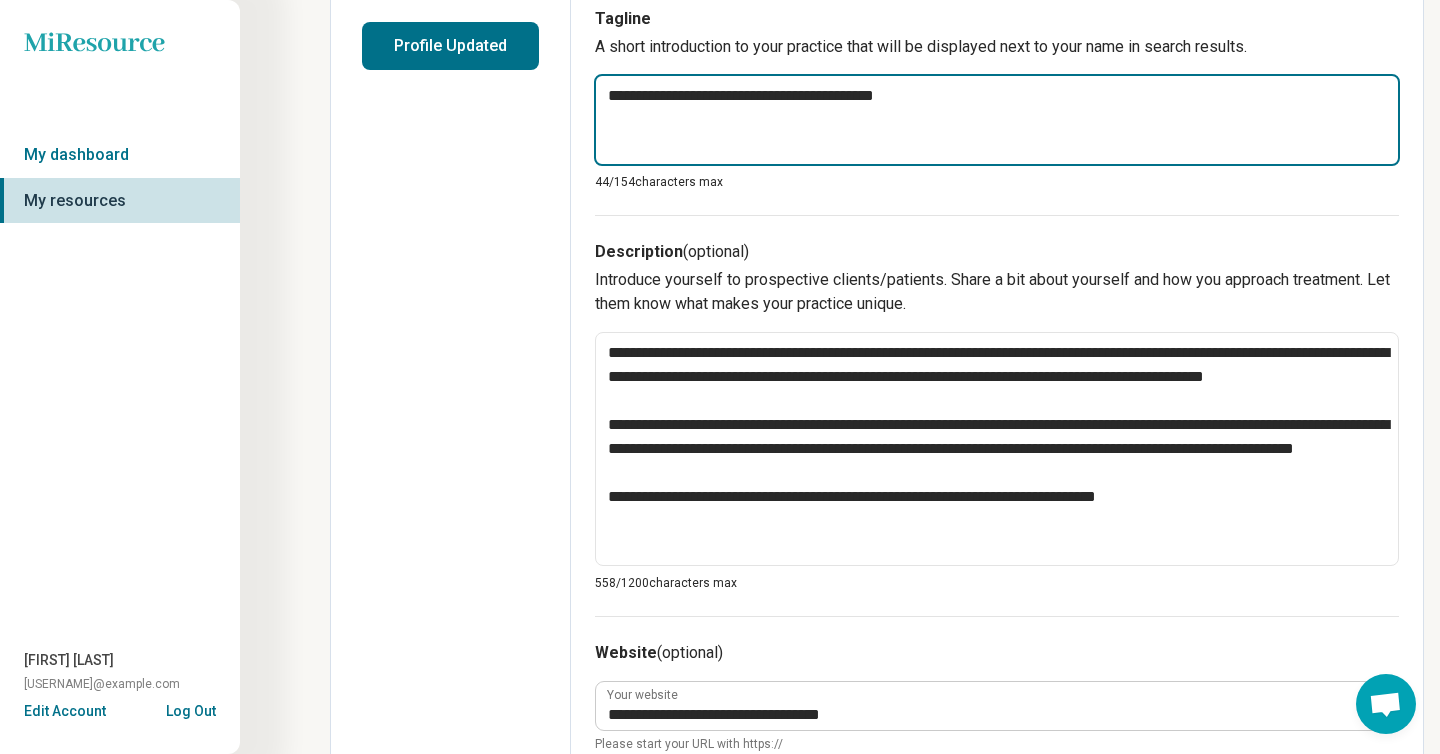 type on "*" 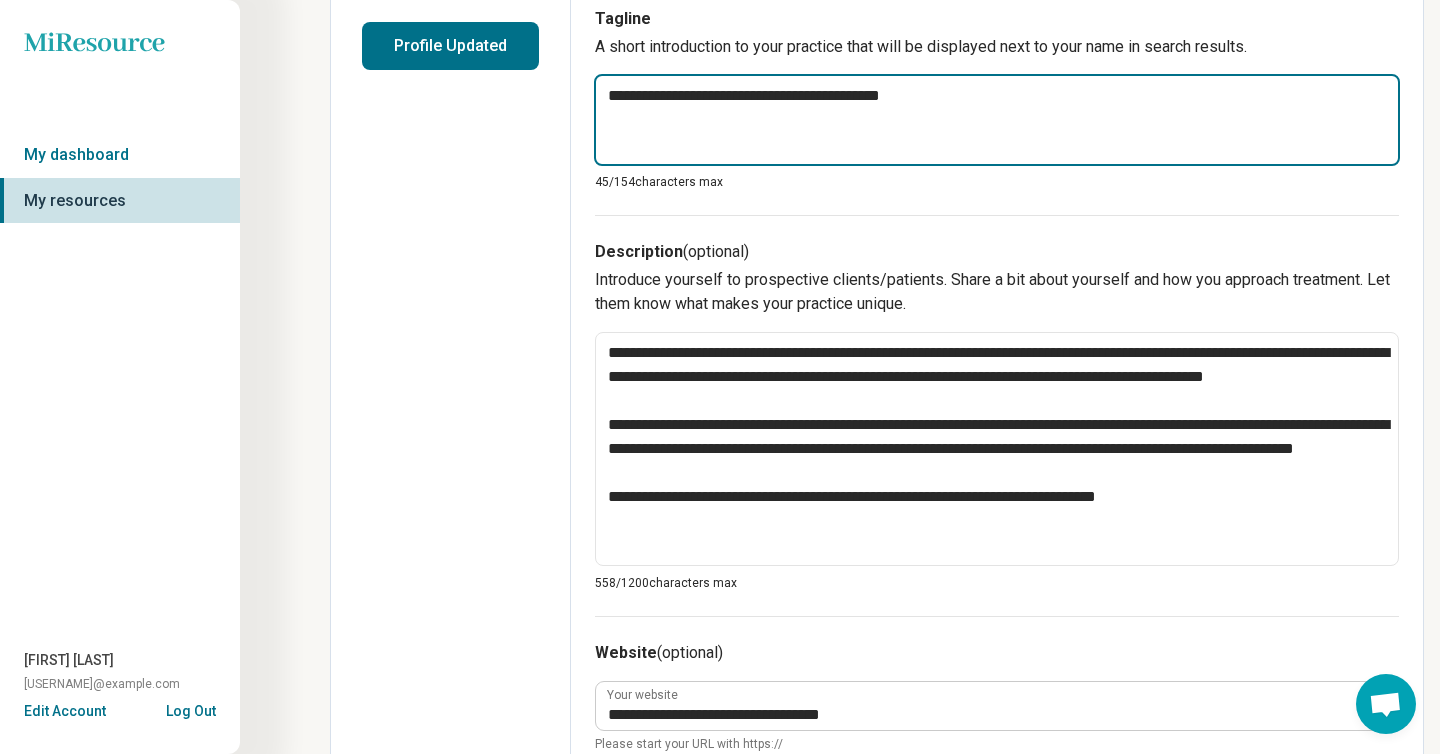 type on "*" 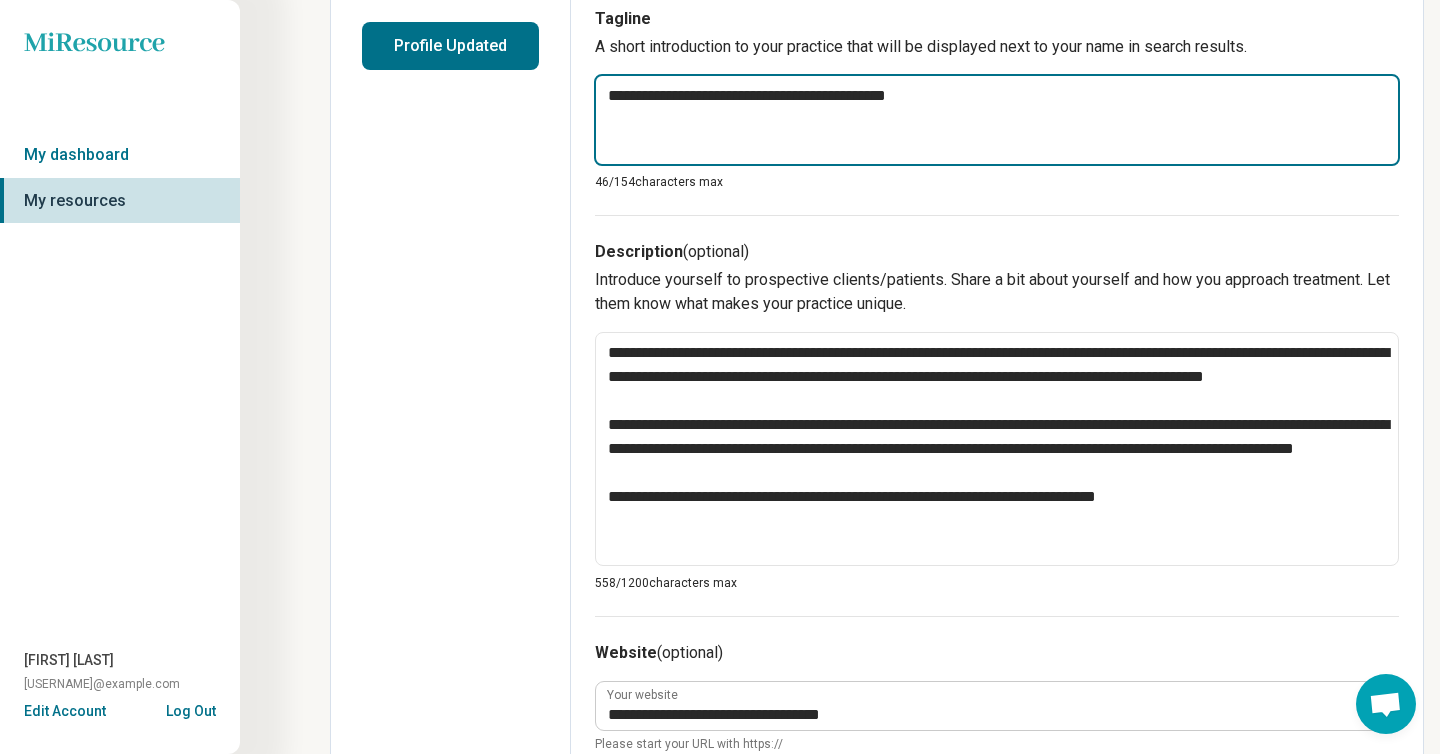 type on "*" 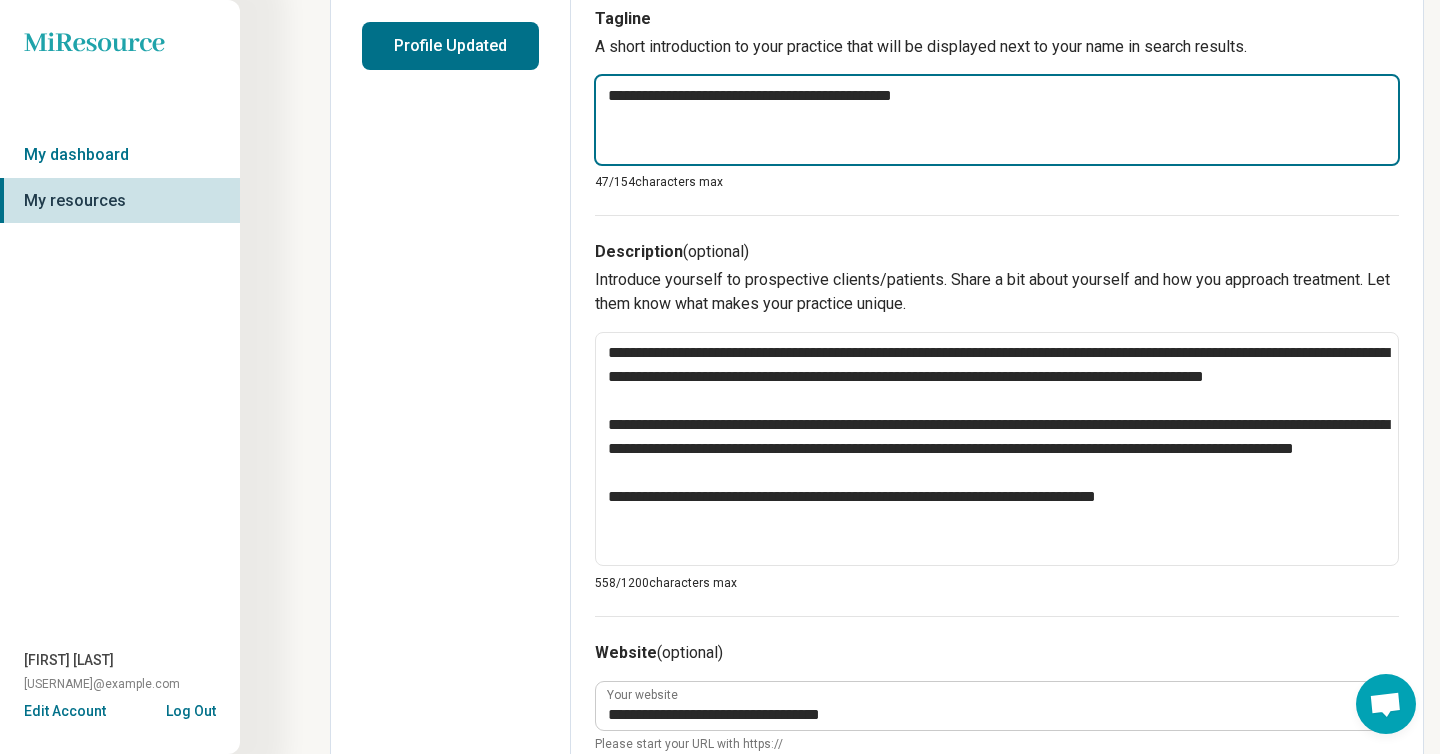 type on "*" 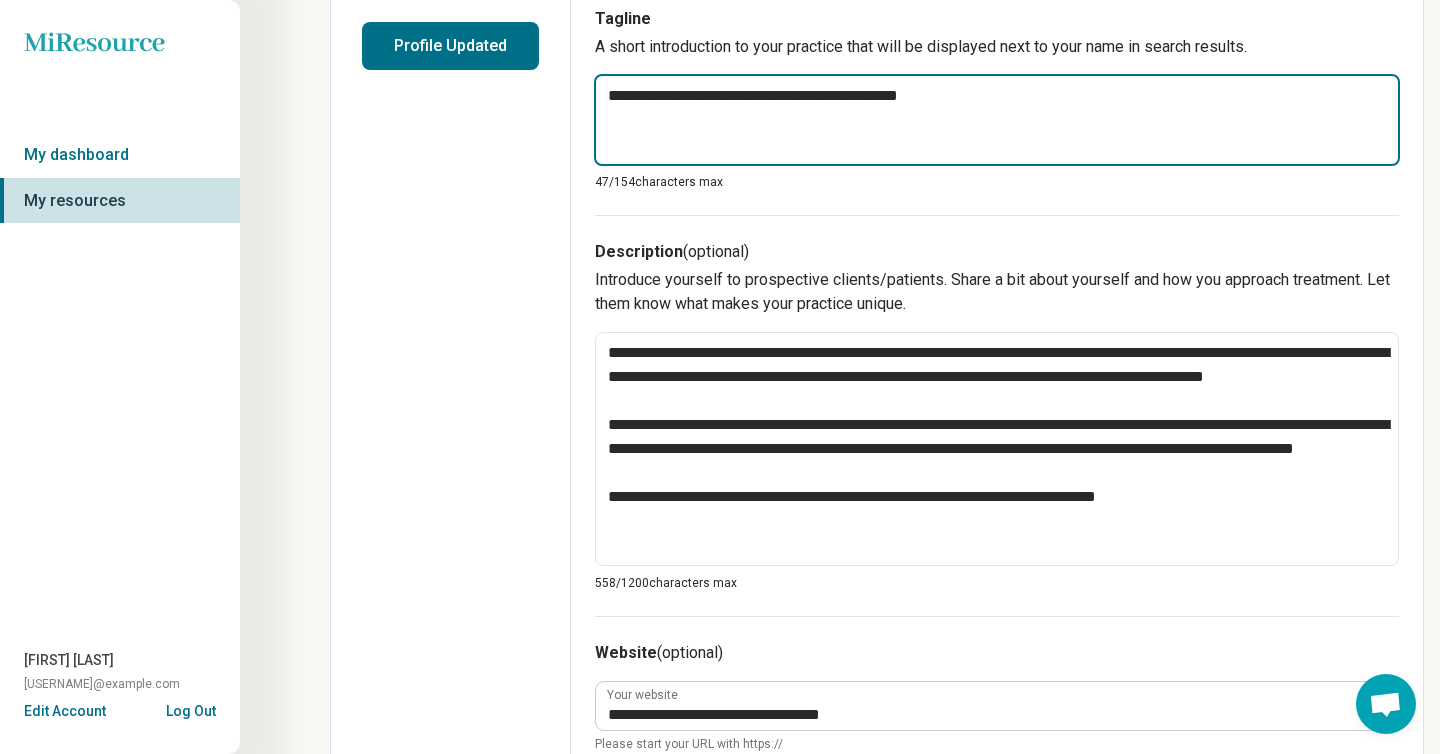 type on "*" 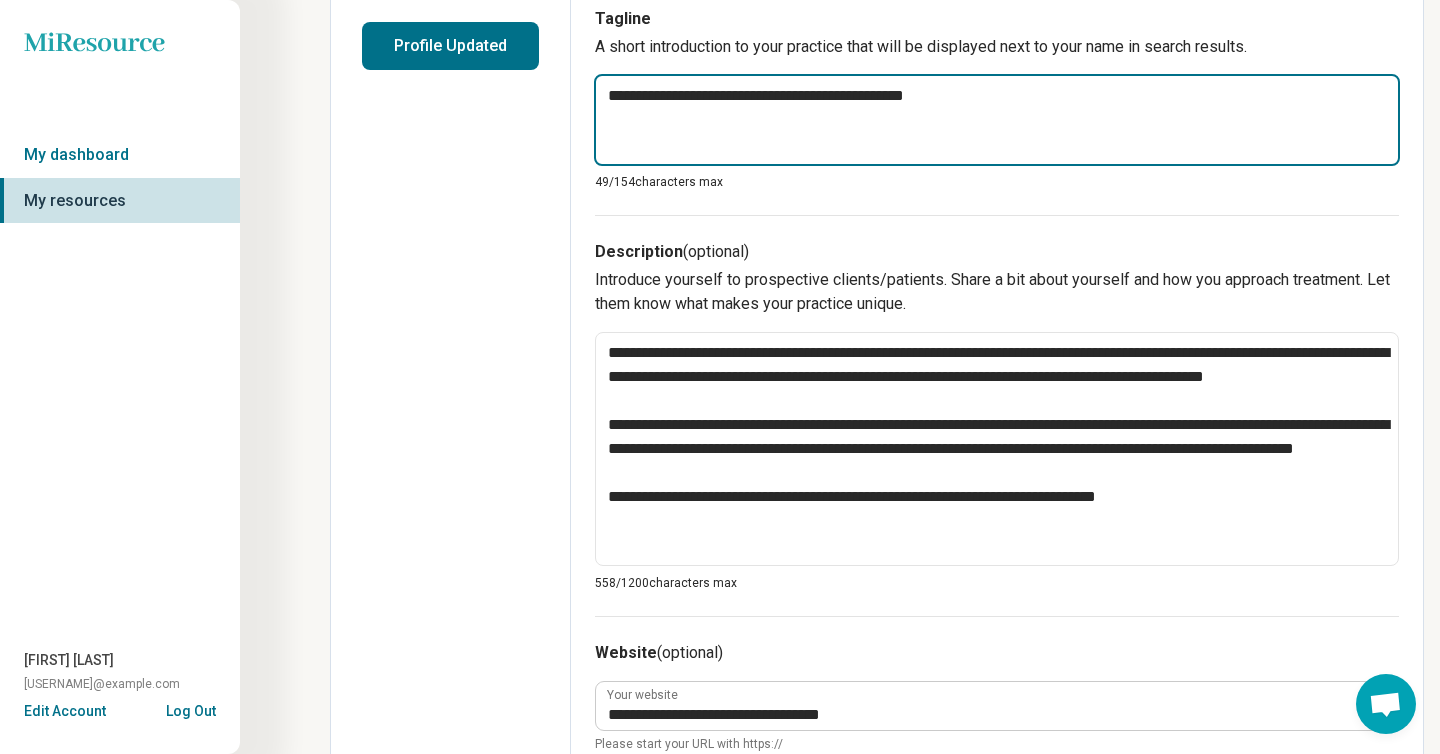 type on "*" 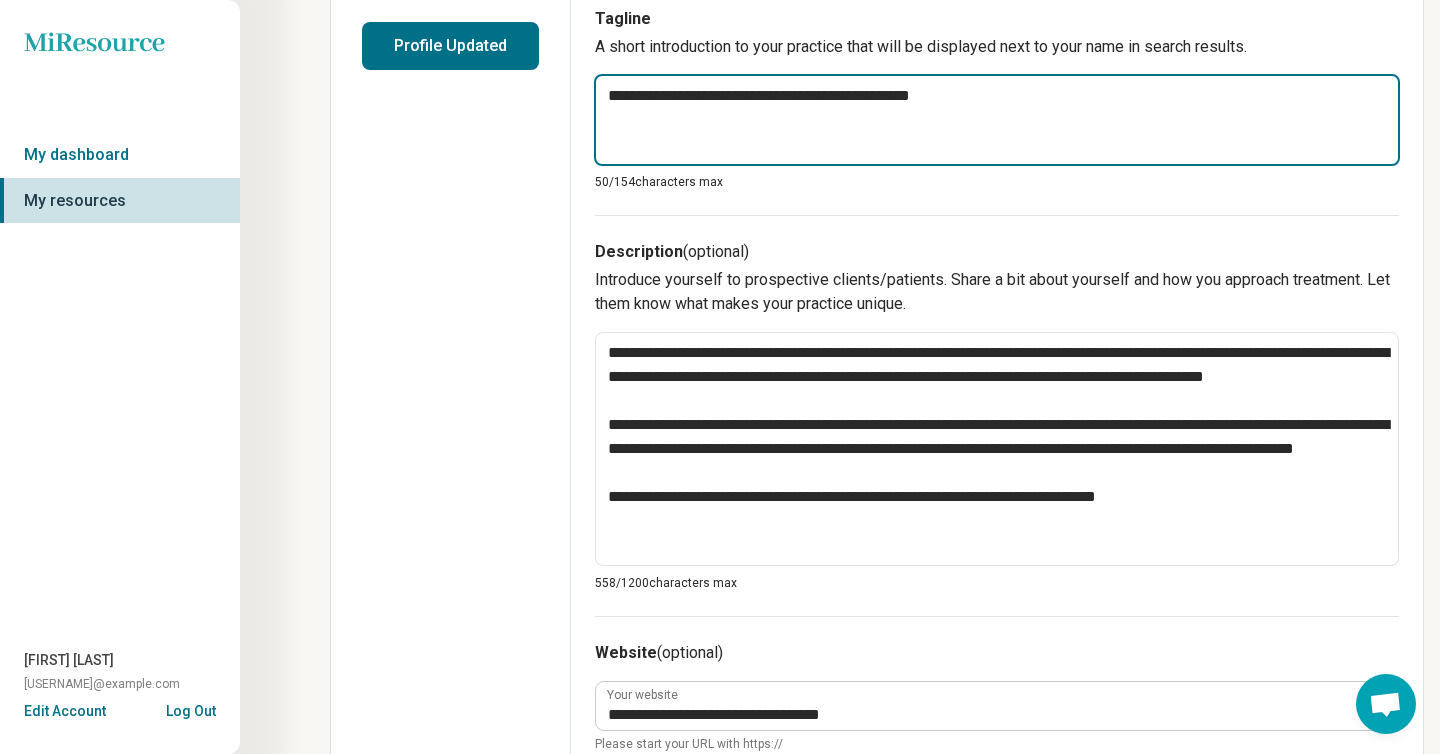 type on "*" 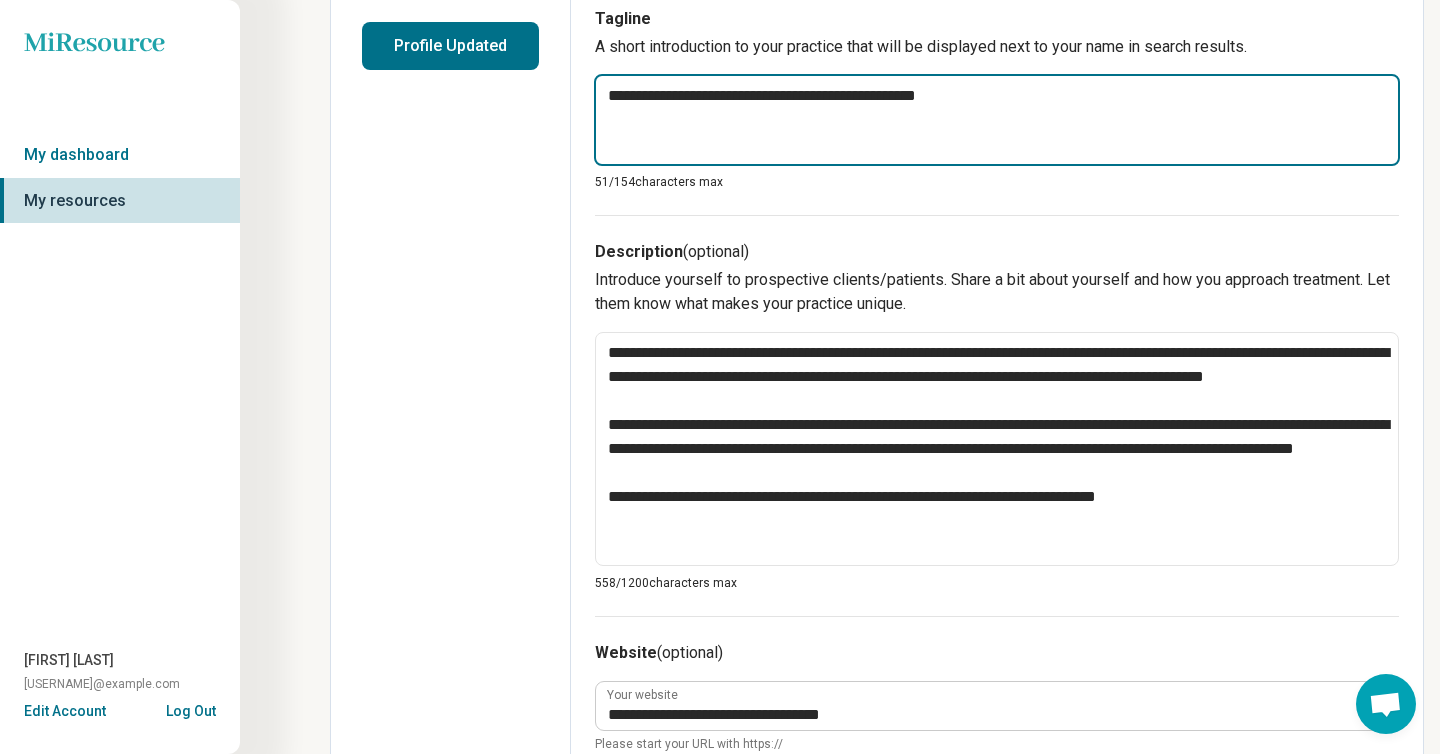 type on "*" 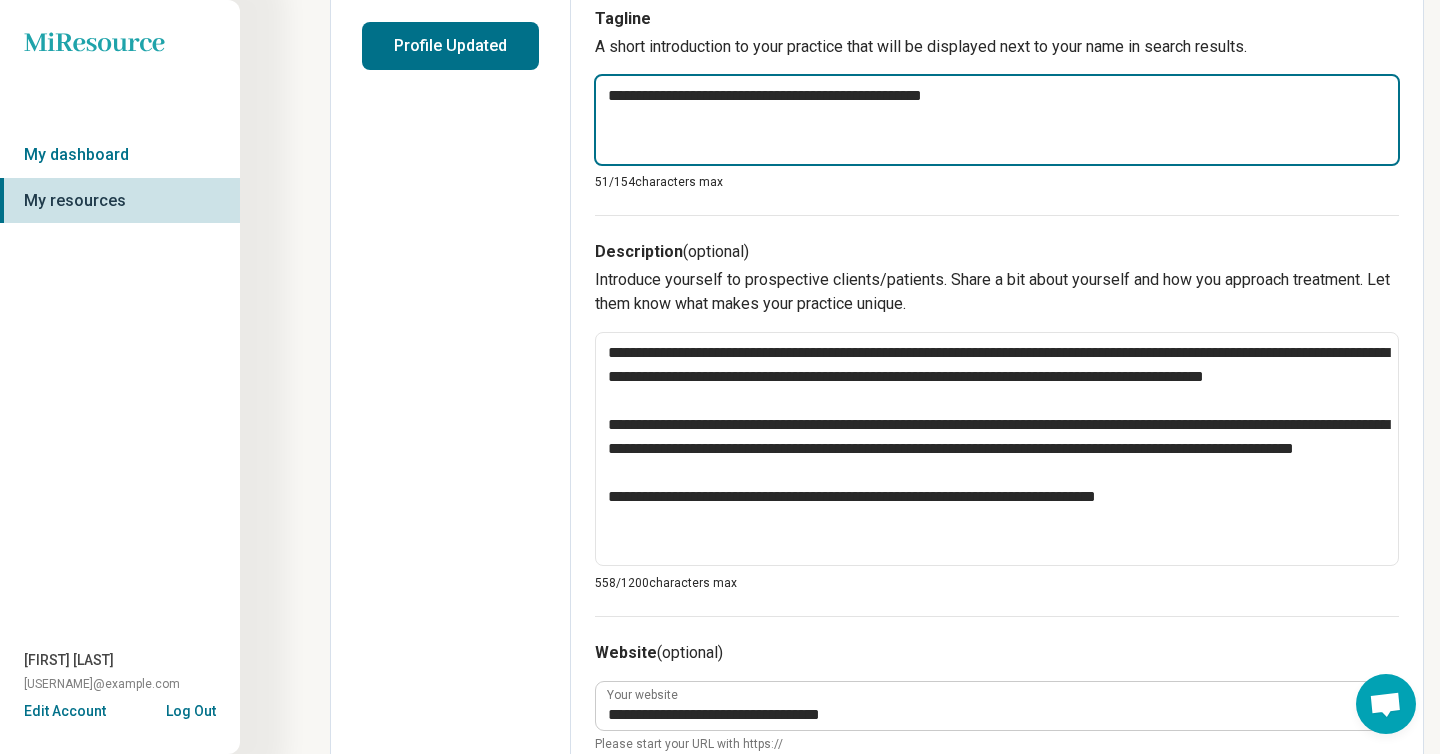 type on "*" 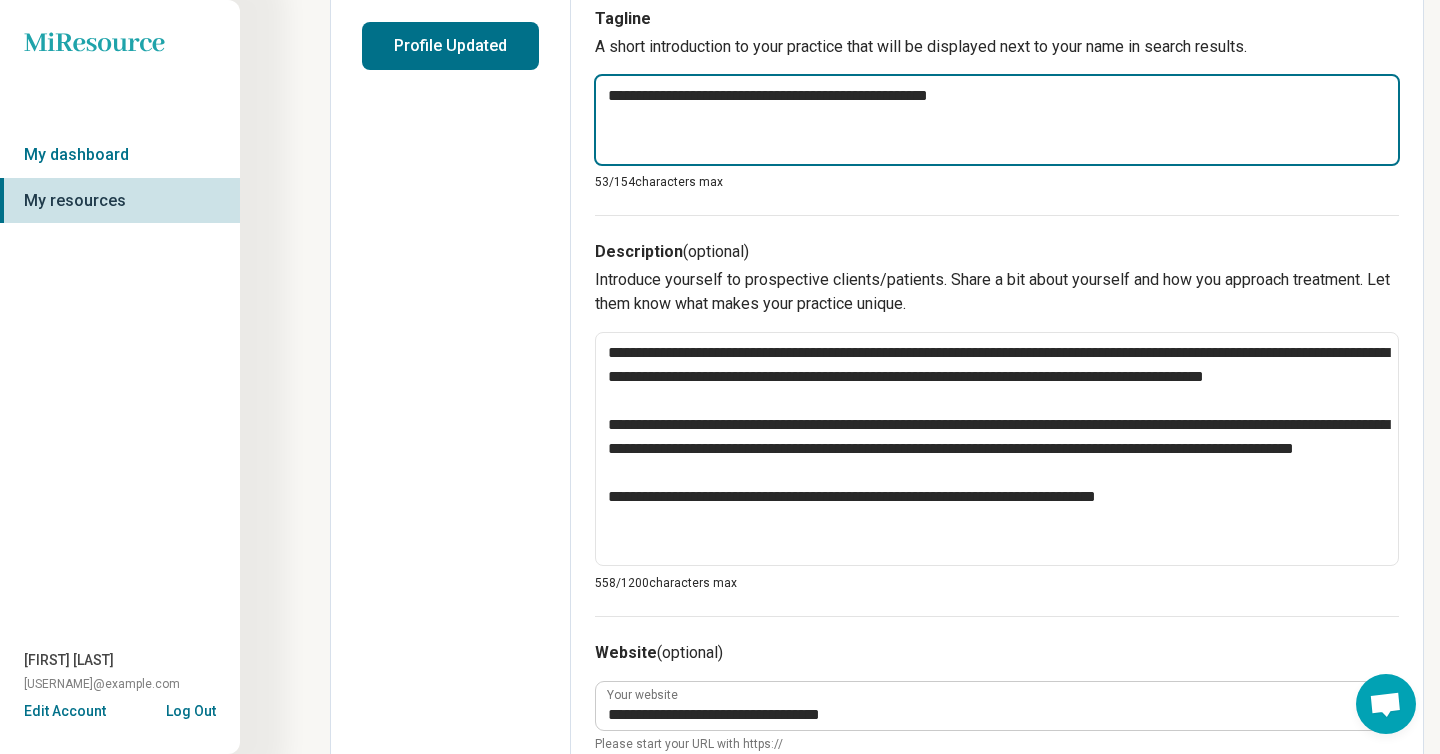 type on "*" 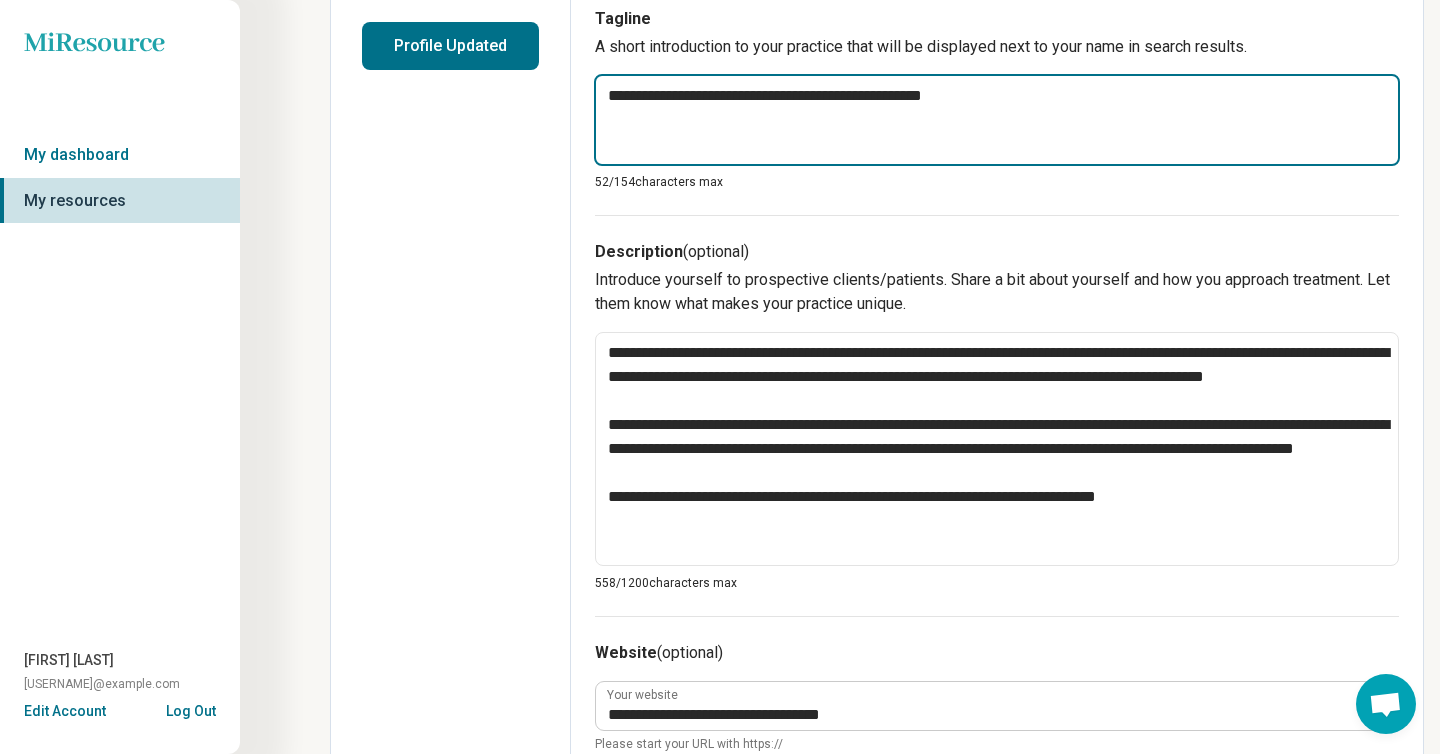 type on "*" 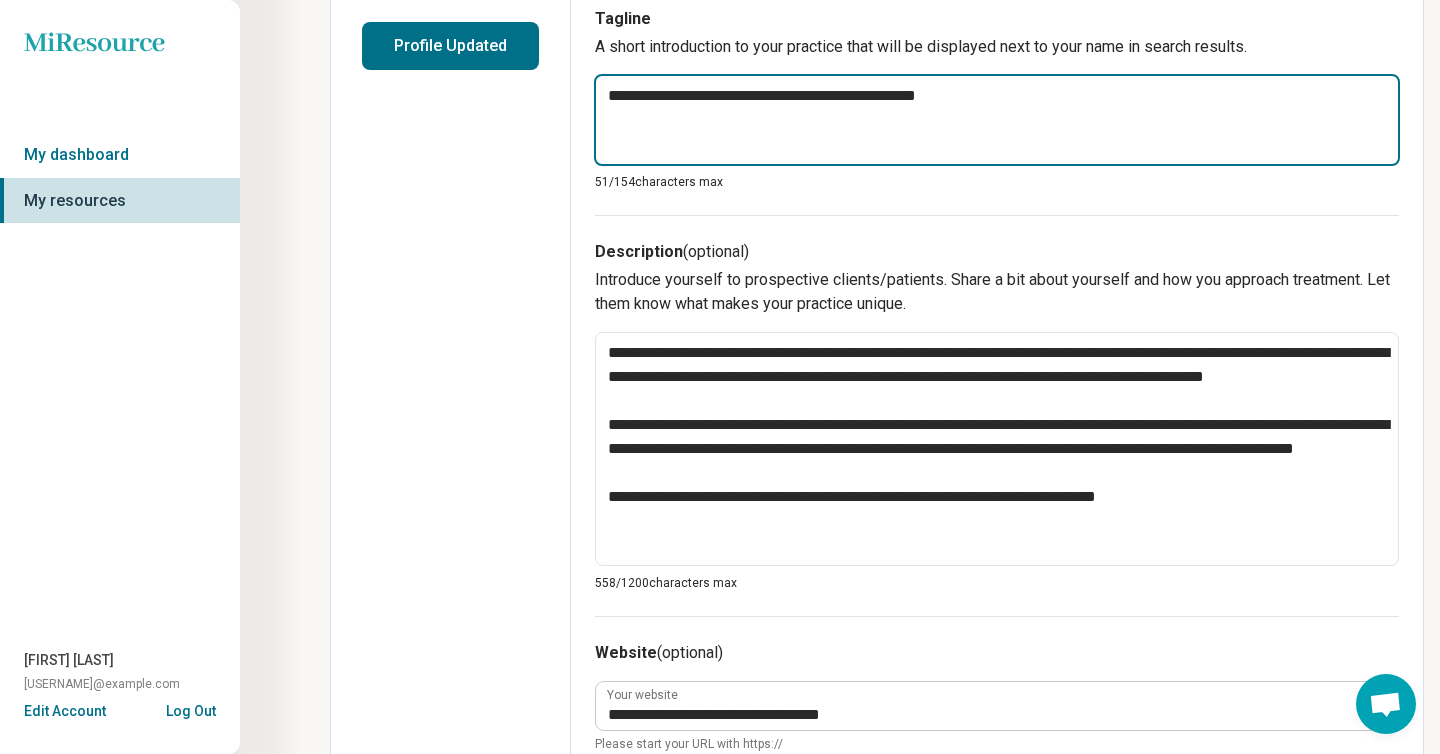 type on "*" 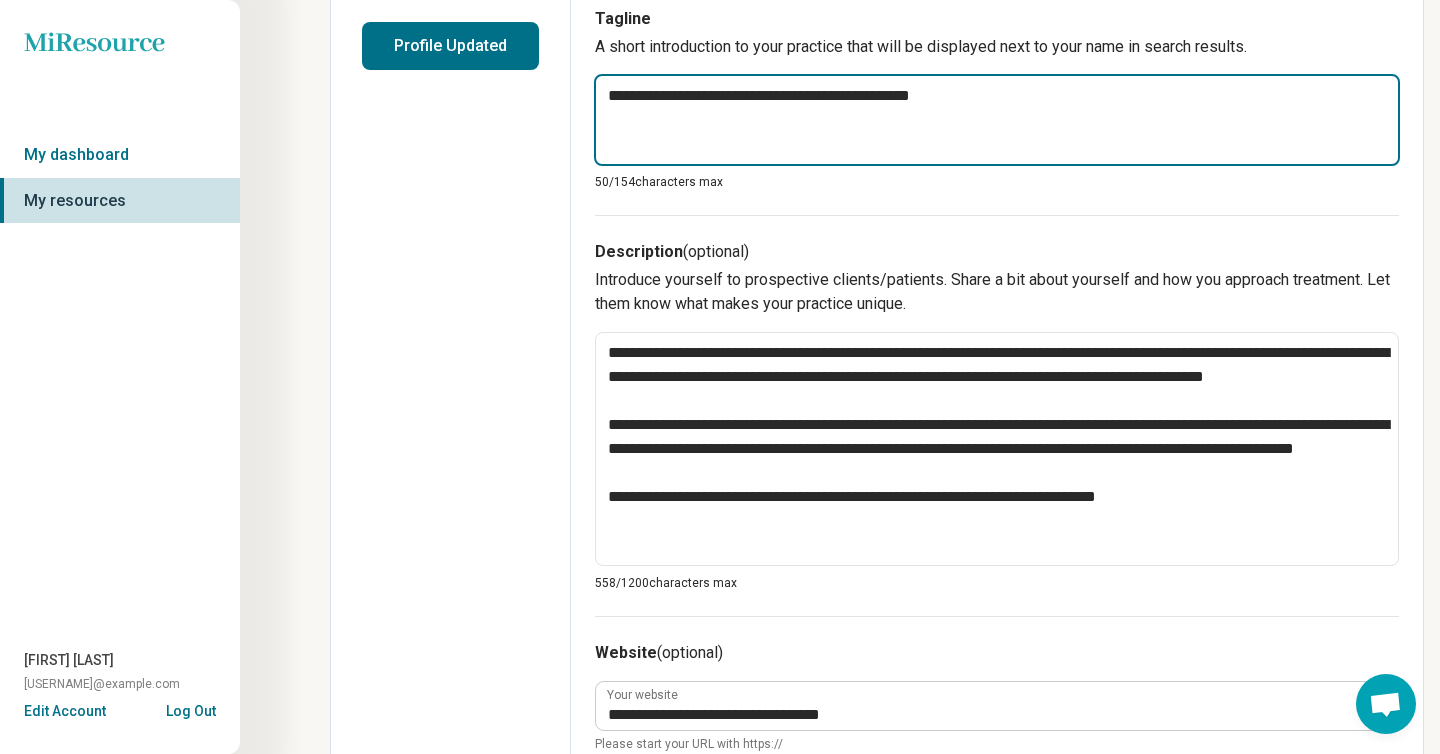 type on "*" 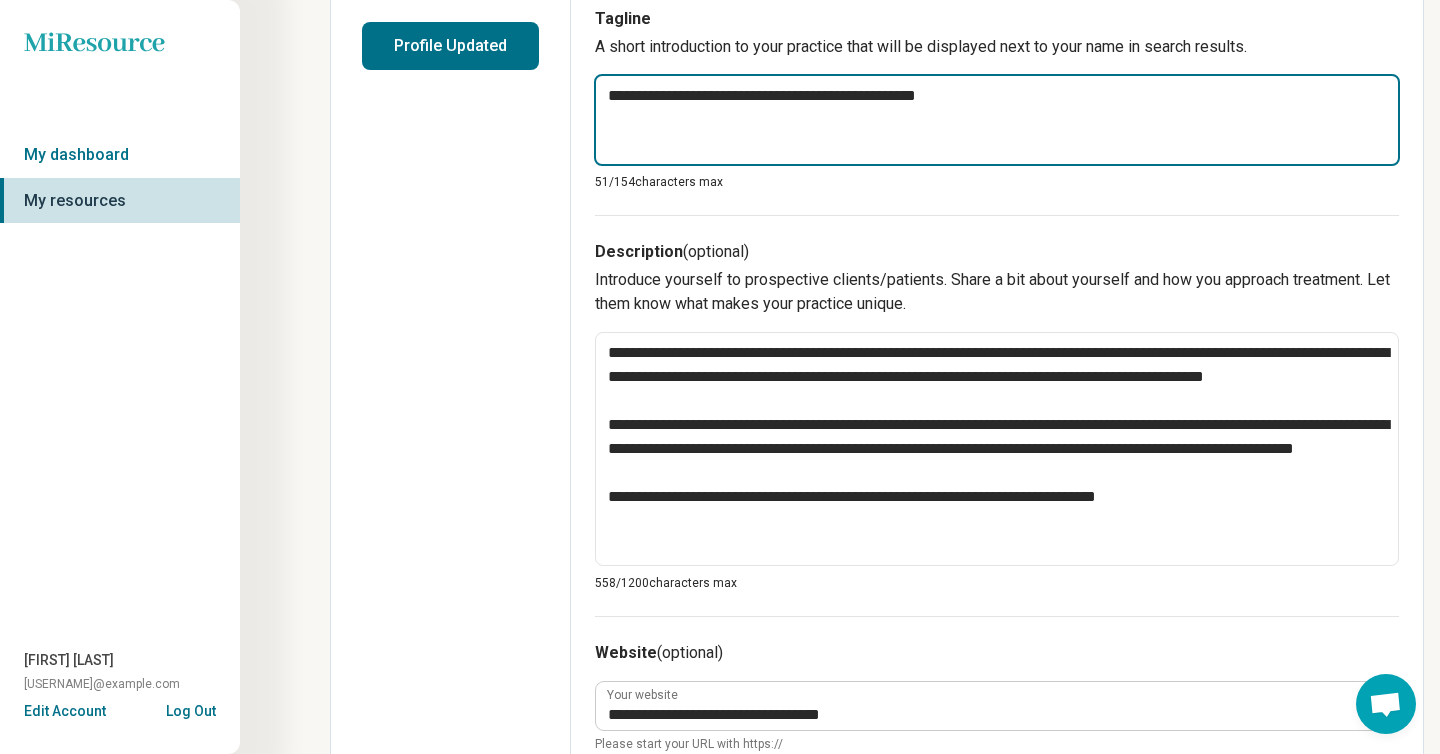 type on "*" 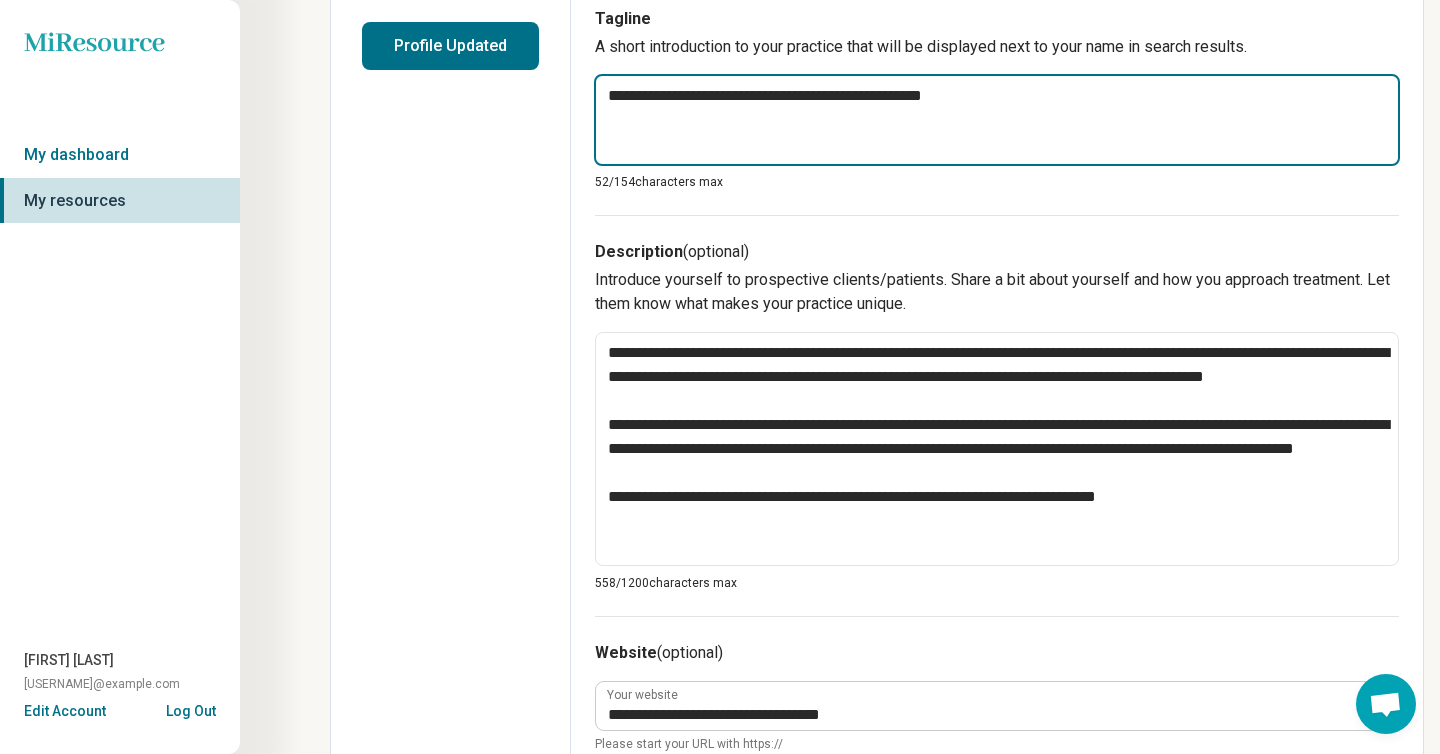 type on "*" 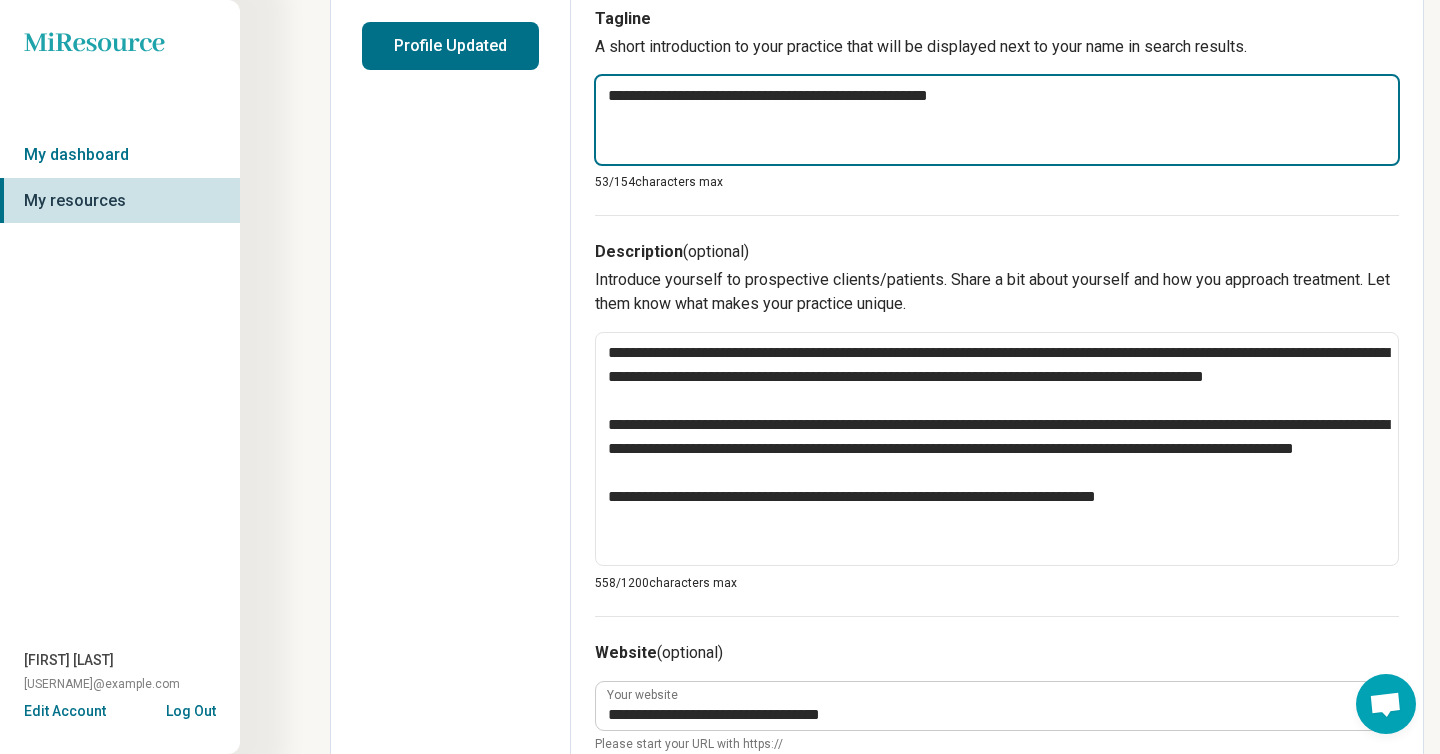 type on "*" 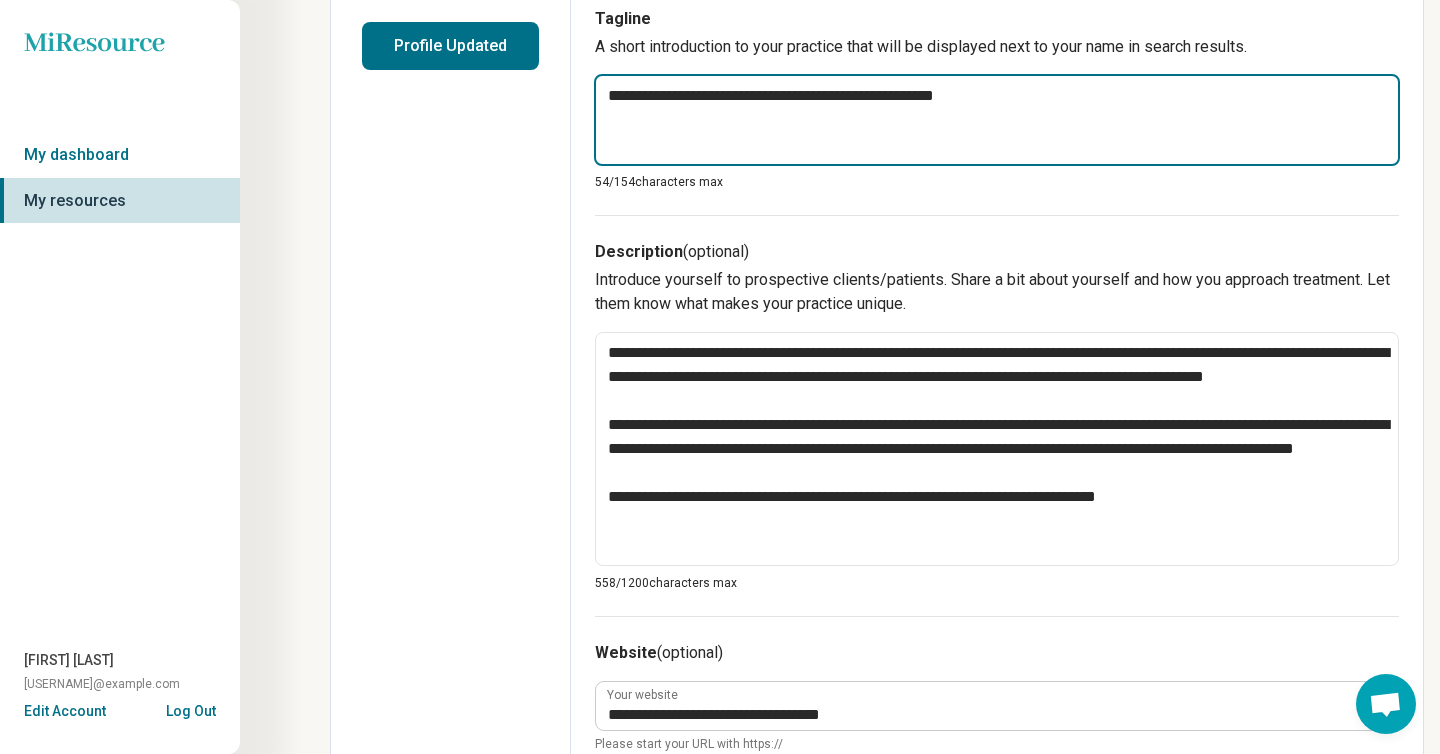 type on "*" 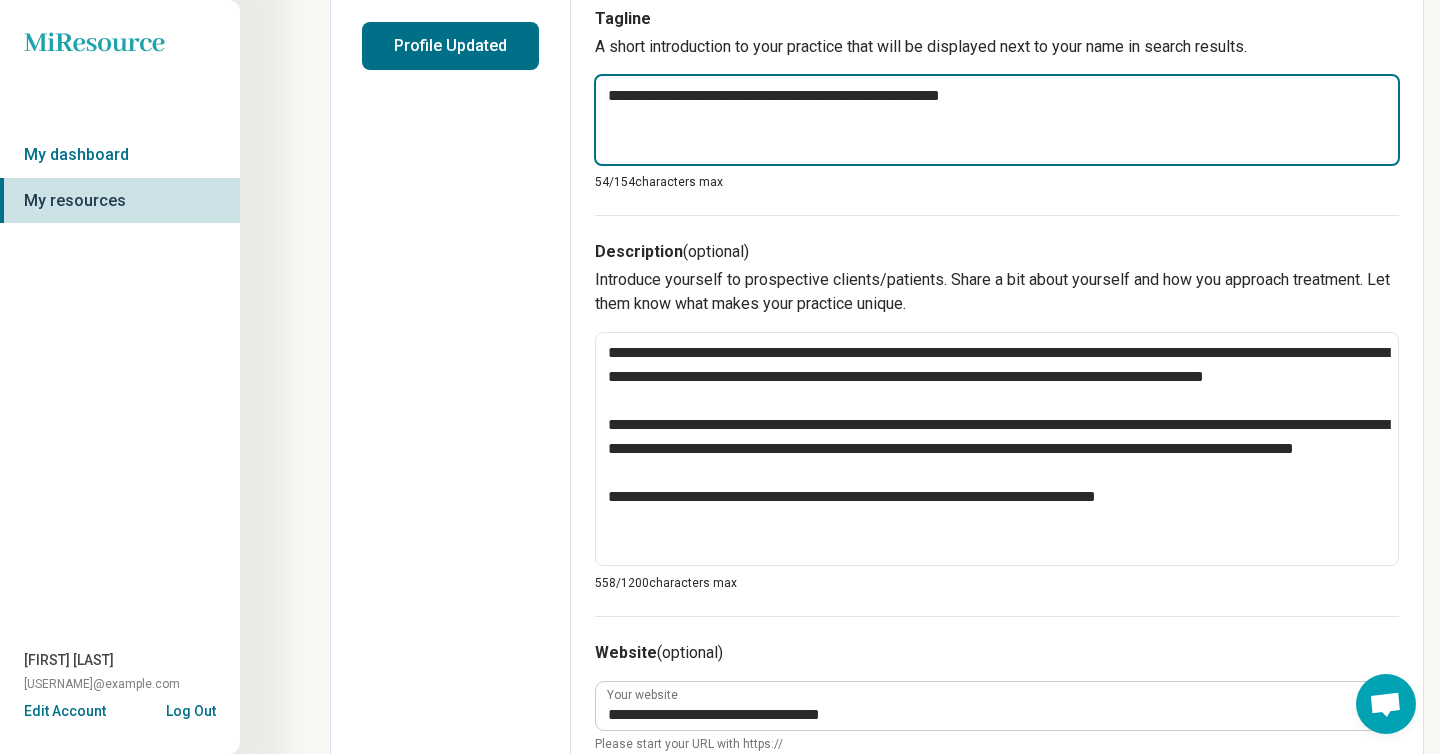 type on "*" 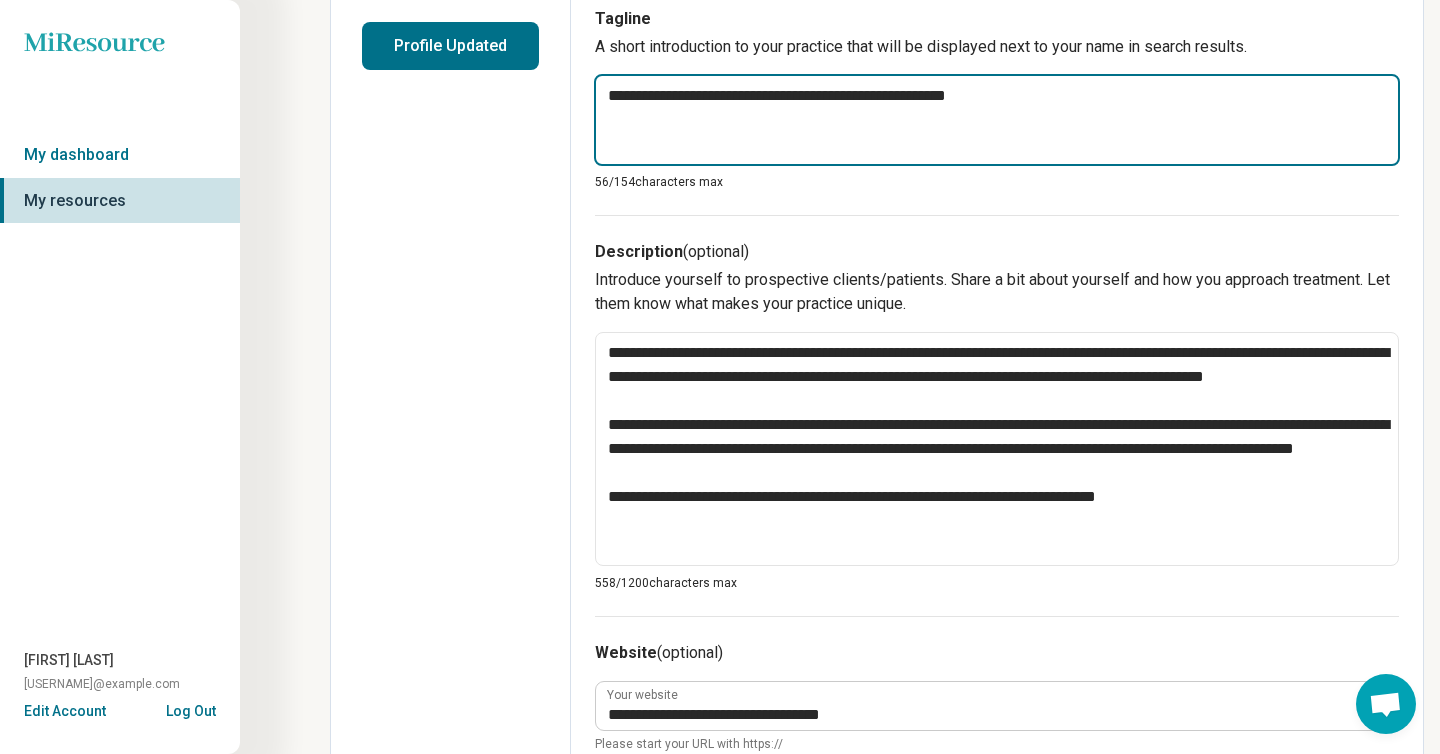 type on "*" 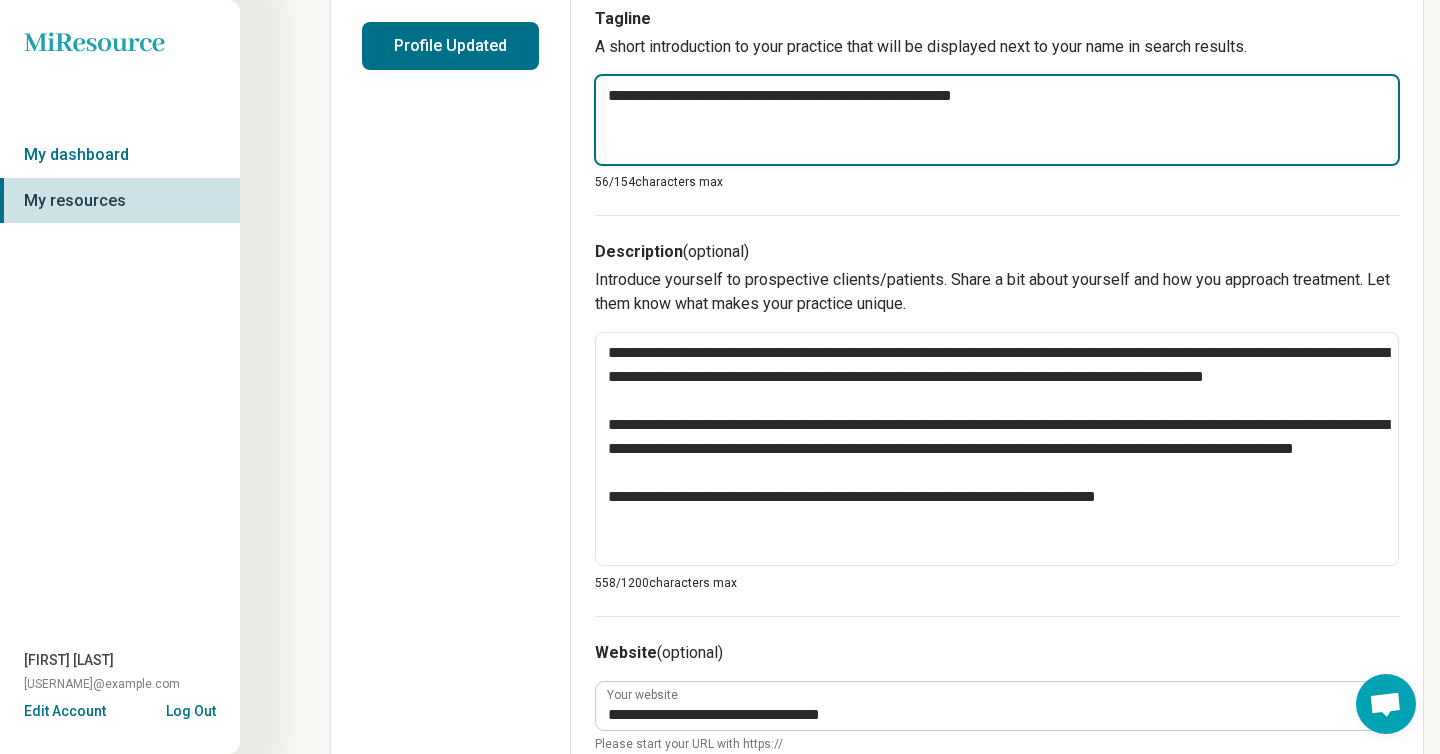 type on "*" 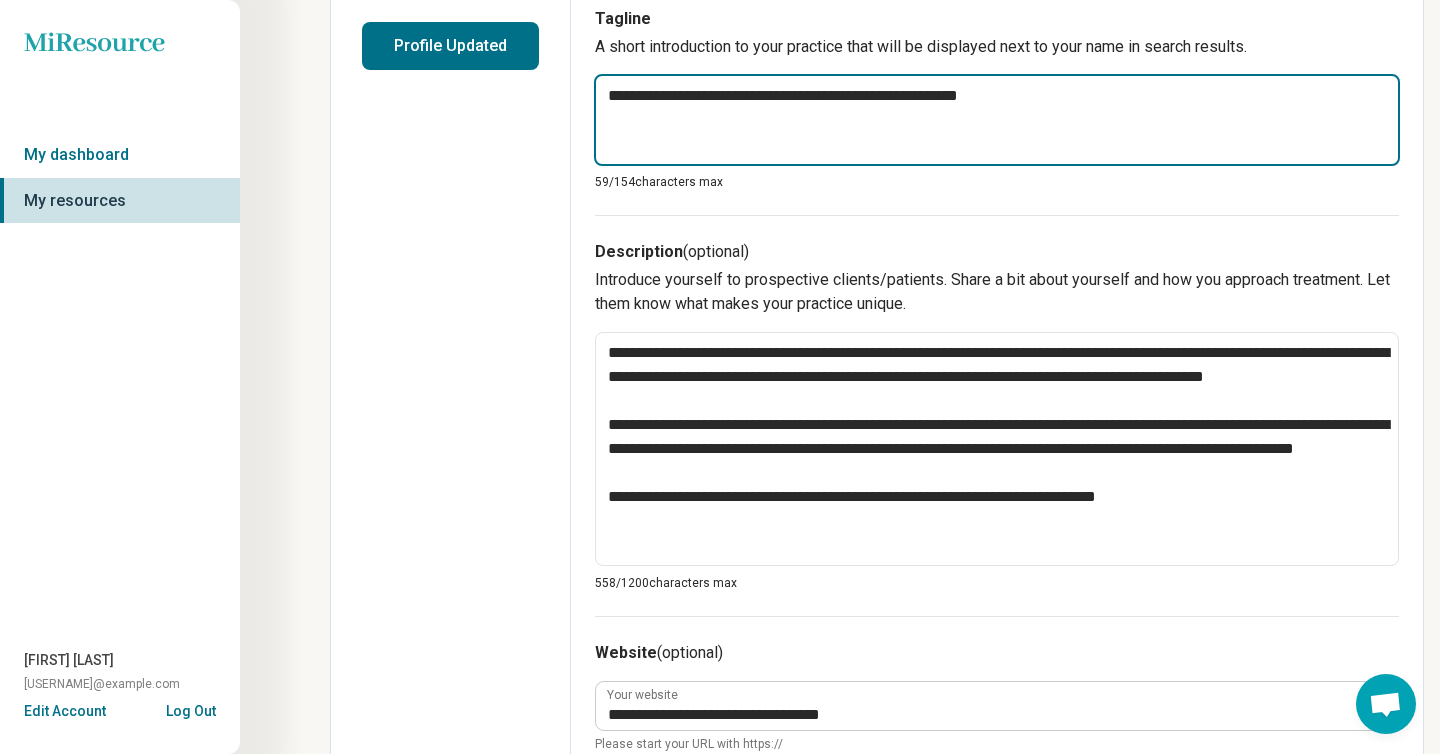 type on "*" 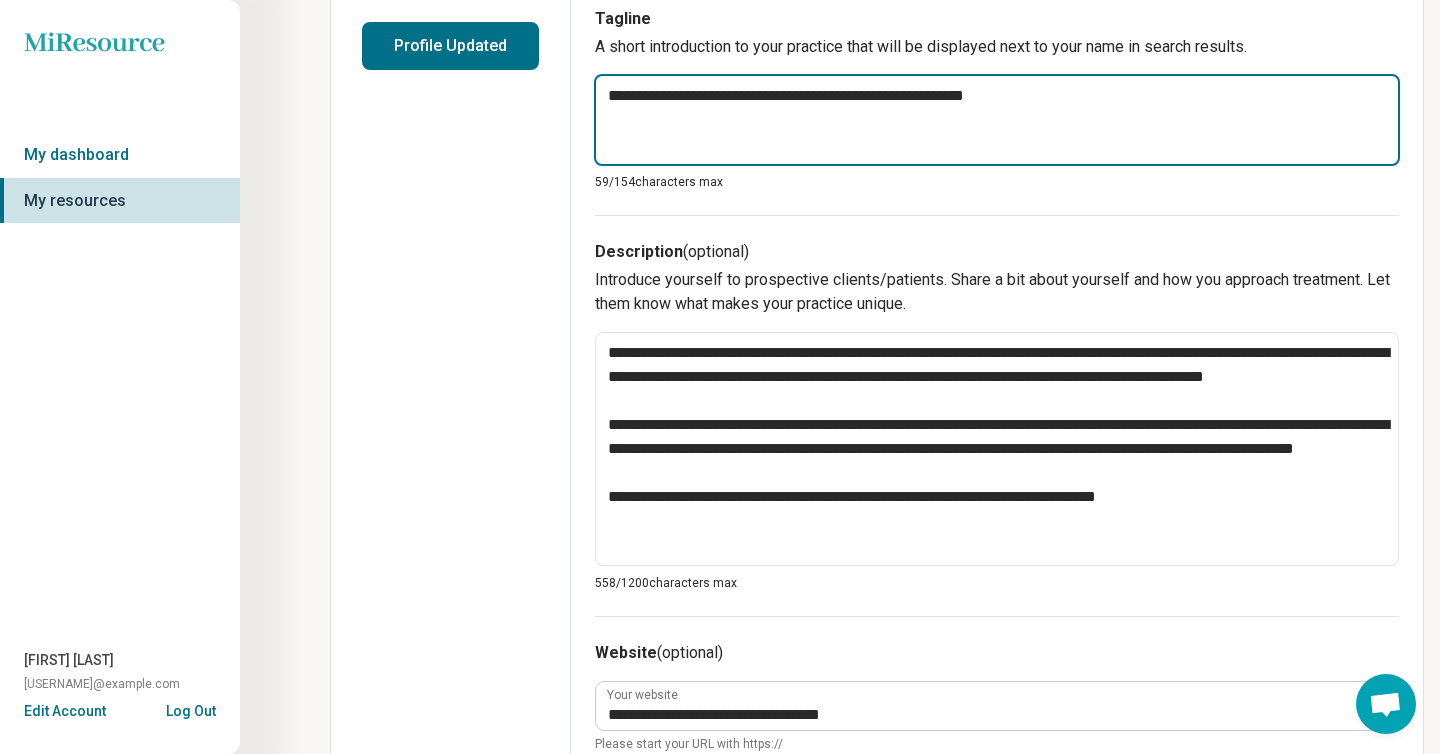 type on "*" 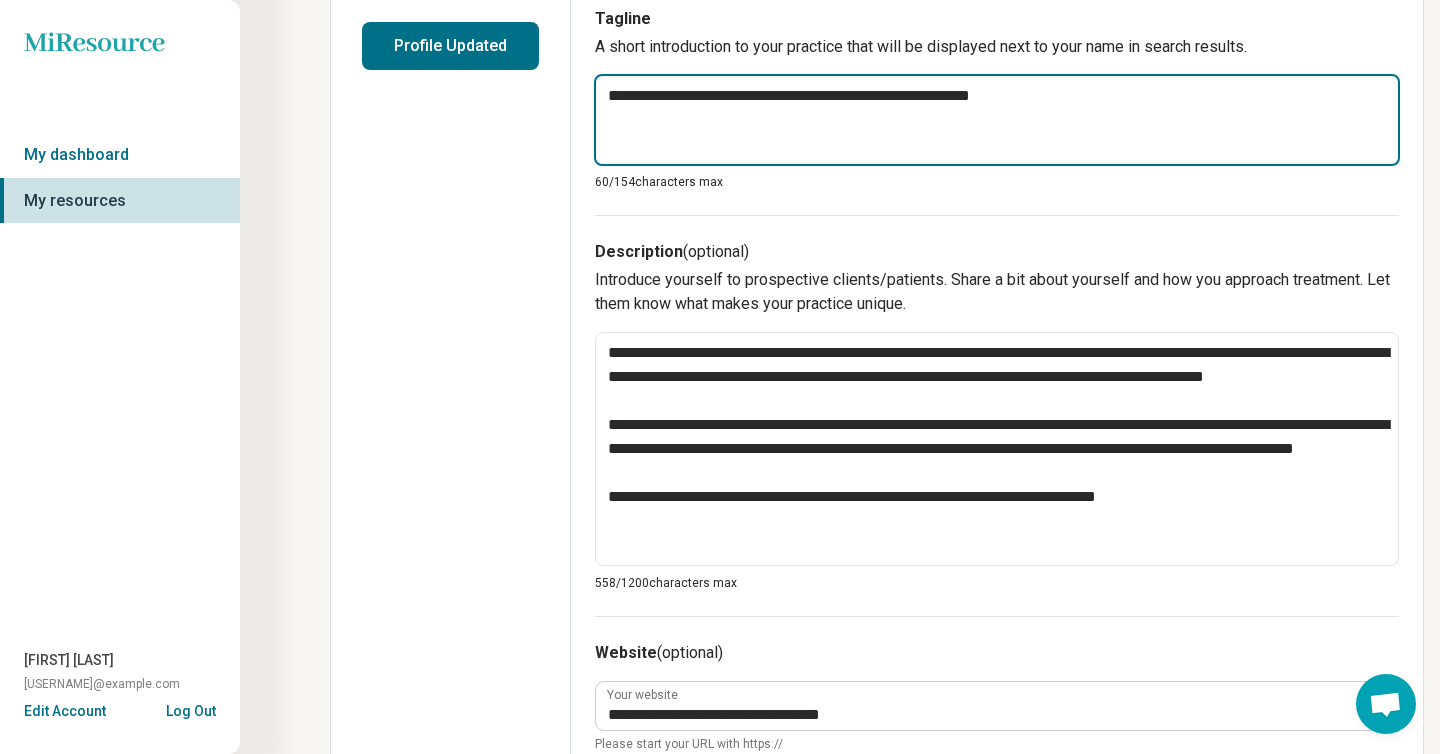 type on "*" 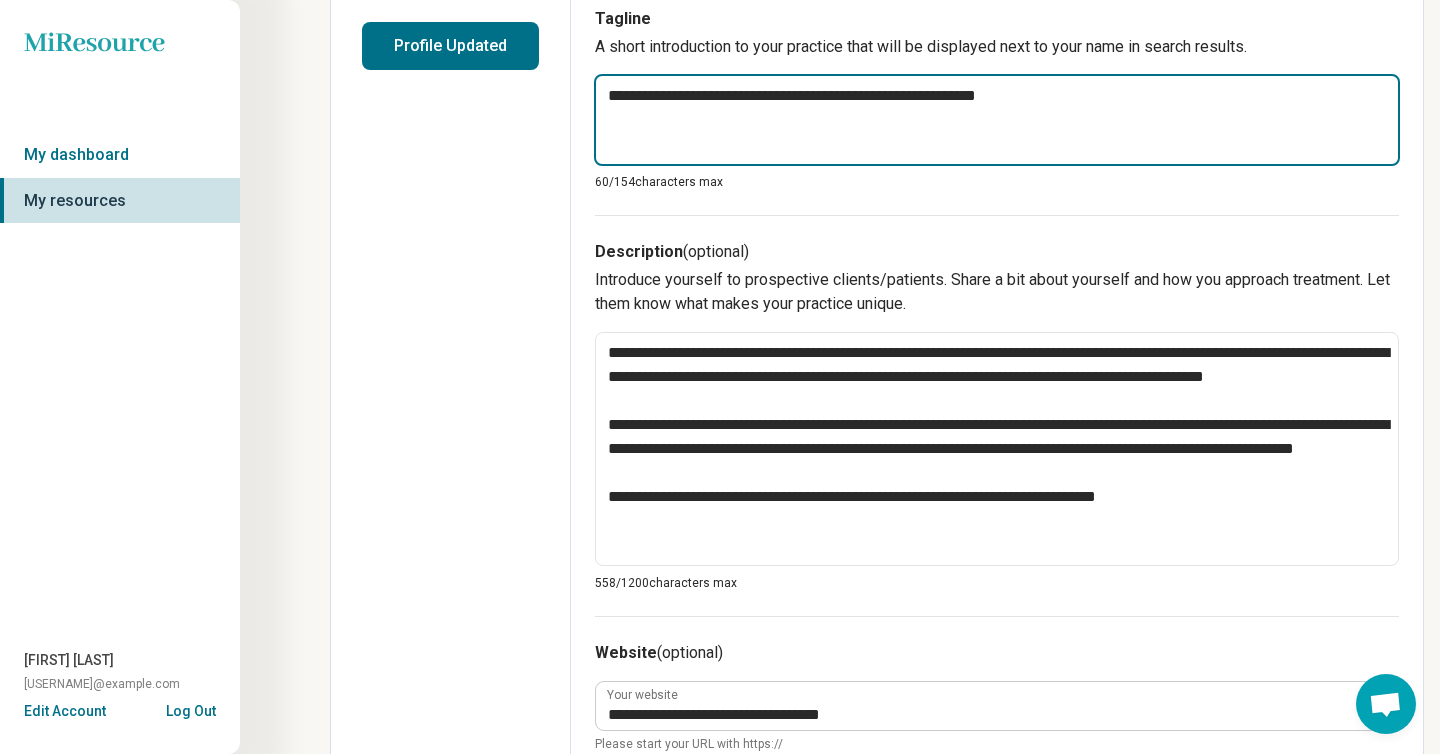 type on "*" 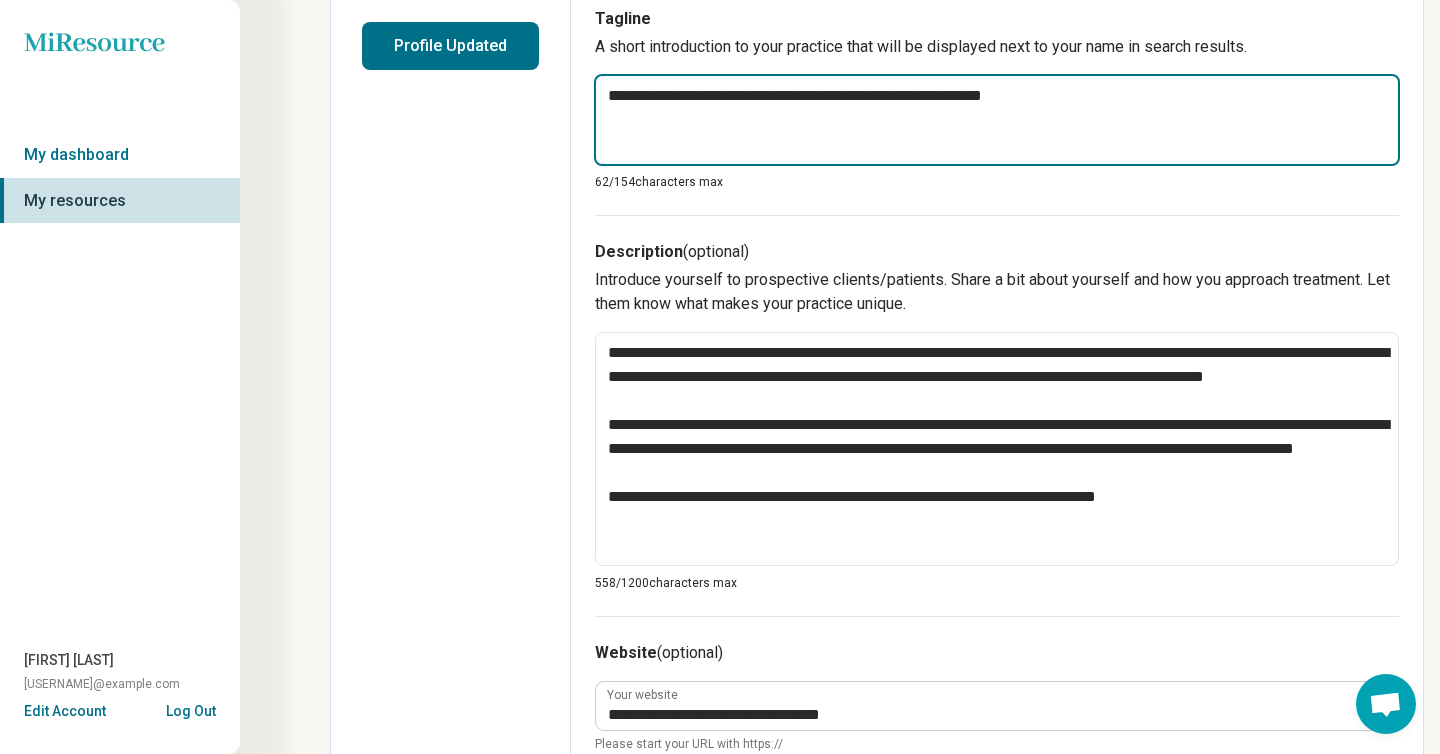 type on "*" 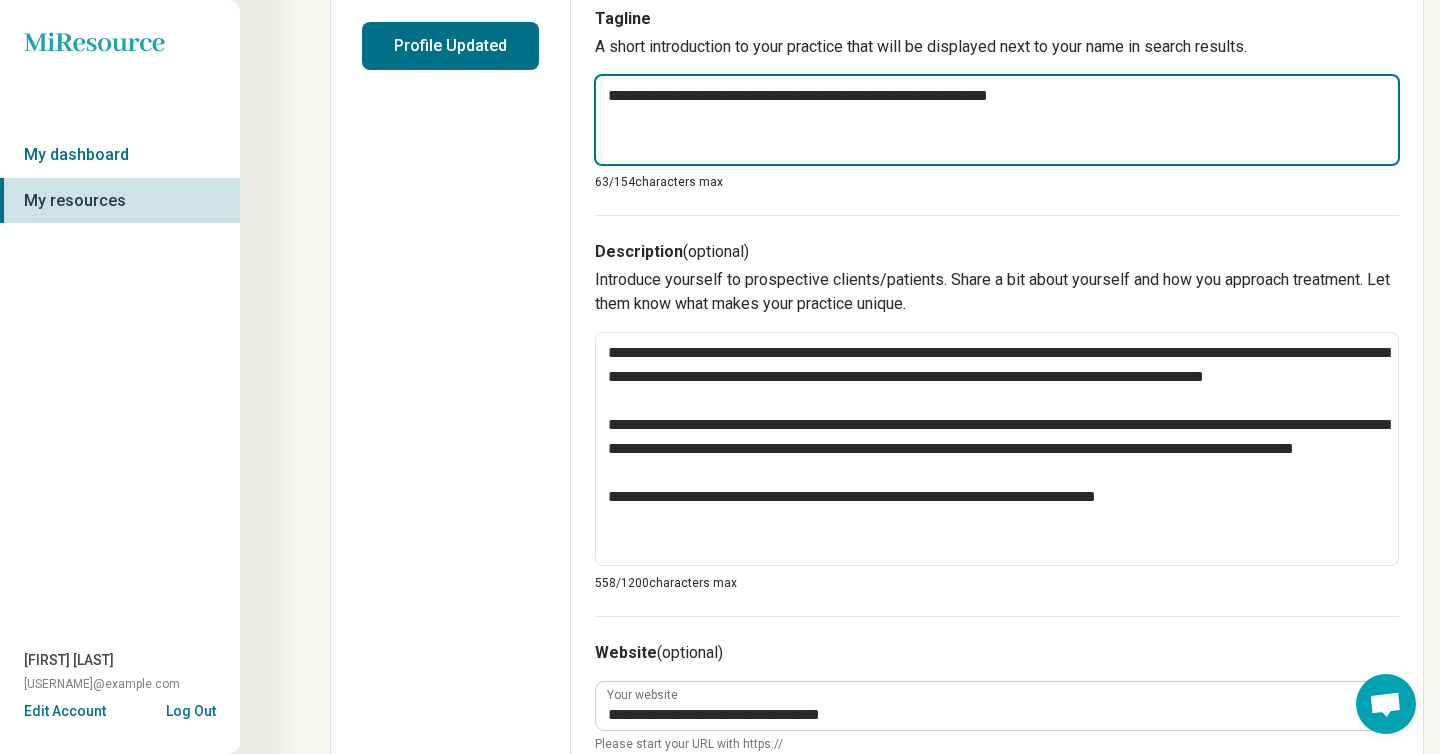 type on "*" 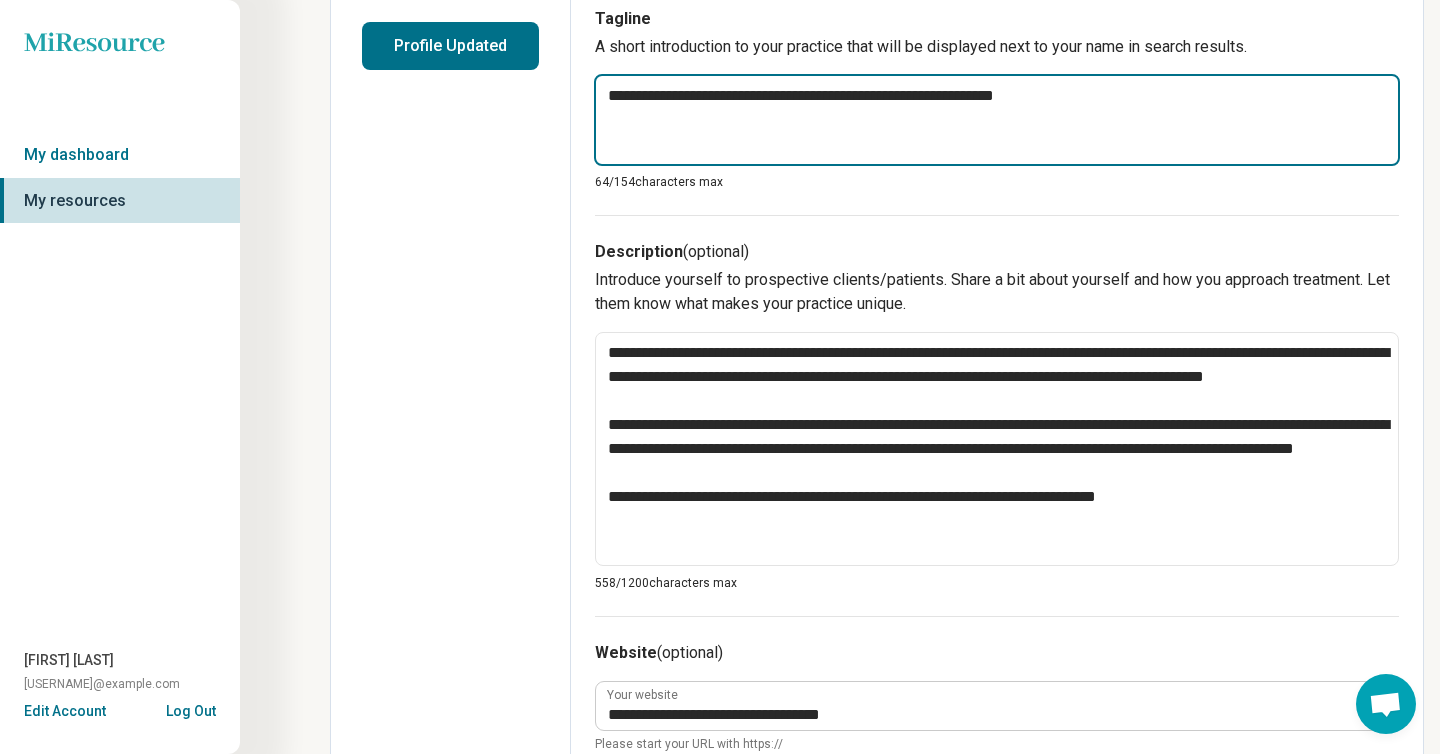 type on "*" 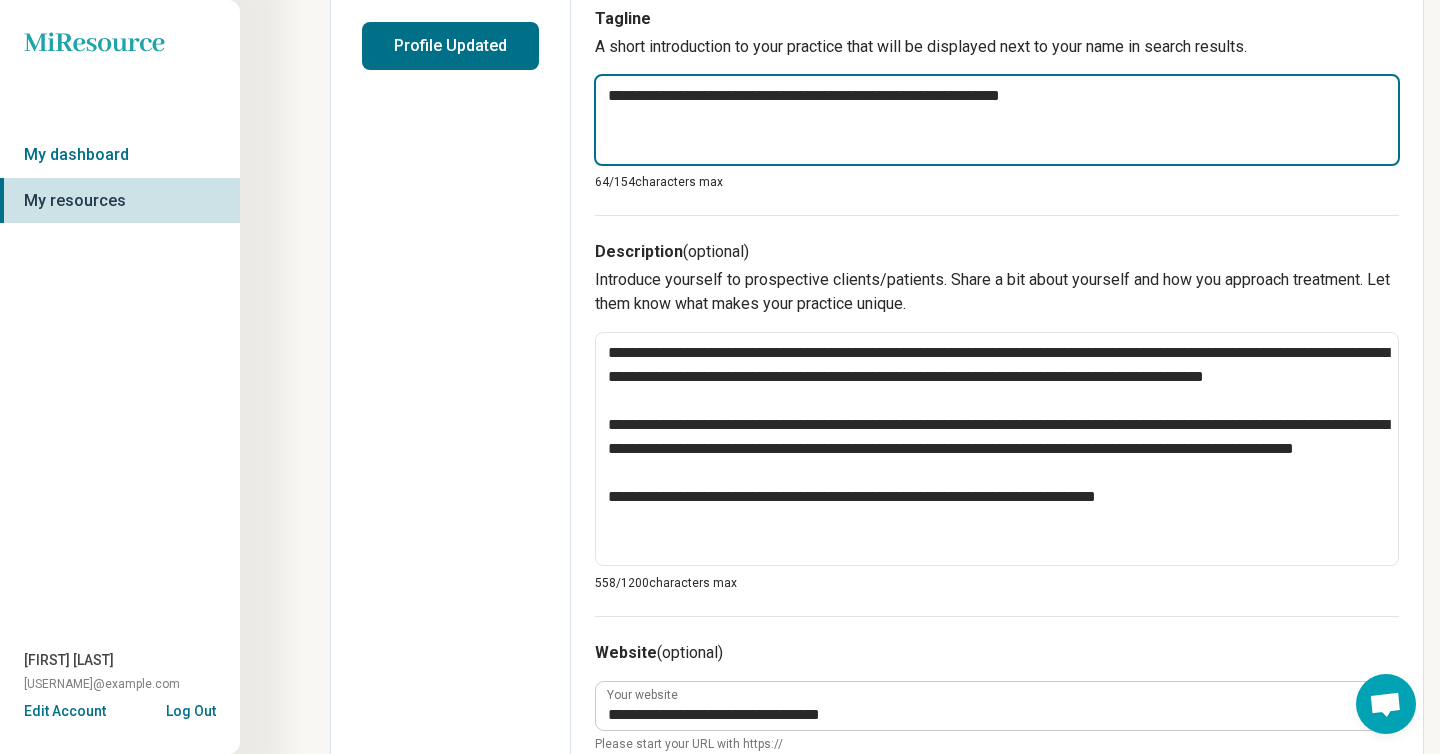 type on "*" 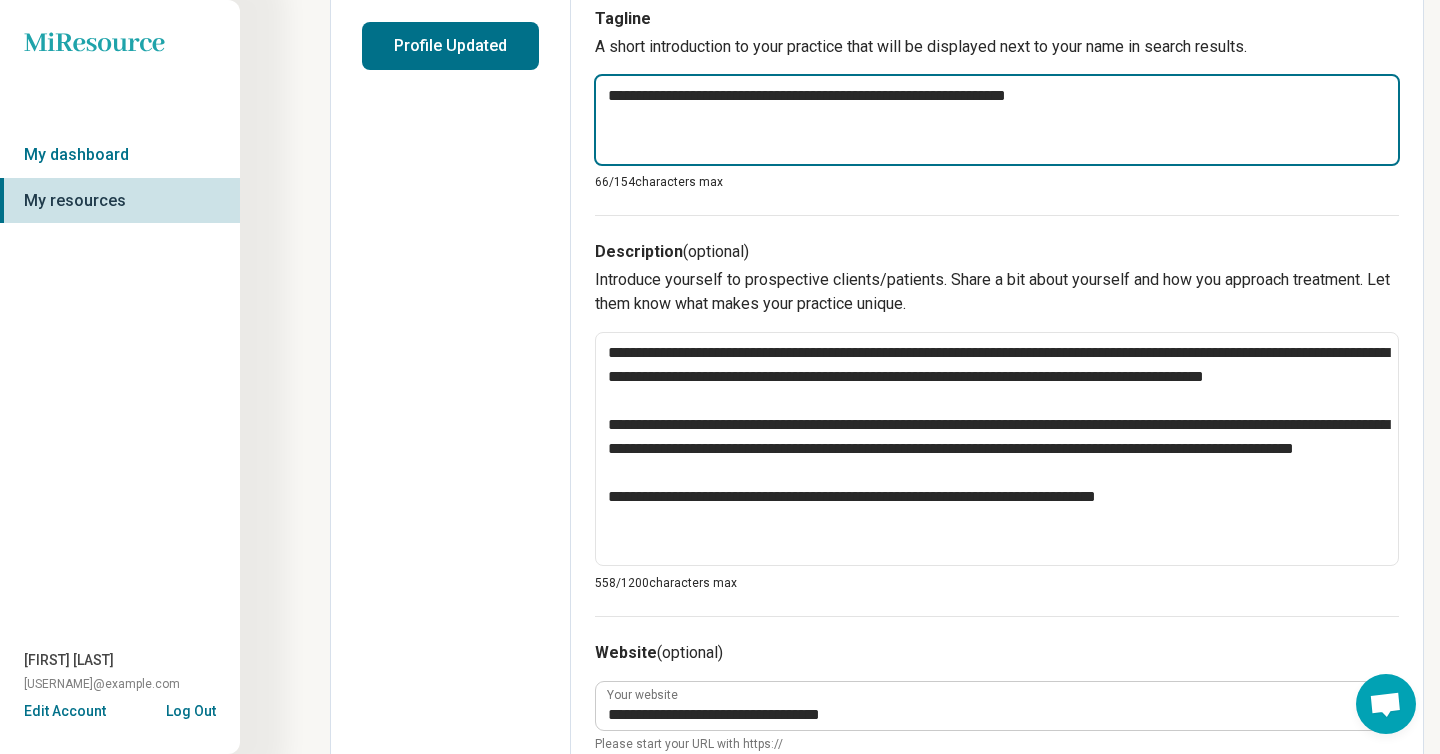 type on "*" 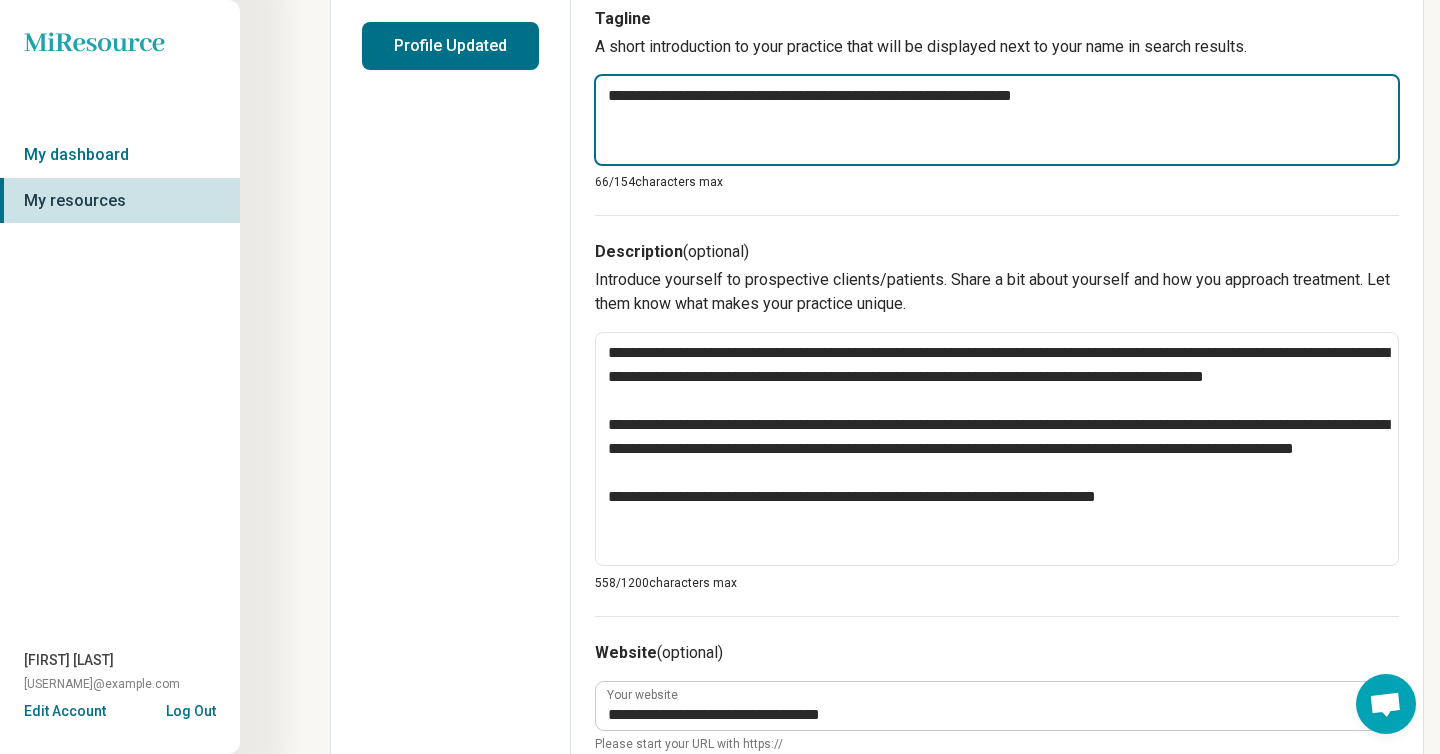 type on "*" 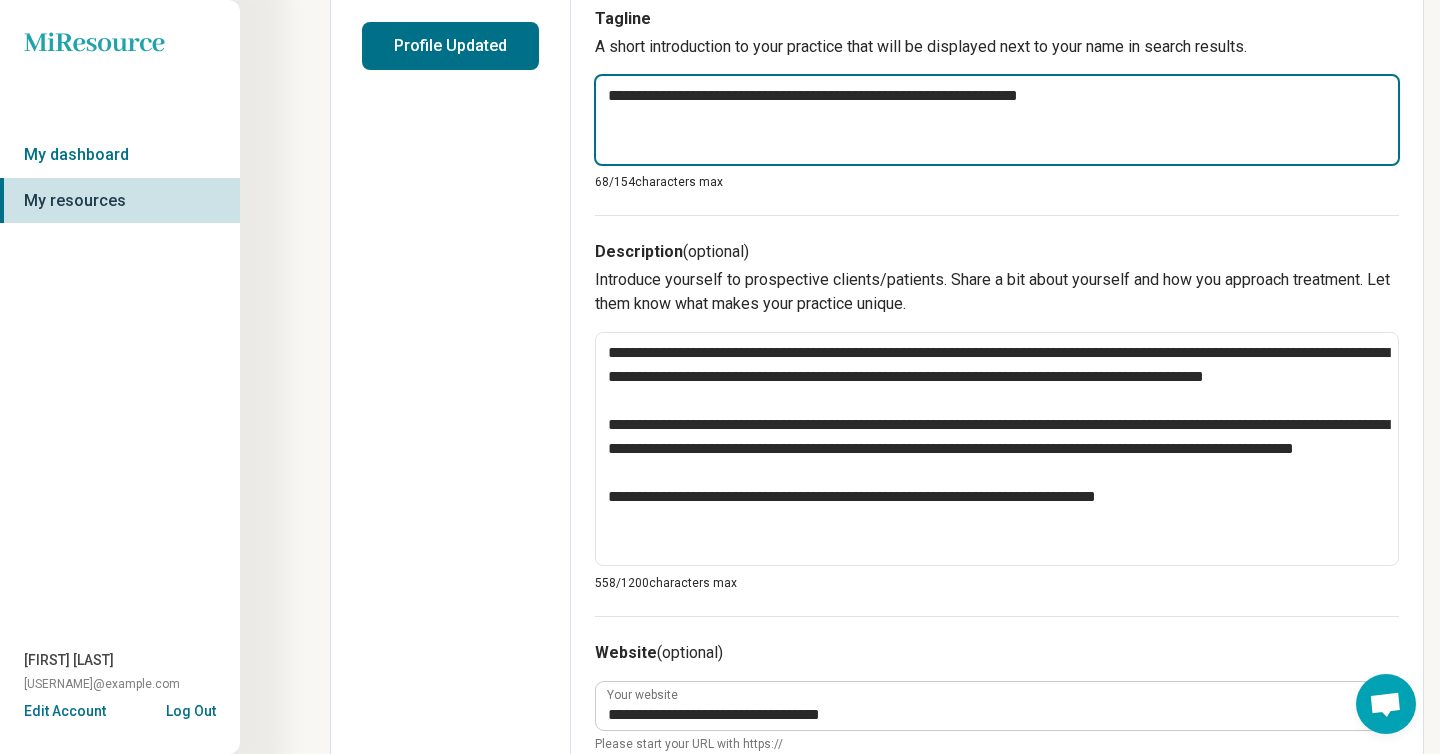 type on "*" 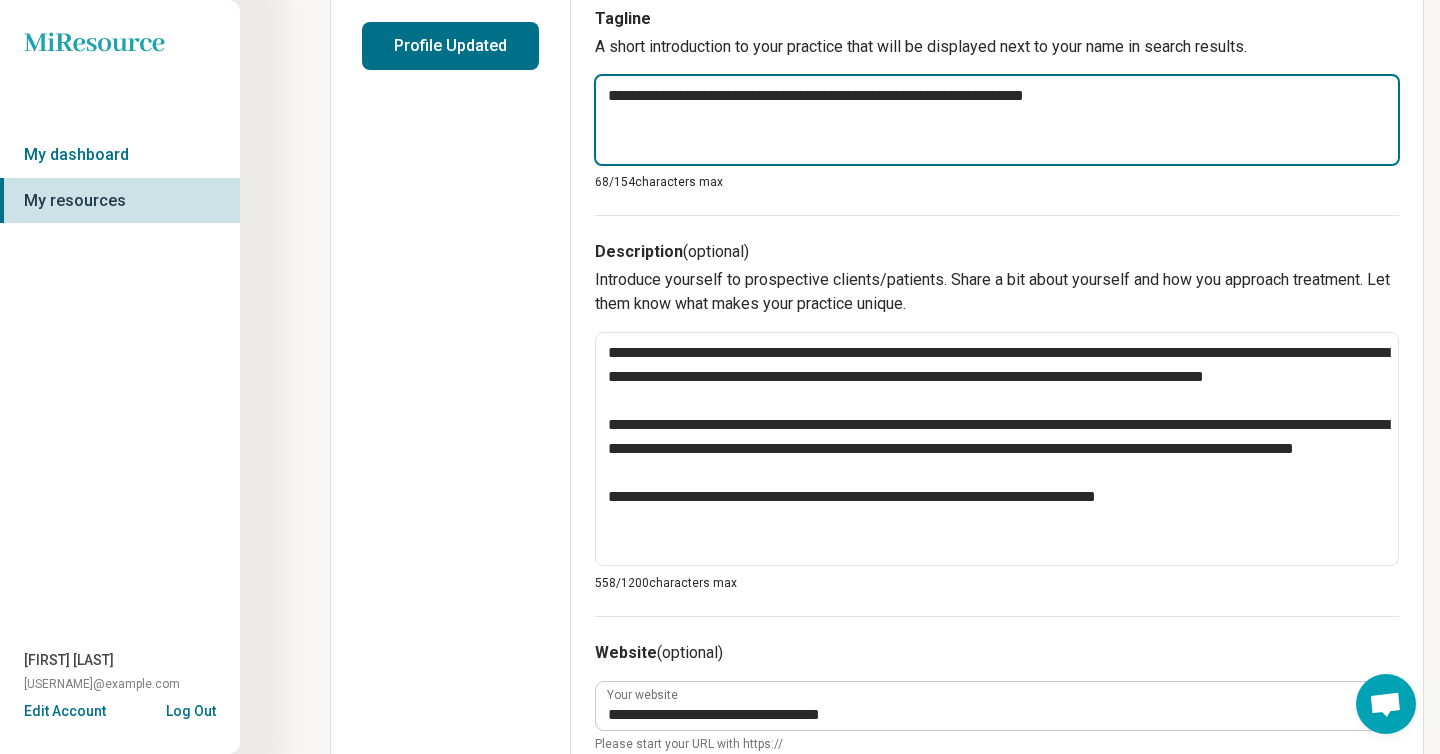 type on "*" 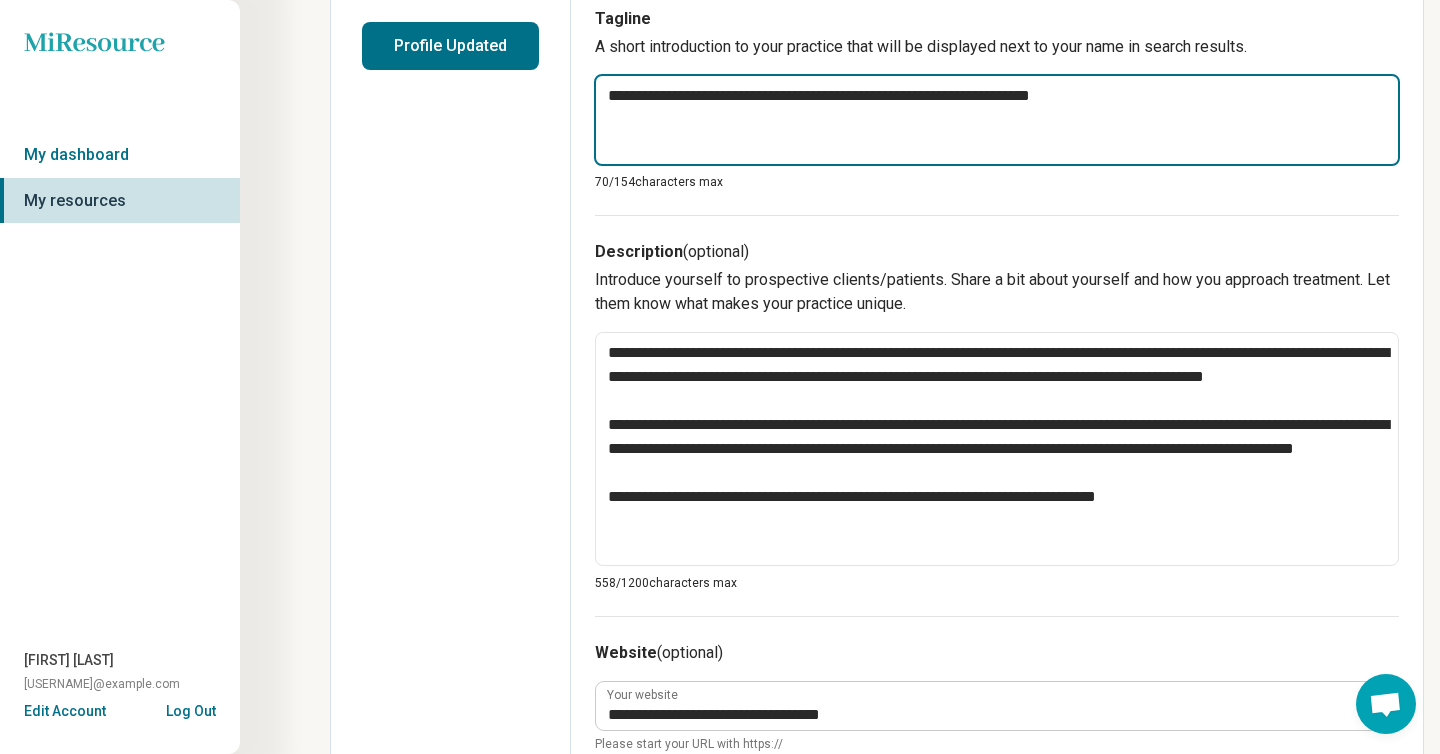 type on "*" 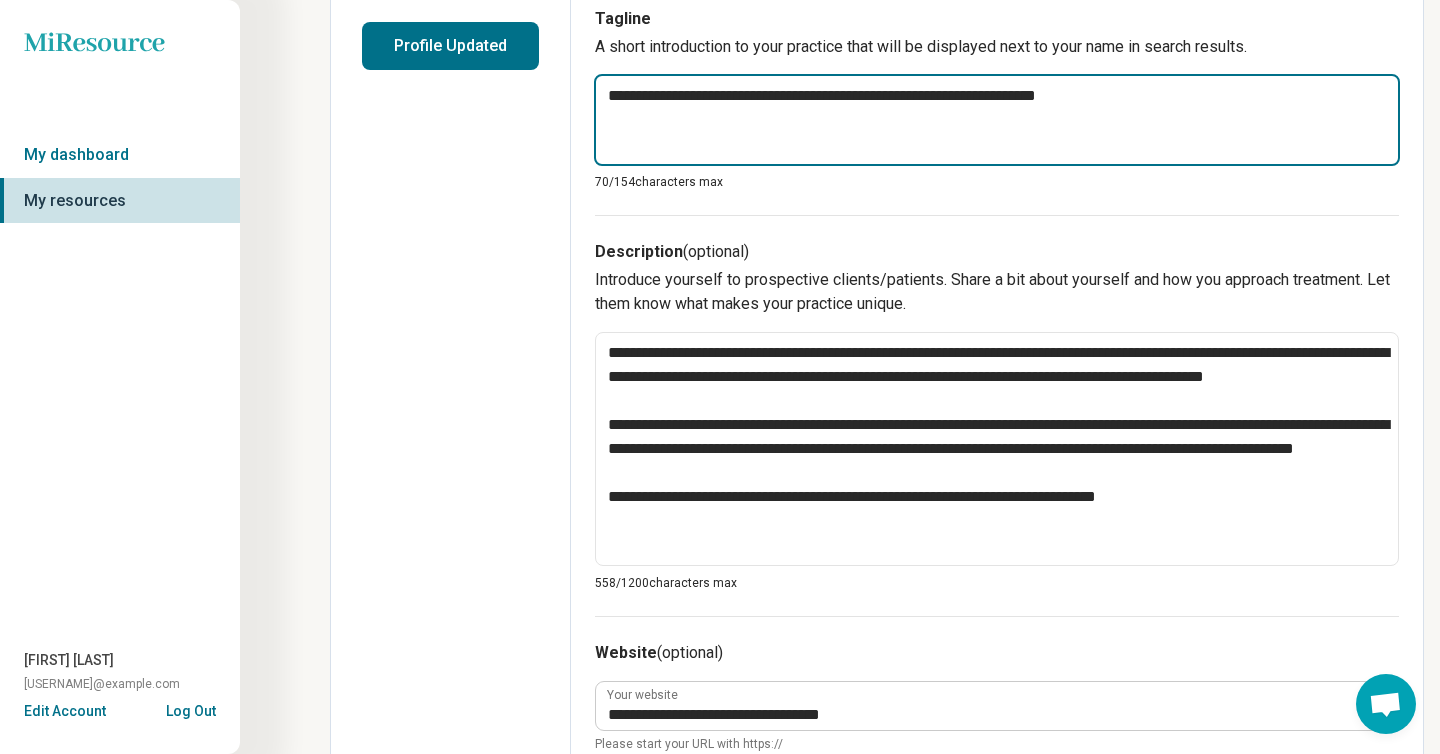 type on "*" 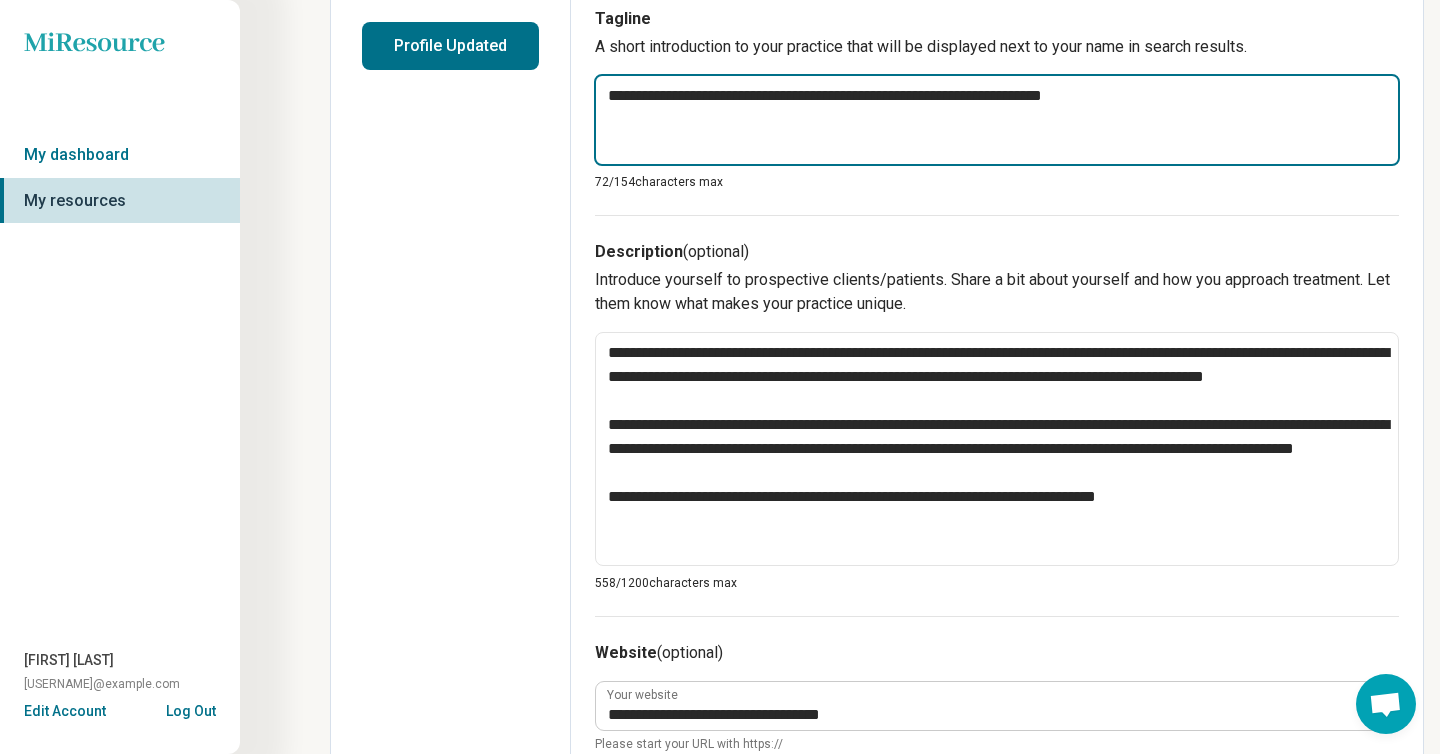 type on "*" 